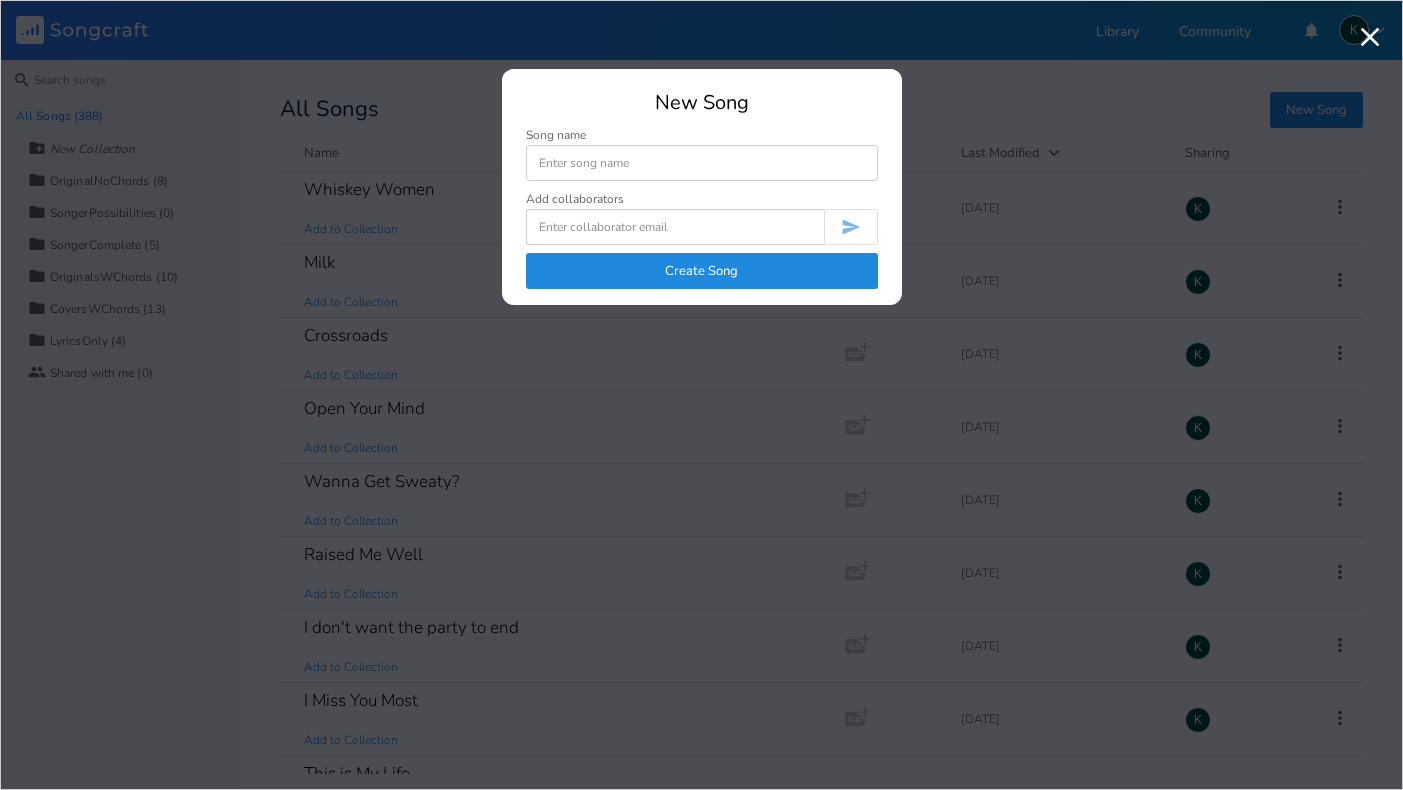 scroll, scrollTop: 0, scrollLeft: 0, axis: both 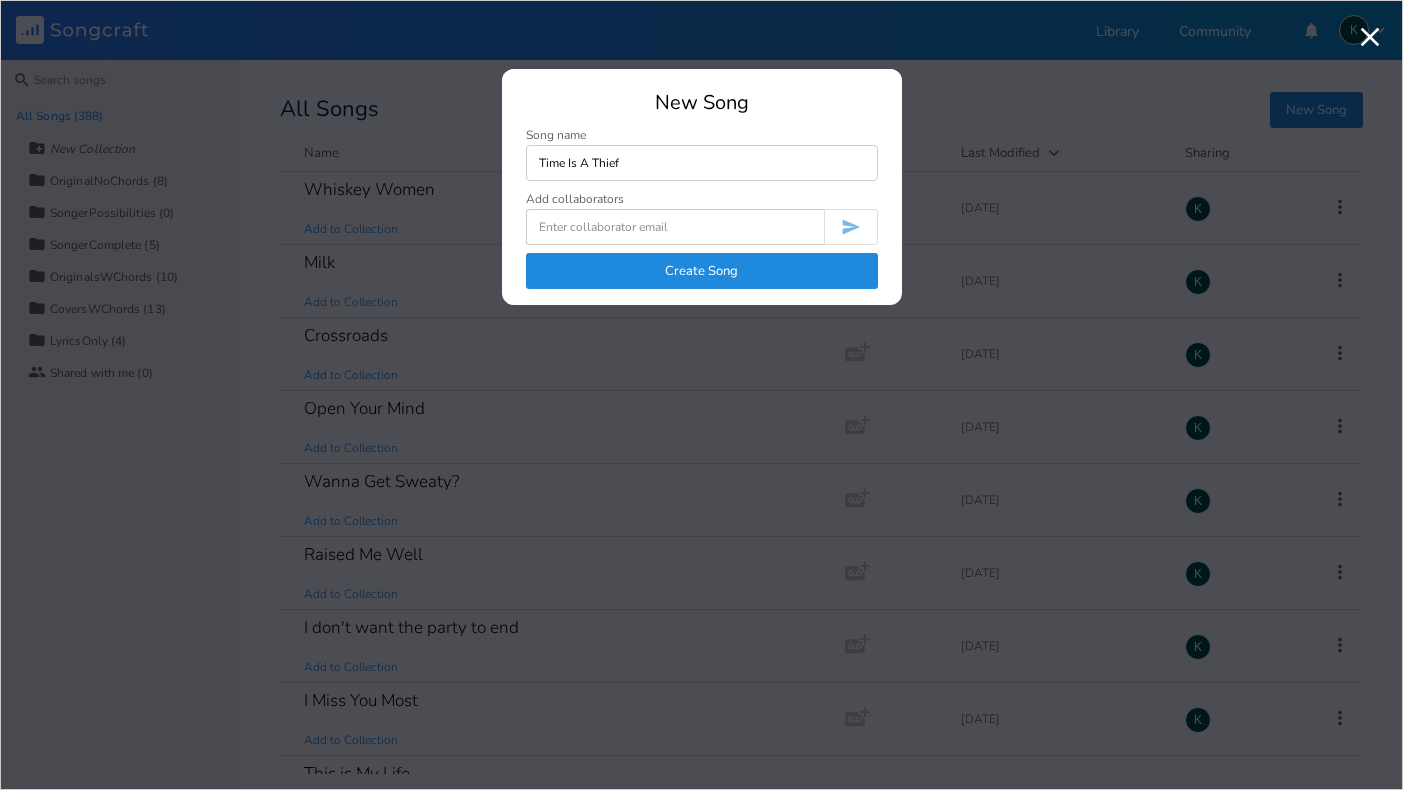 type on "Time Is A Thief" 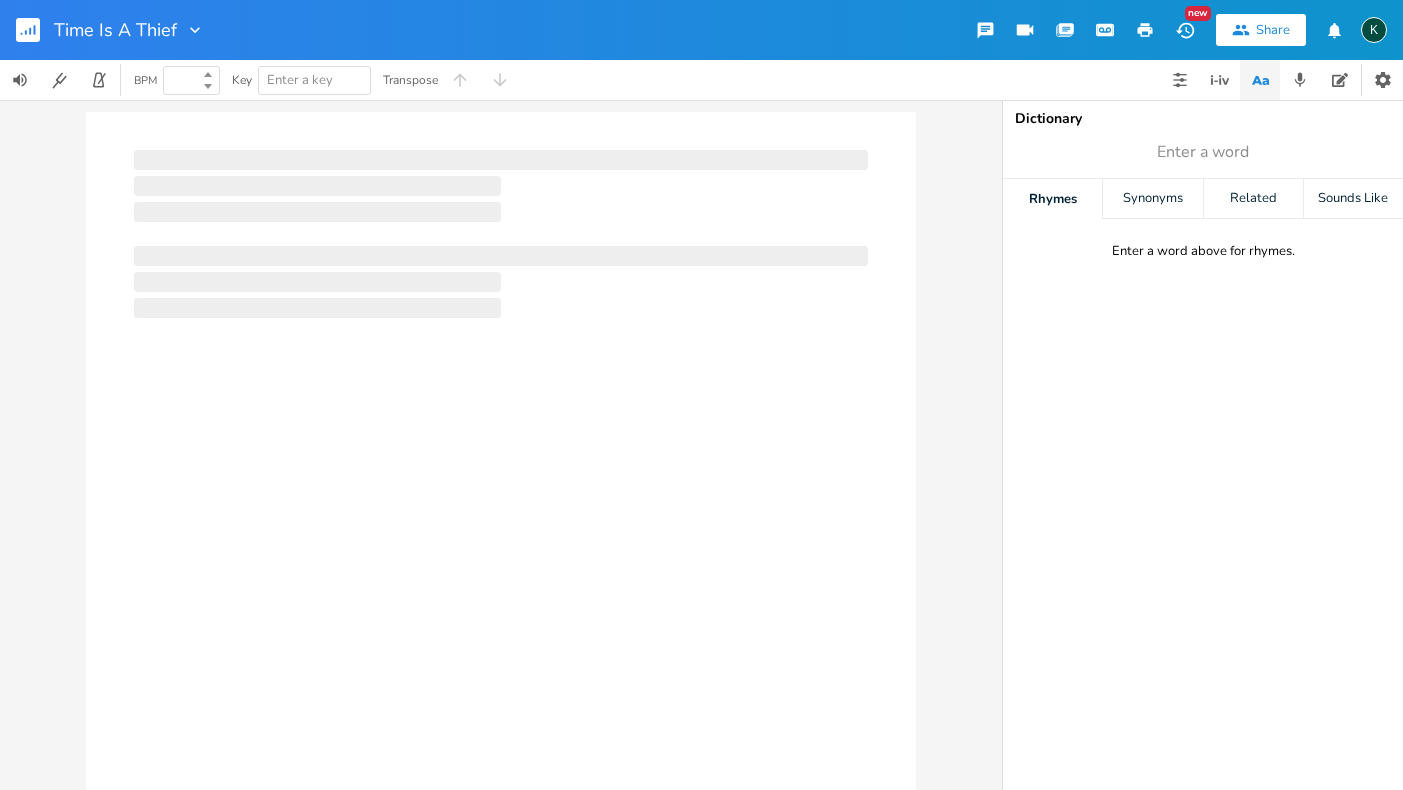type on "100" 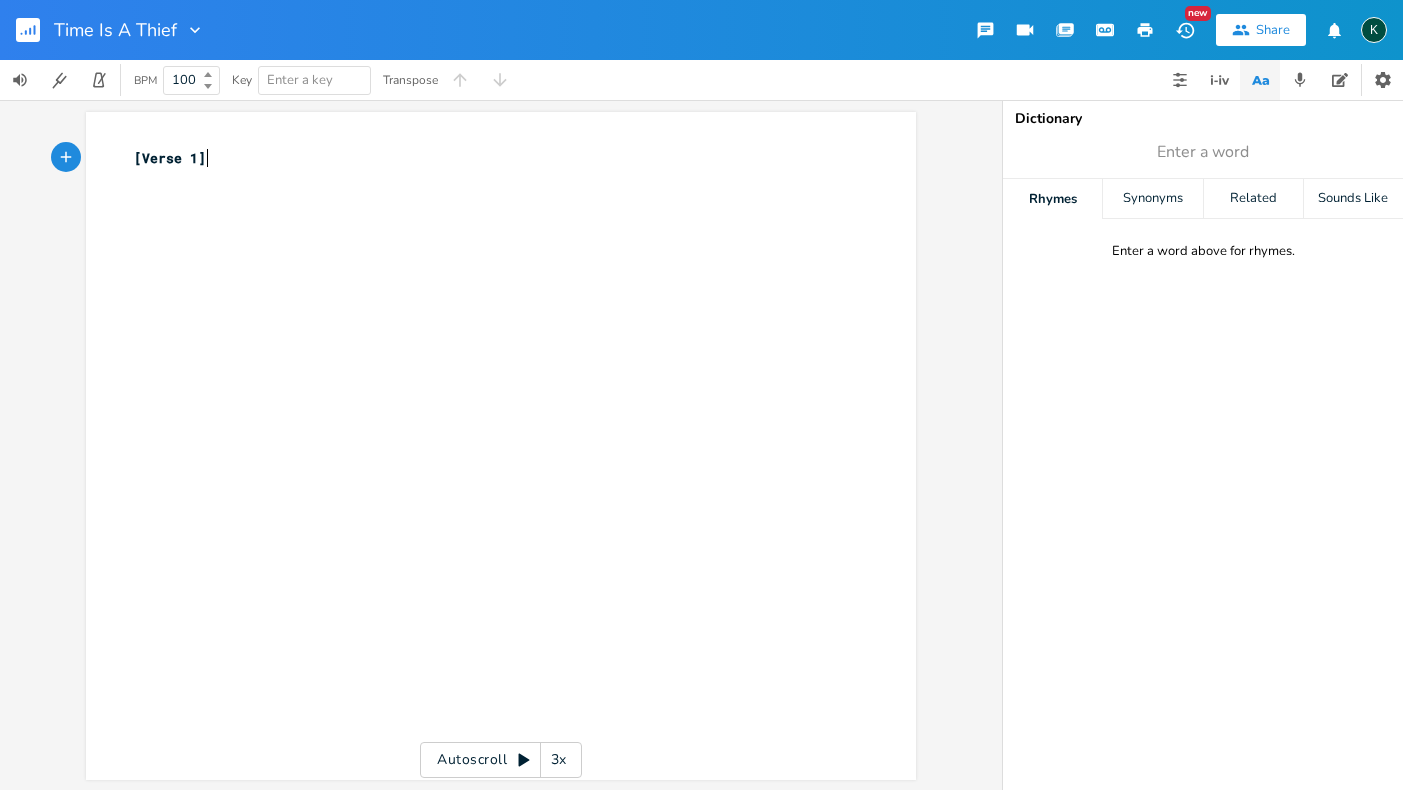 scroll, scrollTop: 0, scrollLeft: 1, axis: horizontal 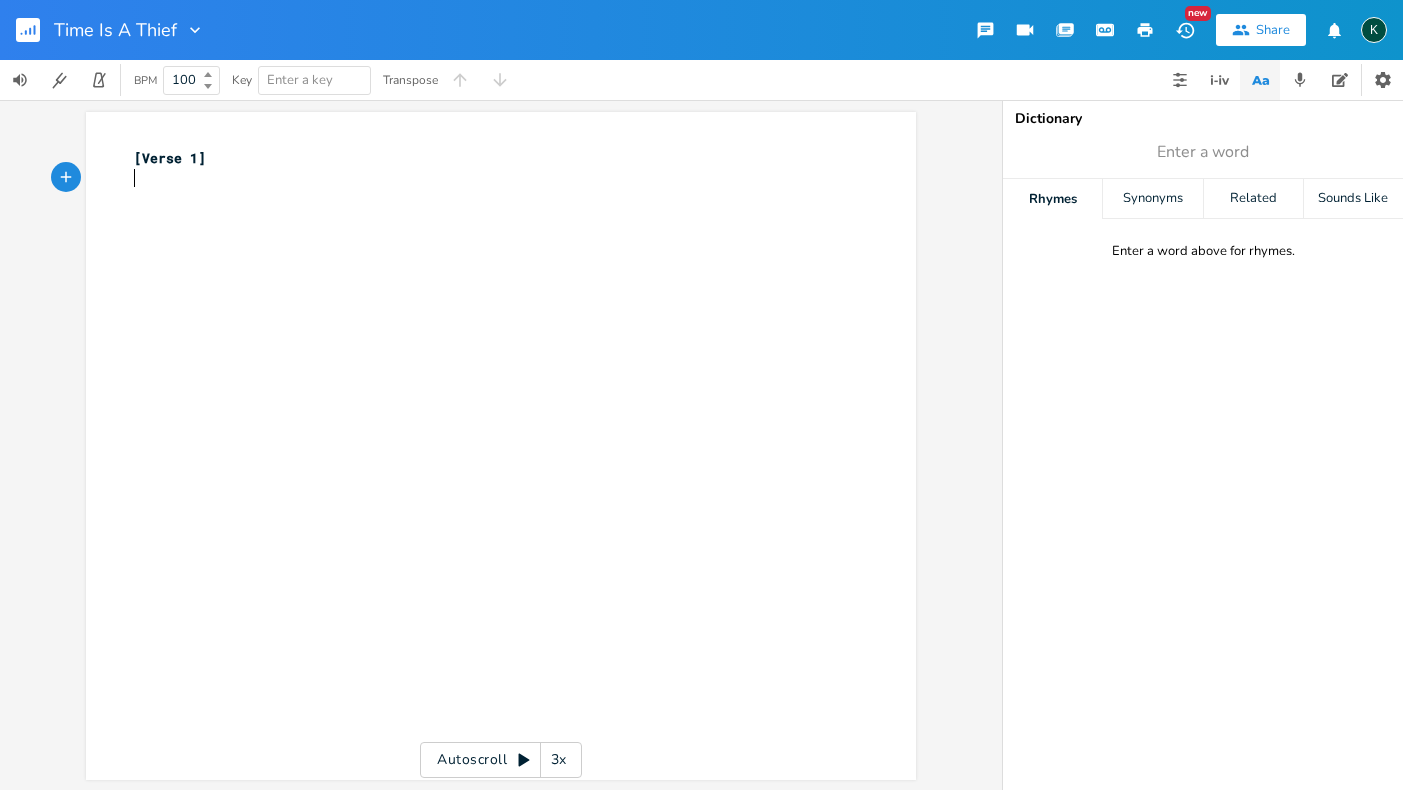 type on "[Verse 1]" 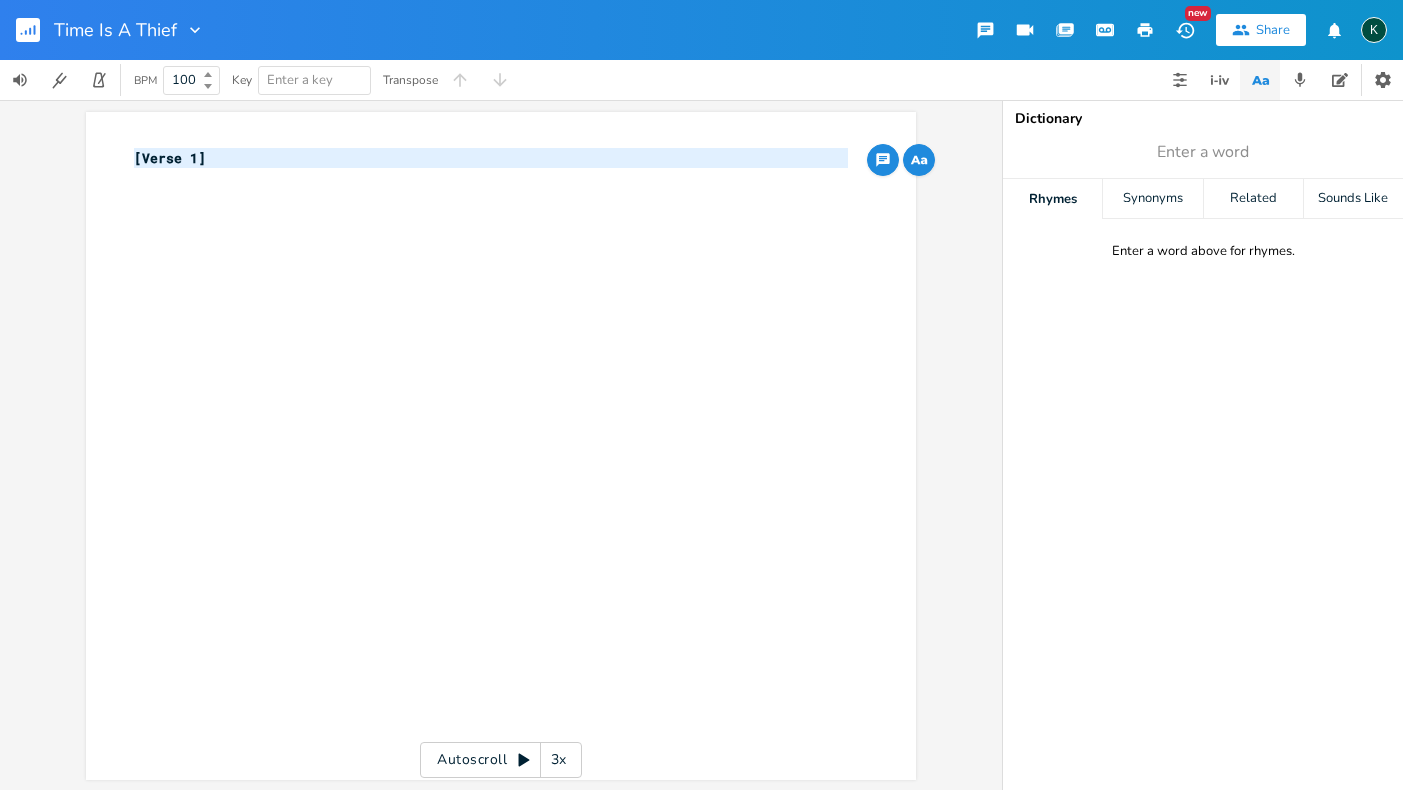drag, startPoint x: 251, startPoint y: 174, endPoint x: 12, endPoint y: 153, distance: 239.92082 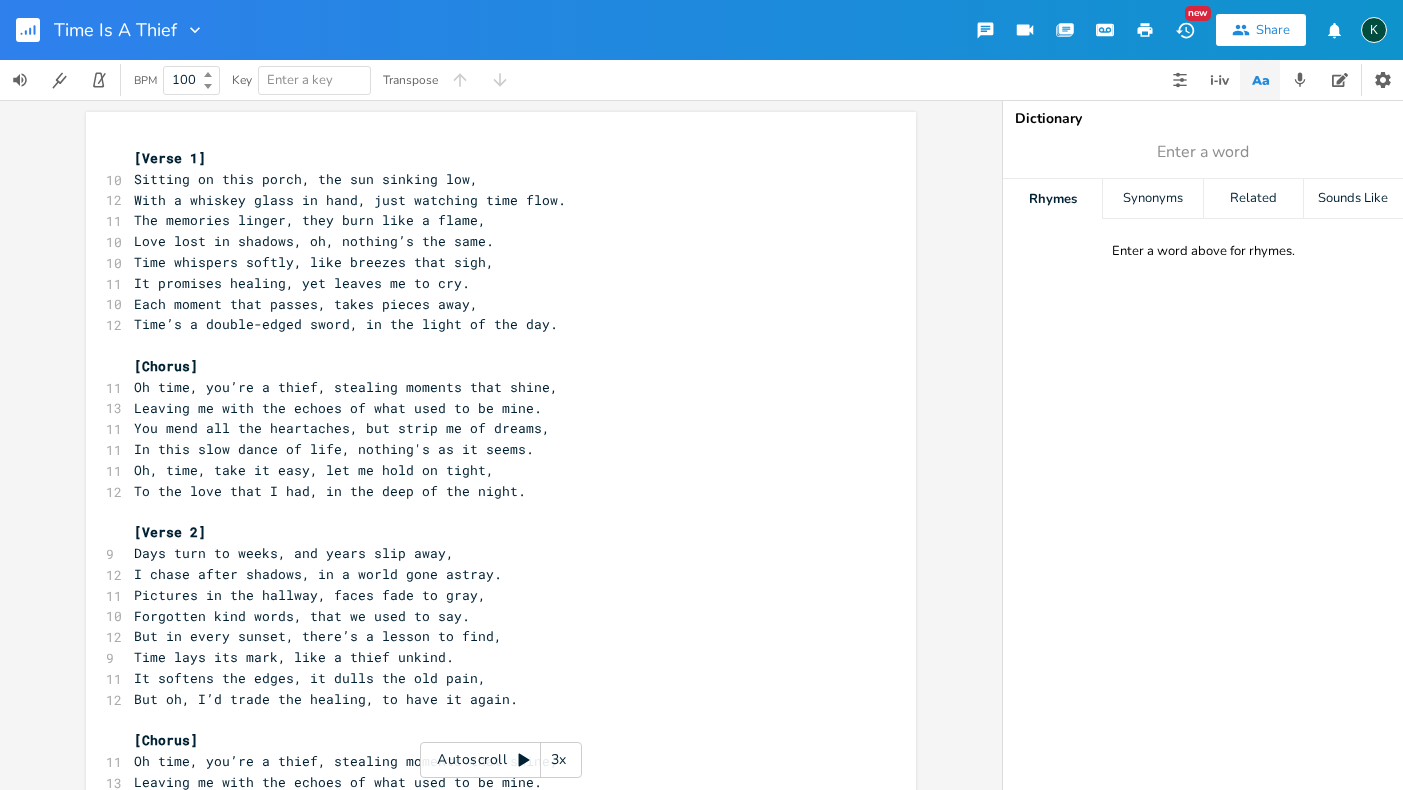 scroll, scrollTop: 0, scrollLeft: 0, axis: both 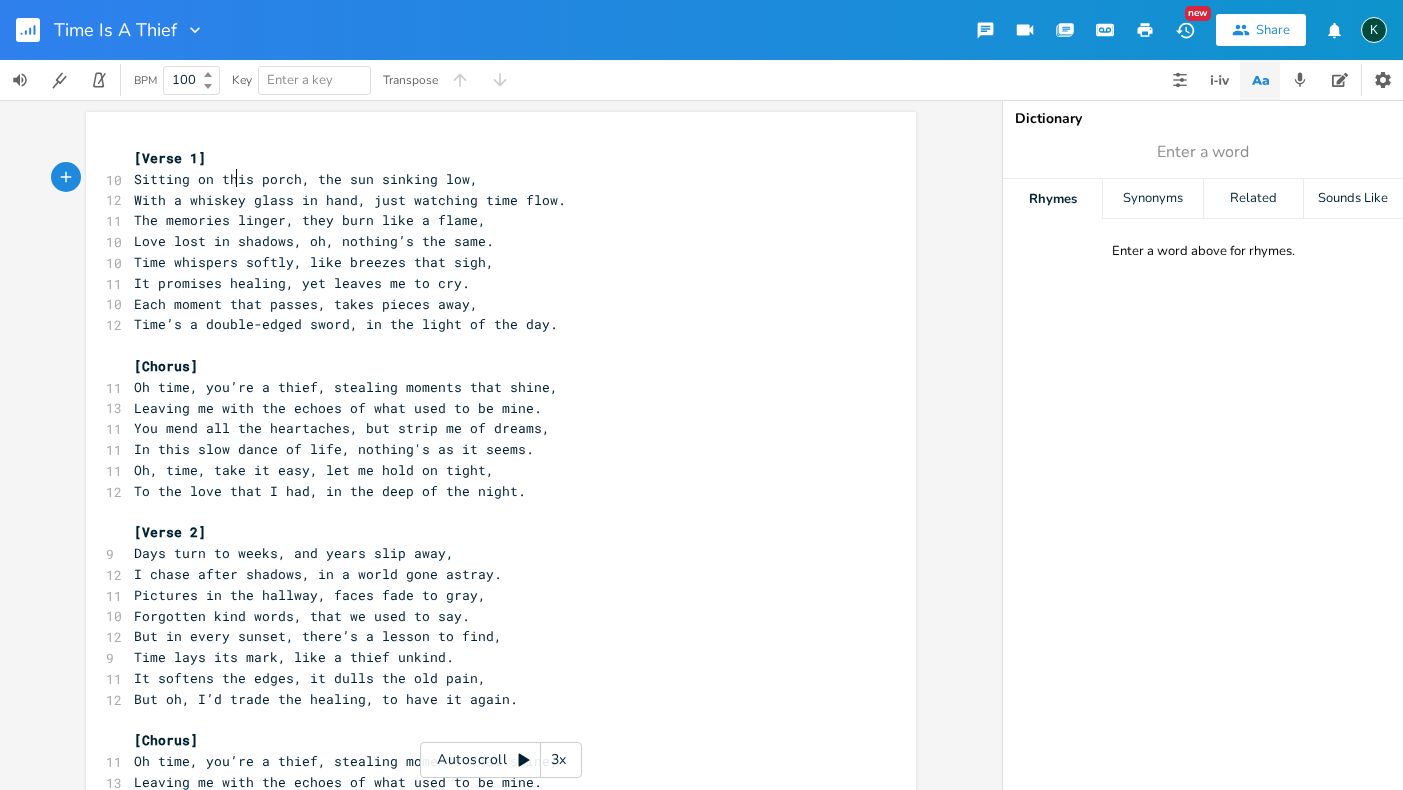 click on "Sitting on this porch, the sun sinking low," at bounding box center [491, 179] 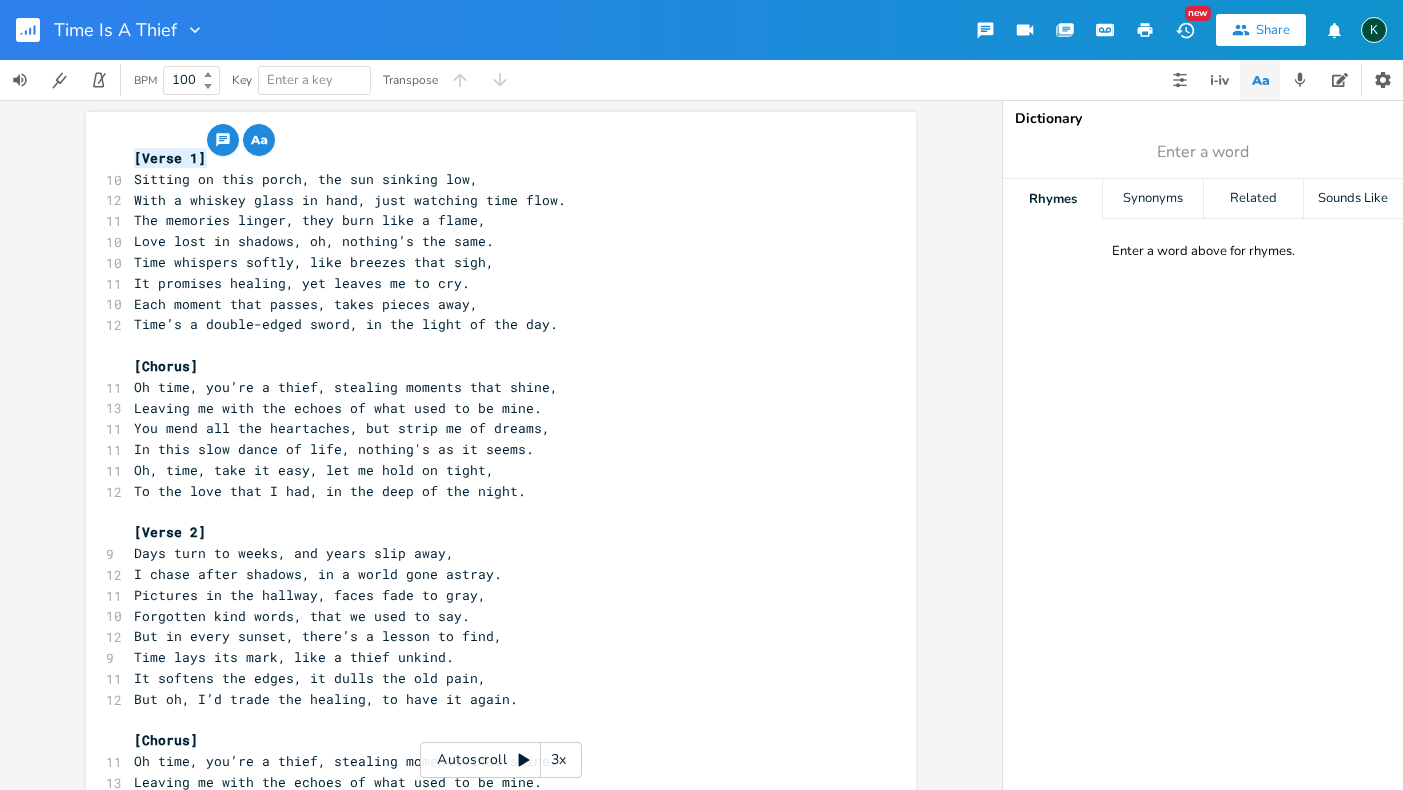 drag, startPoint x: 222, startPoint y: 159, endPoint x: 97, endPoint y: 154, distance: 125.09996 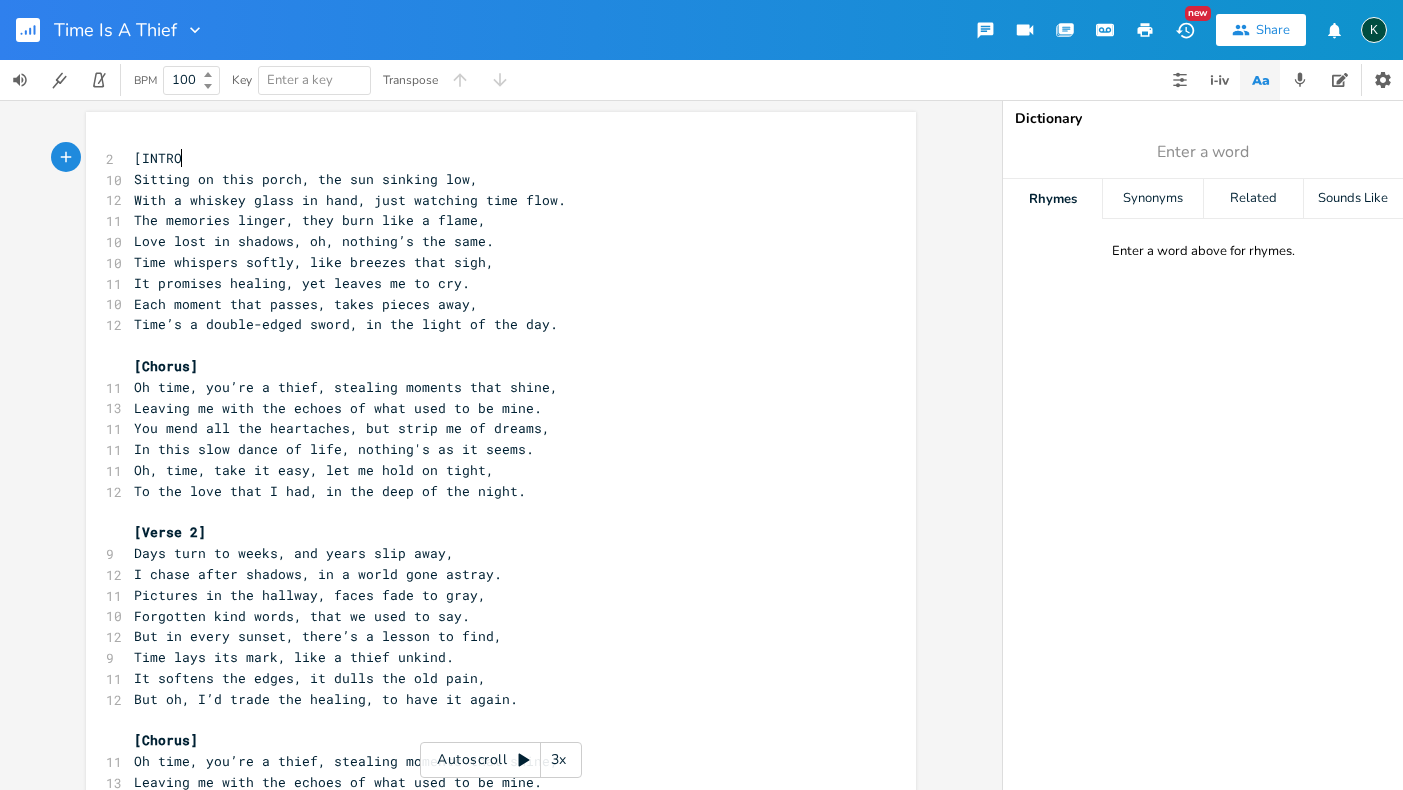 scroll, scrollTop: 0, scrollLeft: 36, axis: horizontal 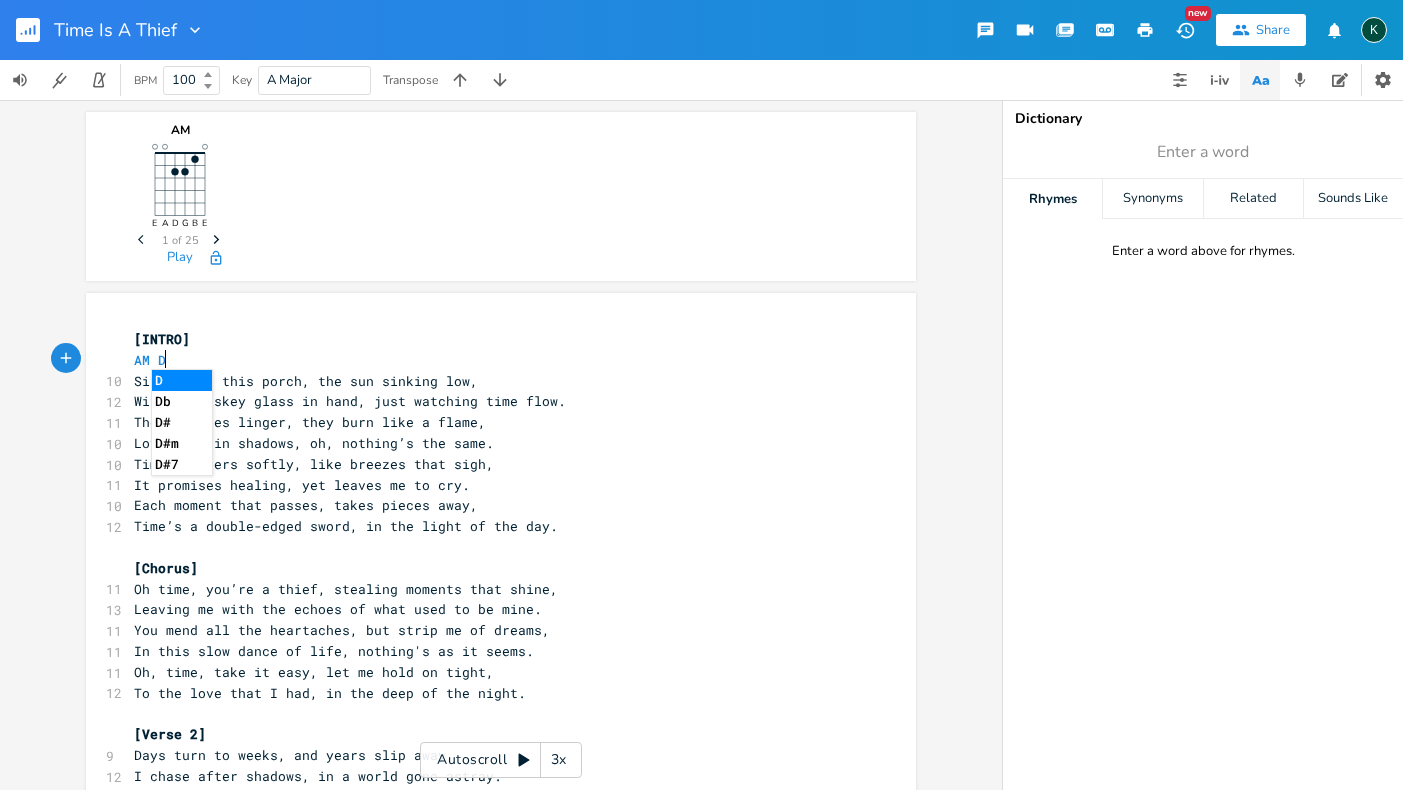type on "AM DM" 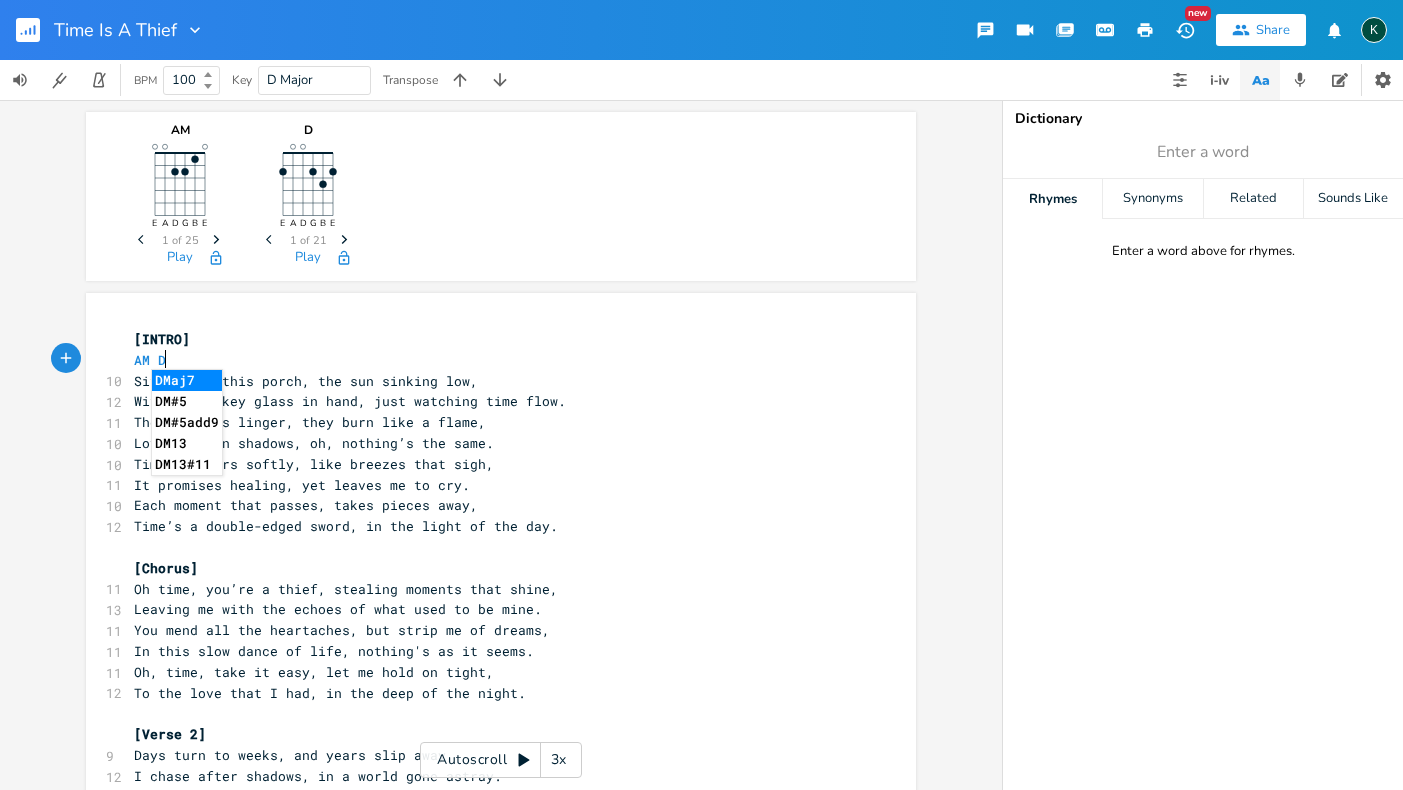 type on "M" 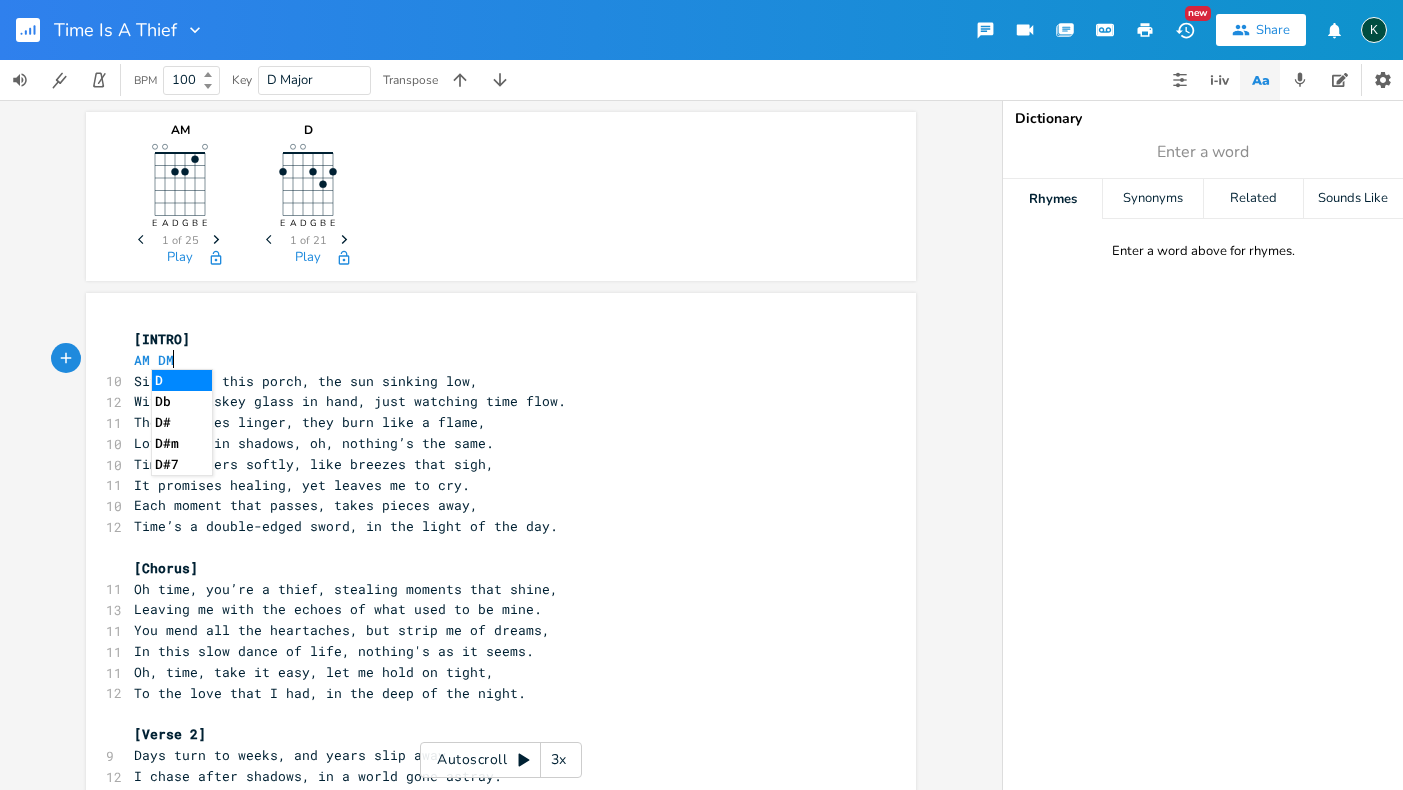 scroll, scrollTop: 0, scrollLeft: 9, axis: horizontal 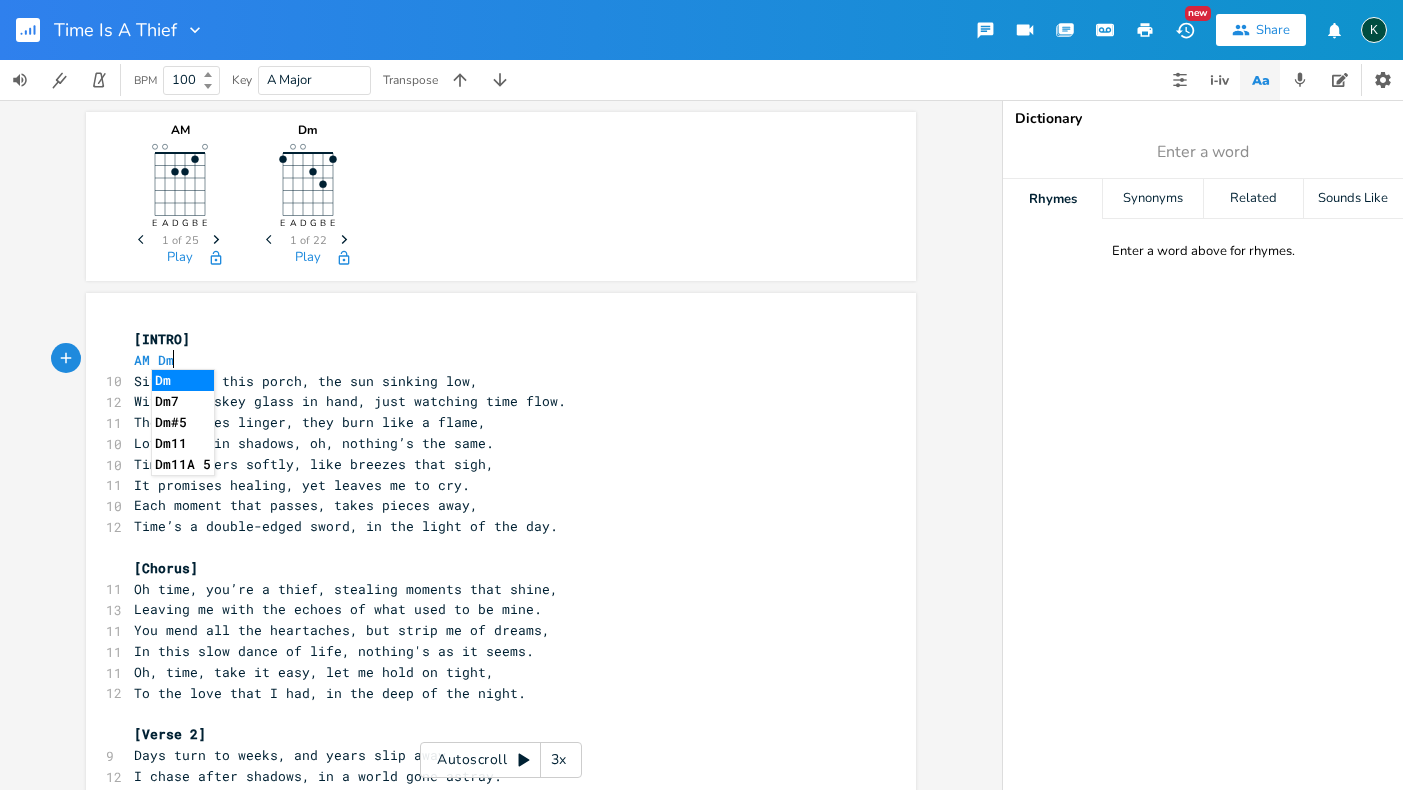 type on "m7" 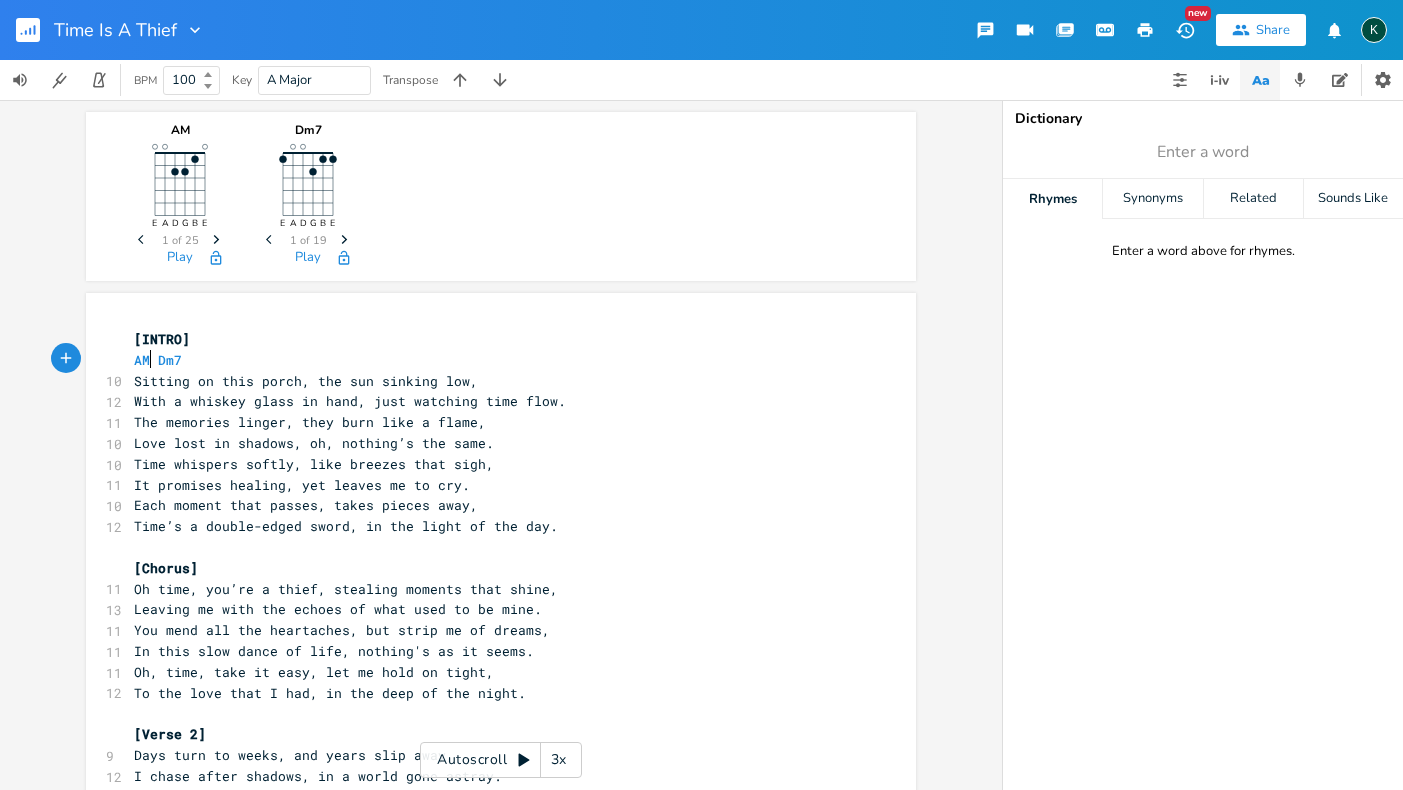 click on "AM   Dm7" at bounding box center (158, 360) 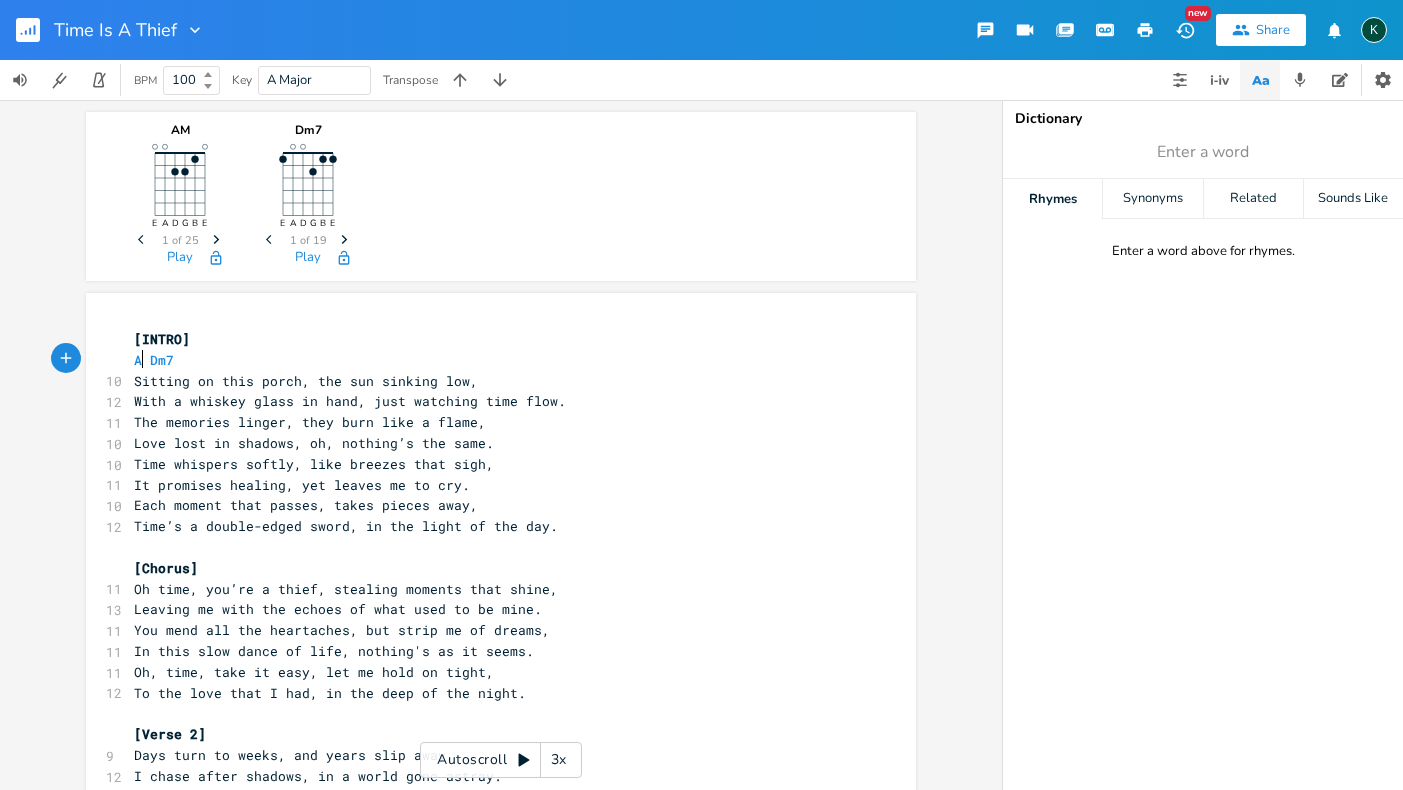 type on "m" 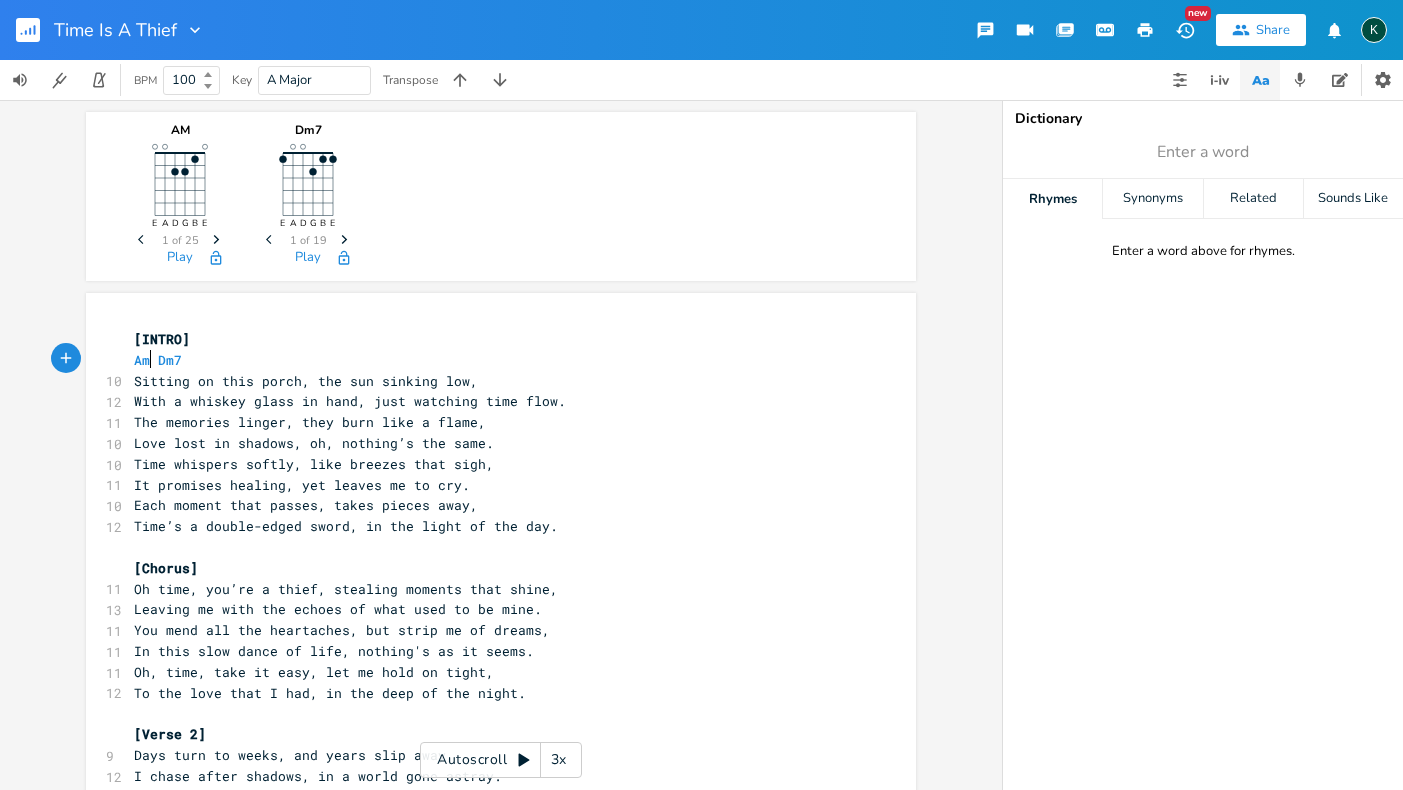 scroll, scrollTop: 0, scrollLeft: 9, axis: horizontal 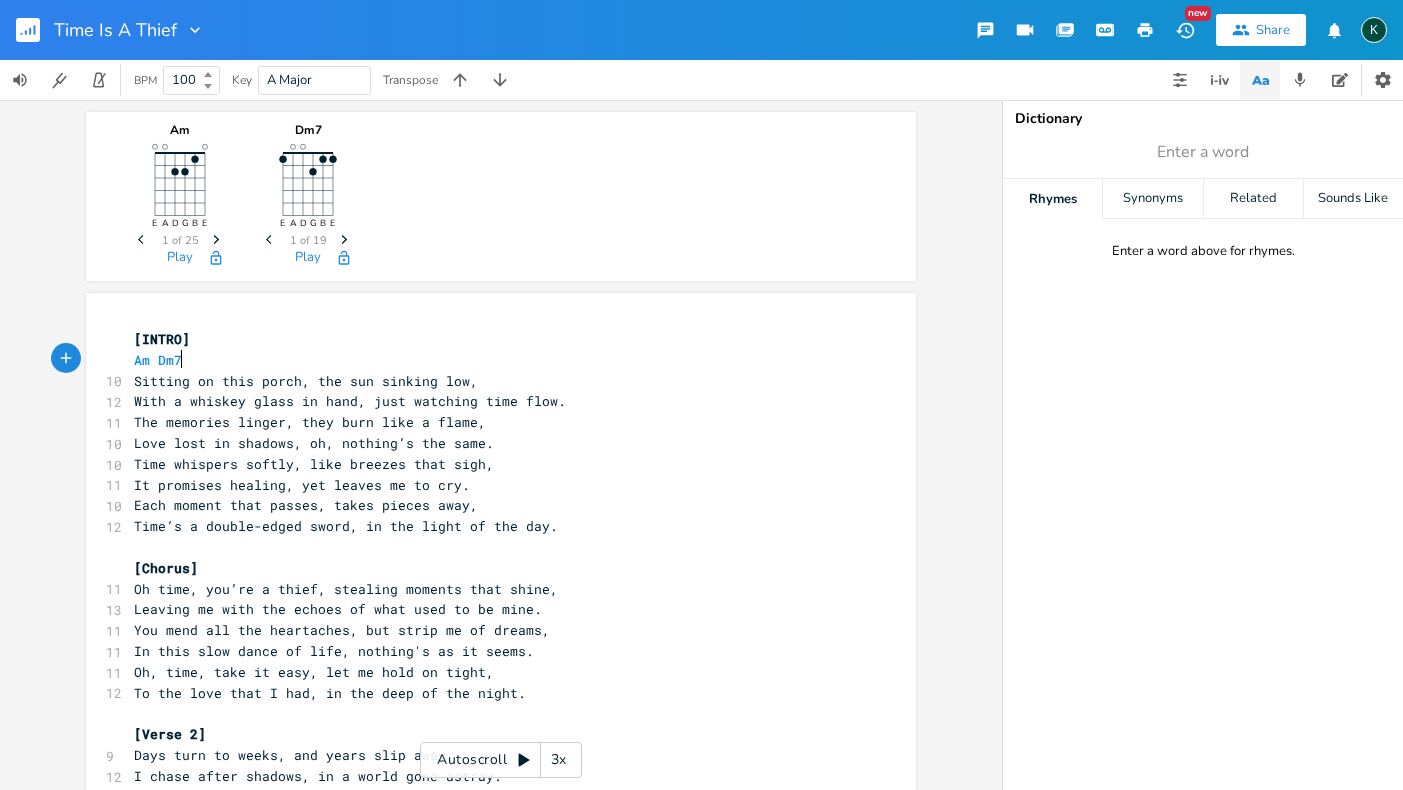 click on "Am   Dm7" at bounding box center [491, 360] 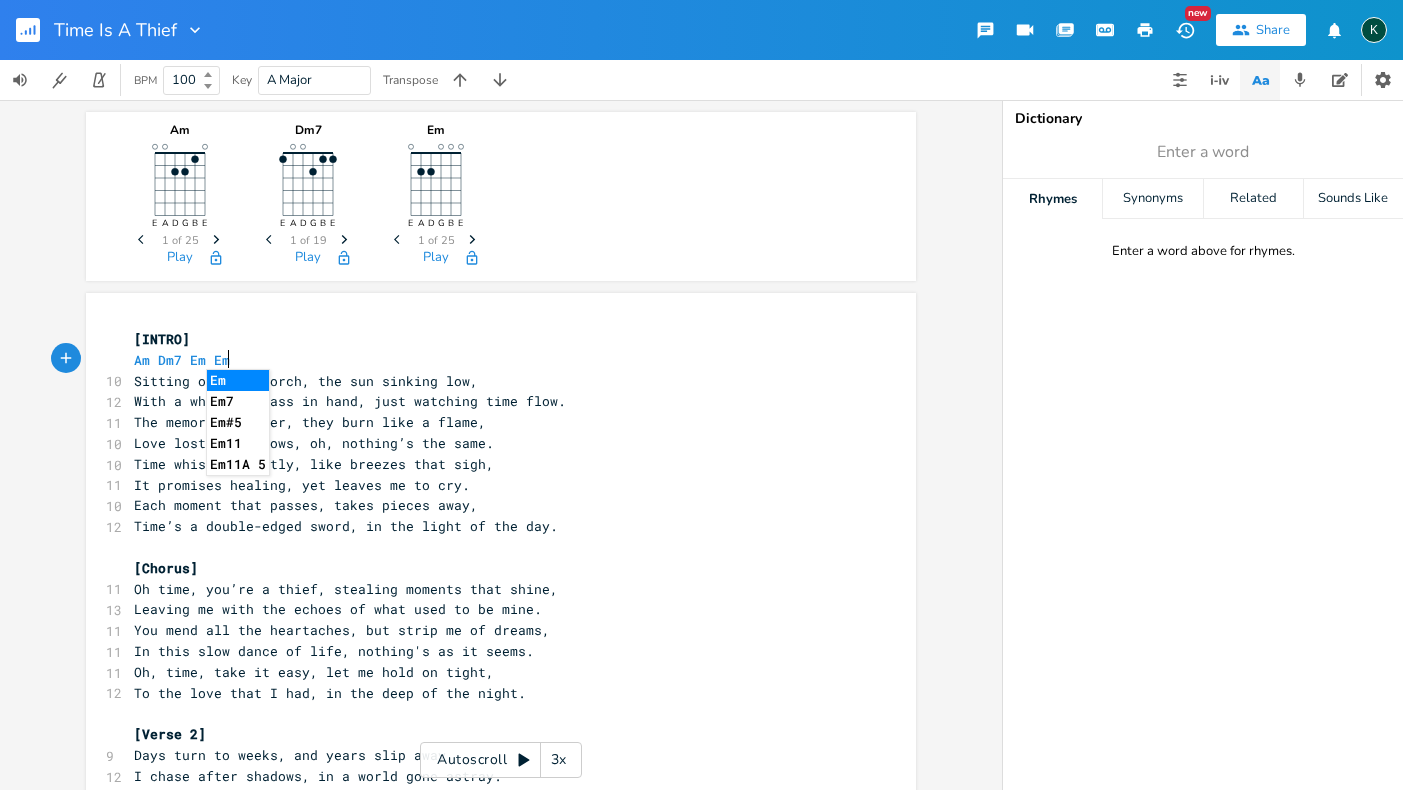 scroll, scrollTop: 0, scrollLeft: 44, axis: horizontal 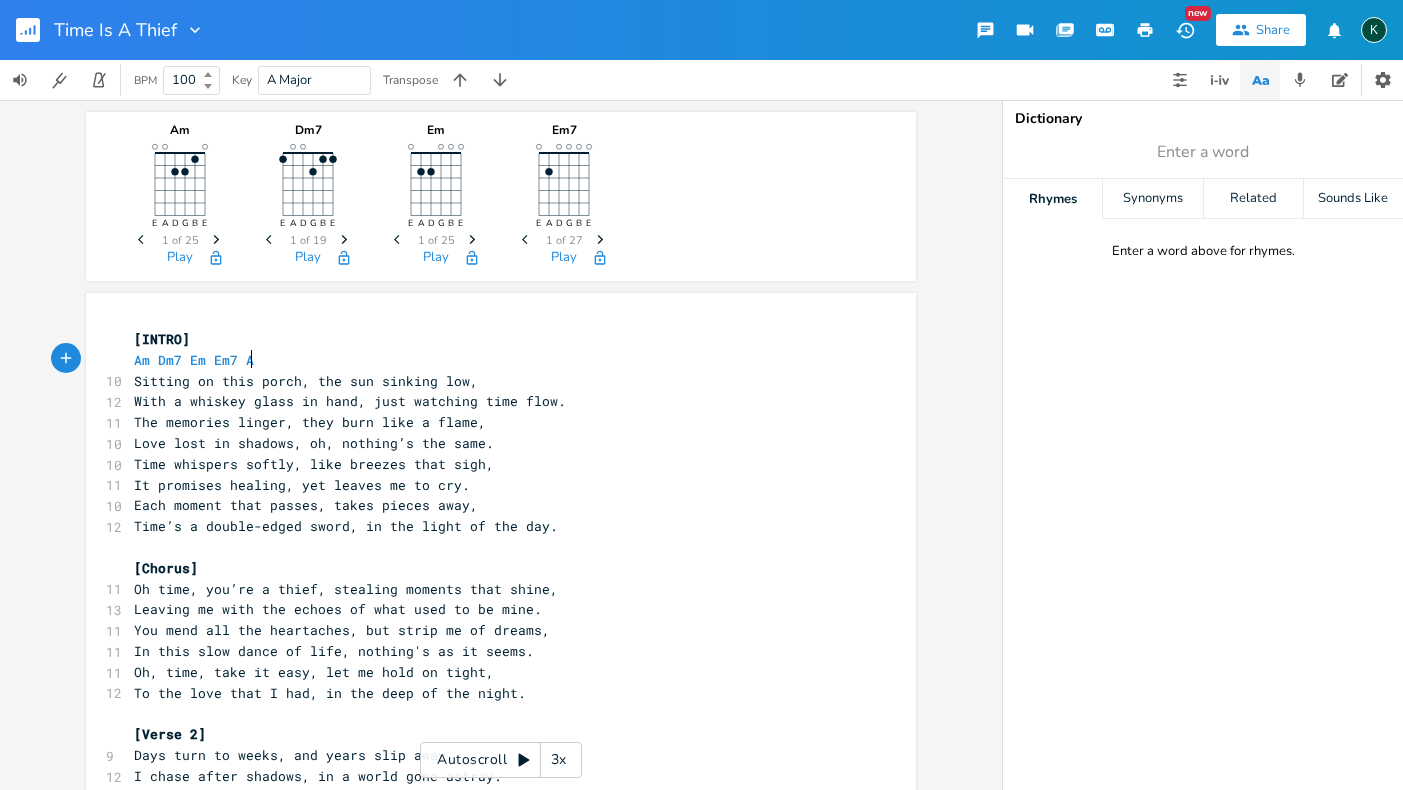 type on "Em Em7 Am" 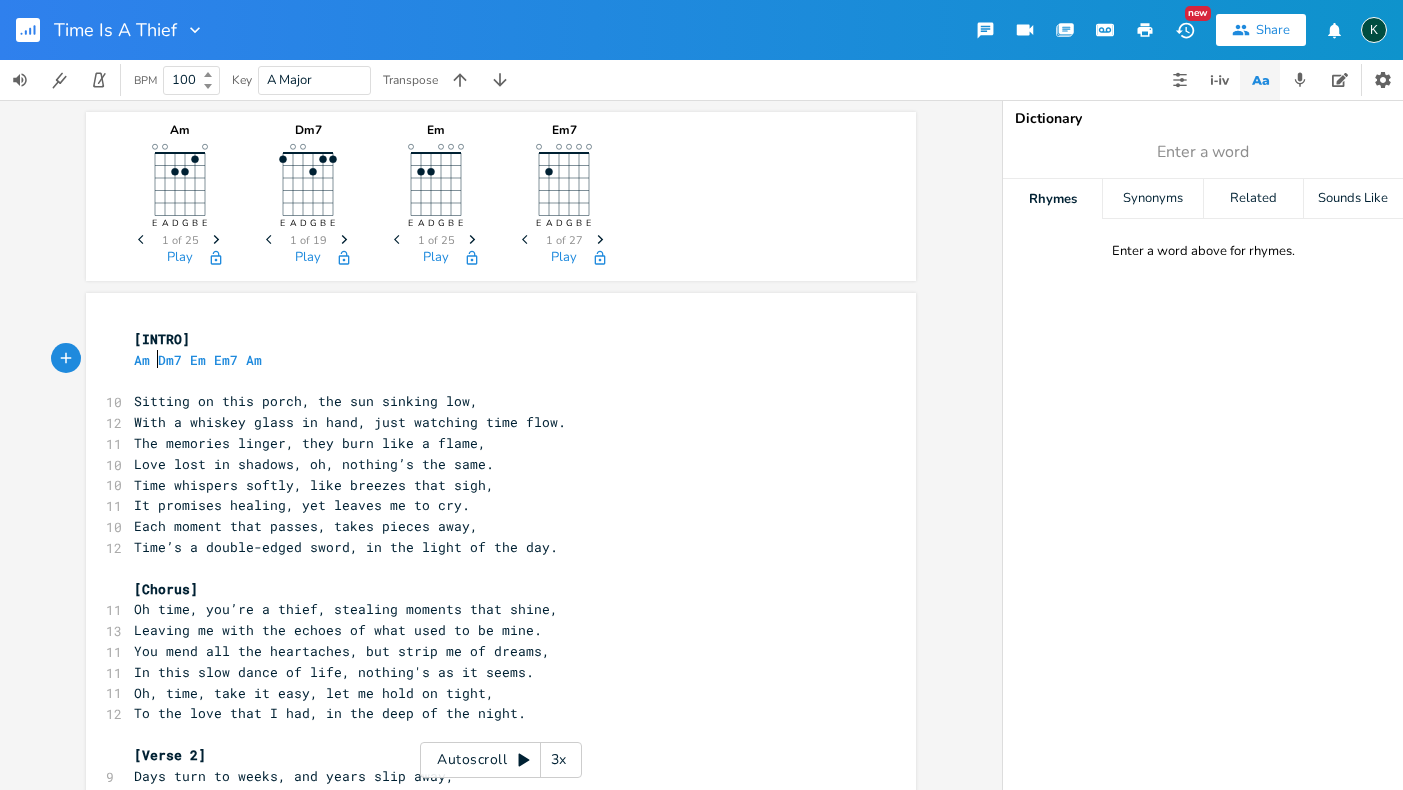 click on "Am   Dm7   Em   Em7   Am" at bounding box center [198, 360] 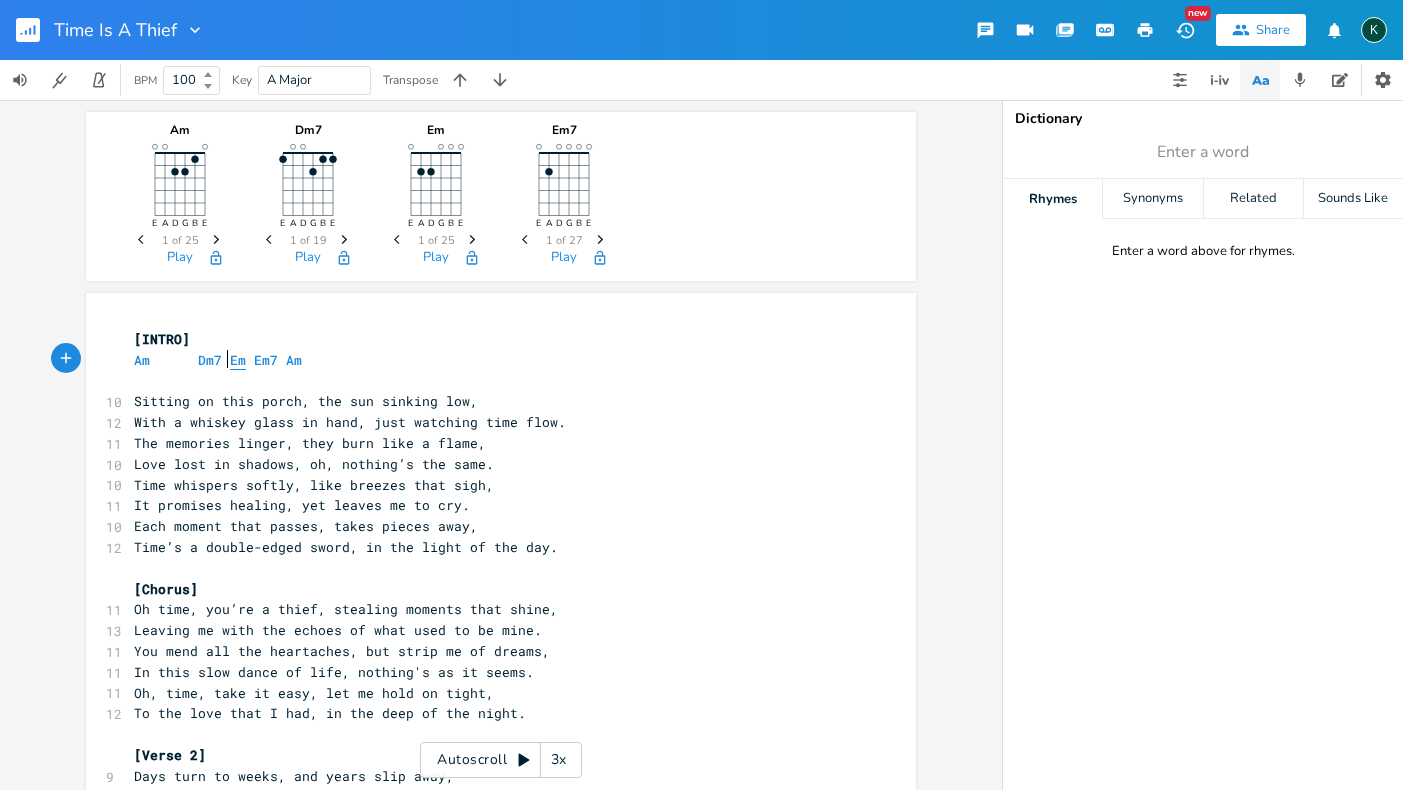 click on "Em" at bounding box center [238, 360] 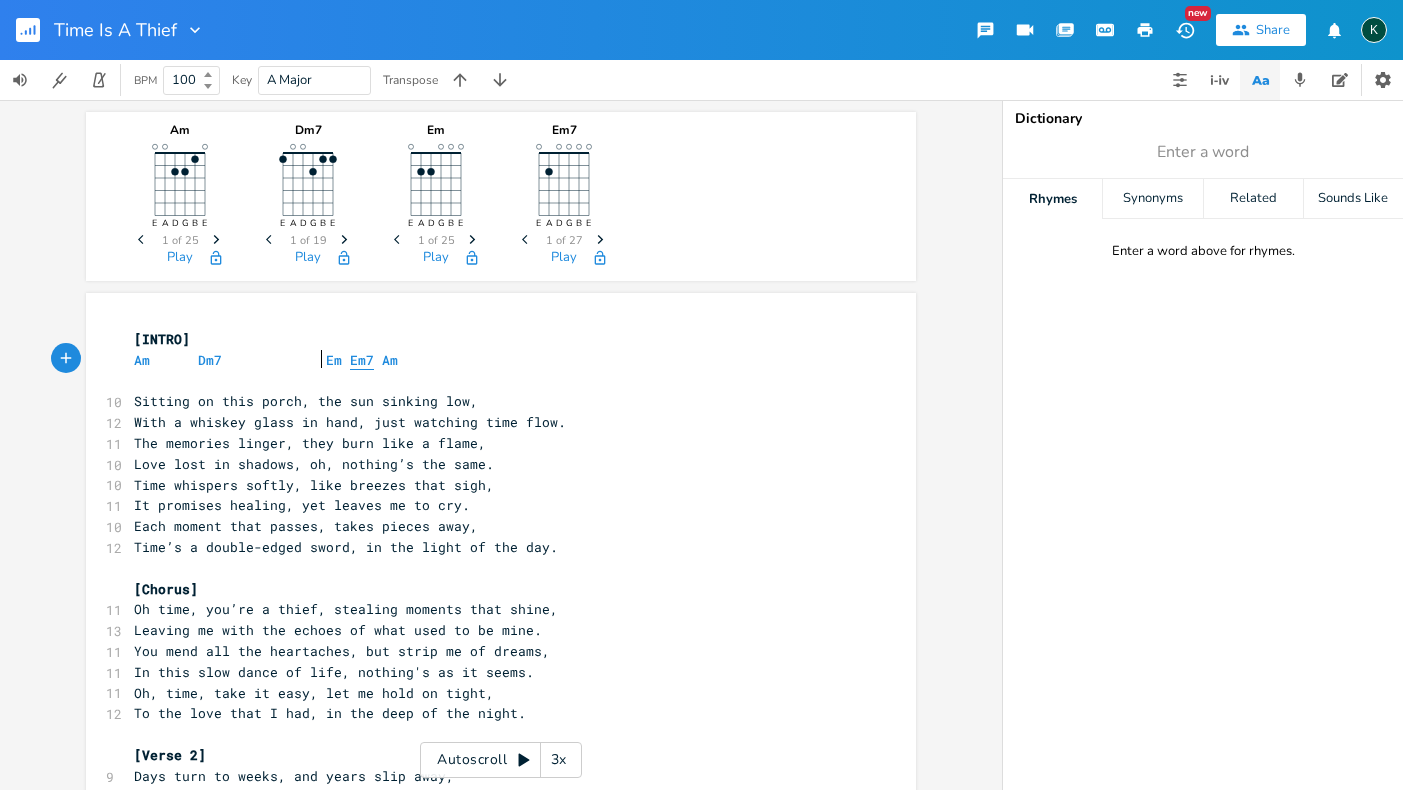 click on "Em7" at bounding box center (362, 360) 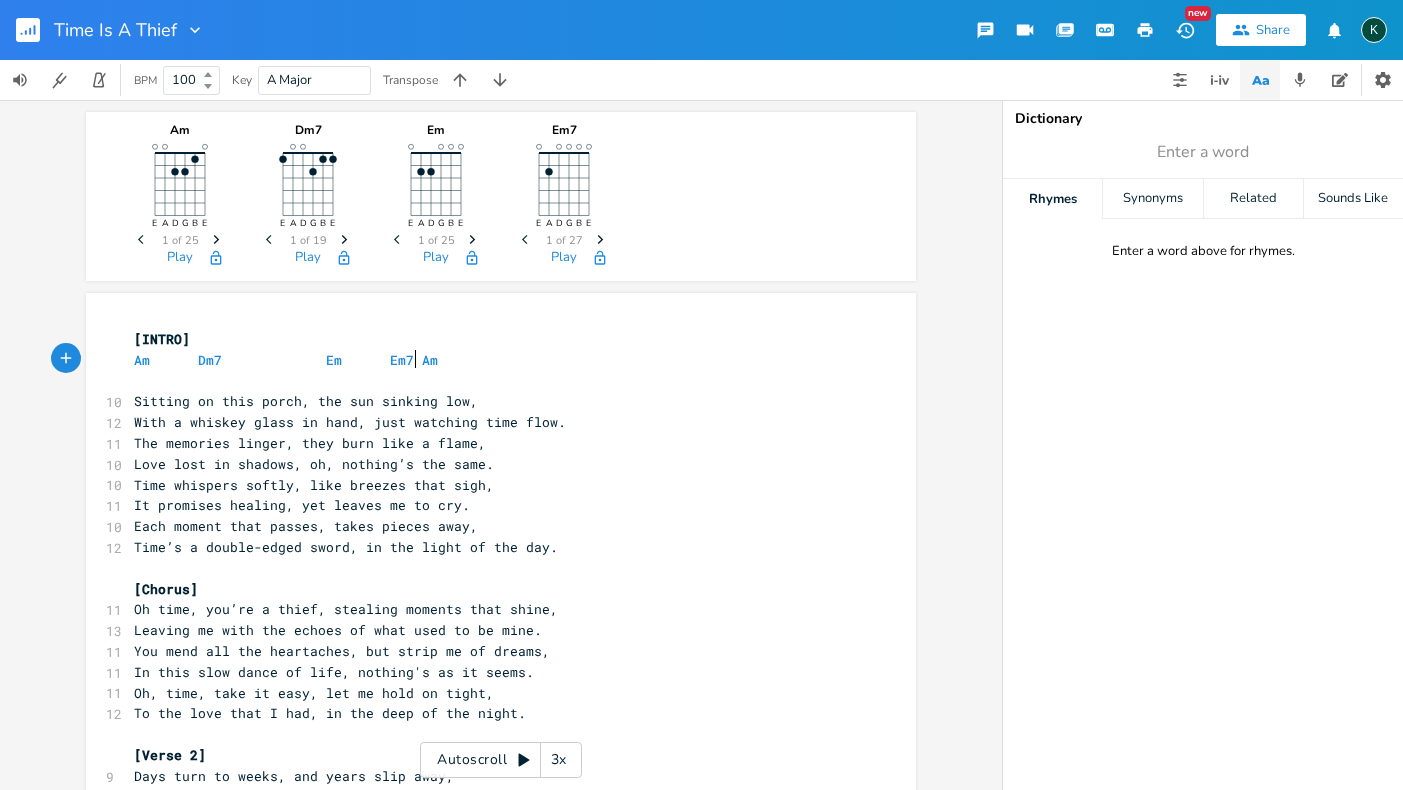click on "Am          Dm7                  Em          Em7   Am" at bounding box center [286, 360] 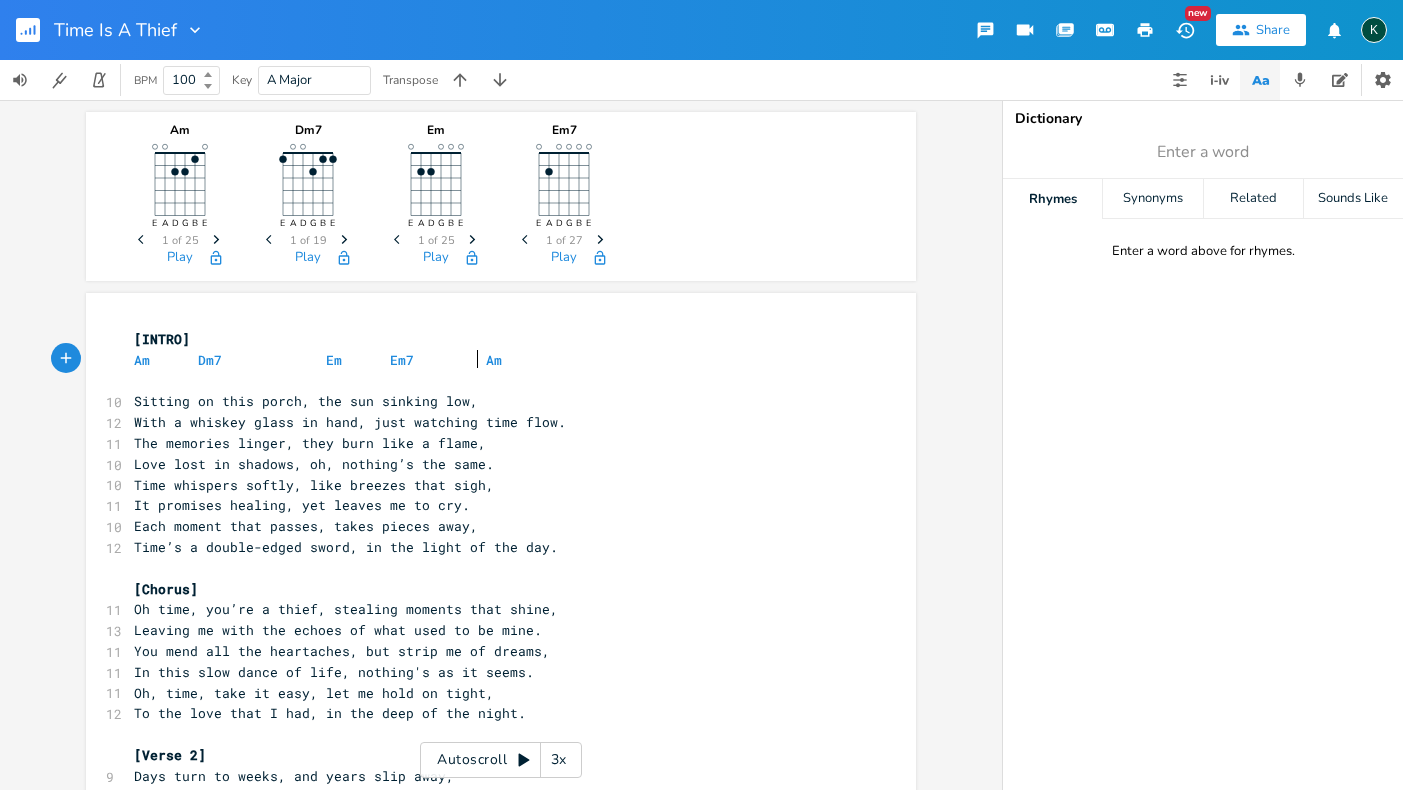 click at bounding box center (278, 360) 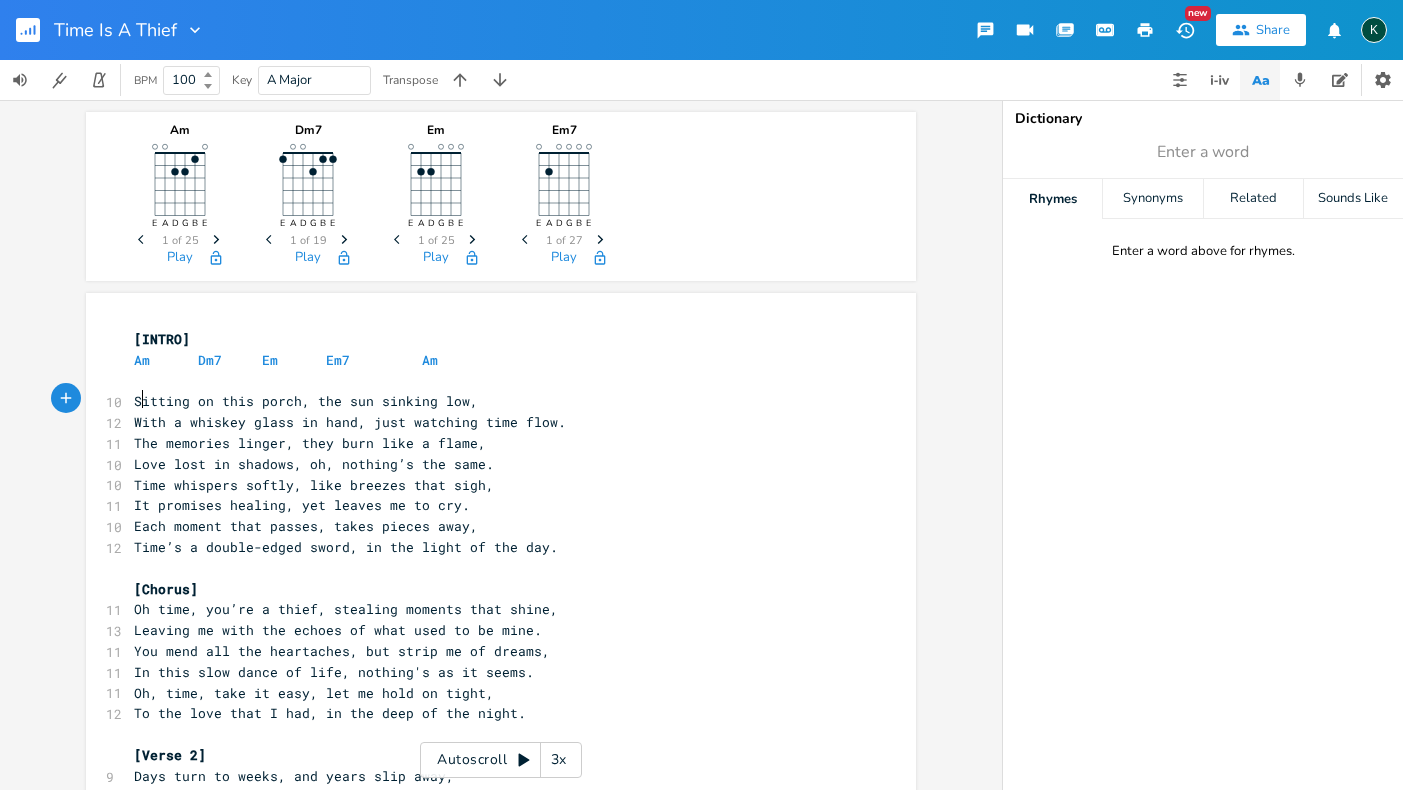 click on "Sitting on this porch, the sun sinking low," at bounding box center [306, 401] 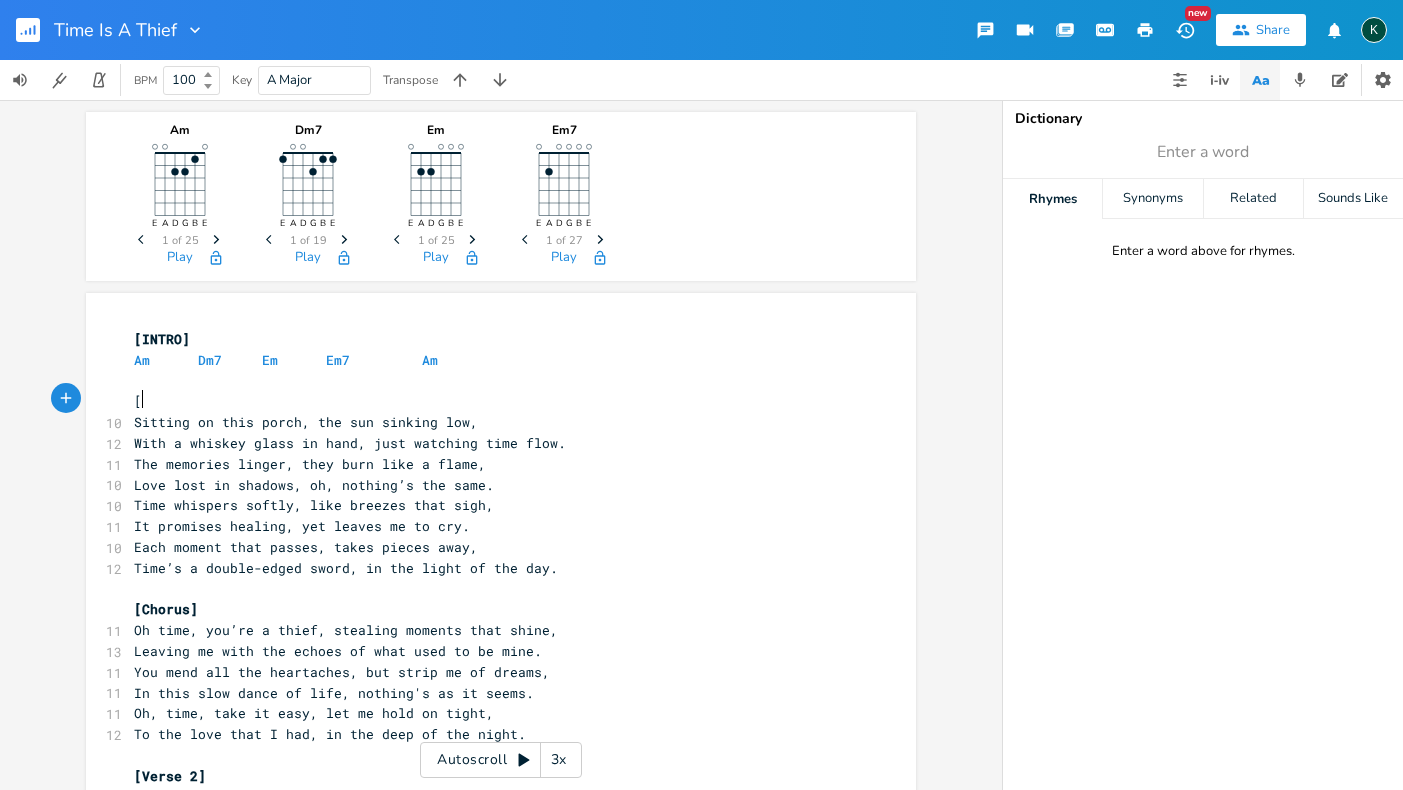 scroll, scrollTop: 0, scrollLeft: 3, axis: horizontal 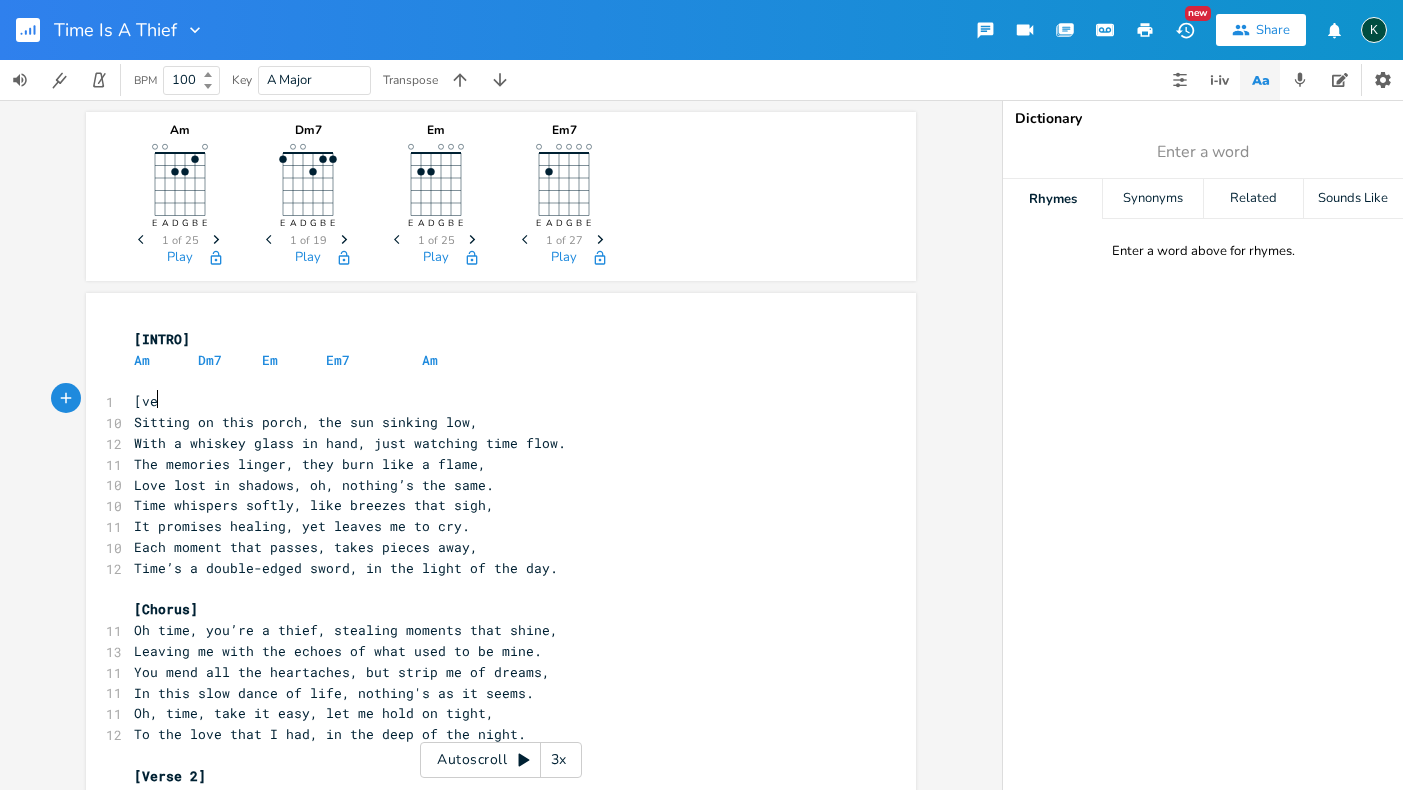 type on "[ver" 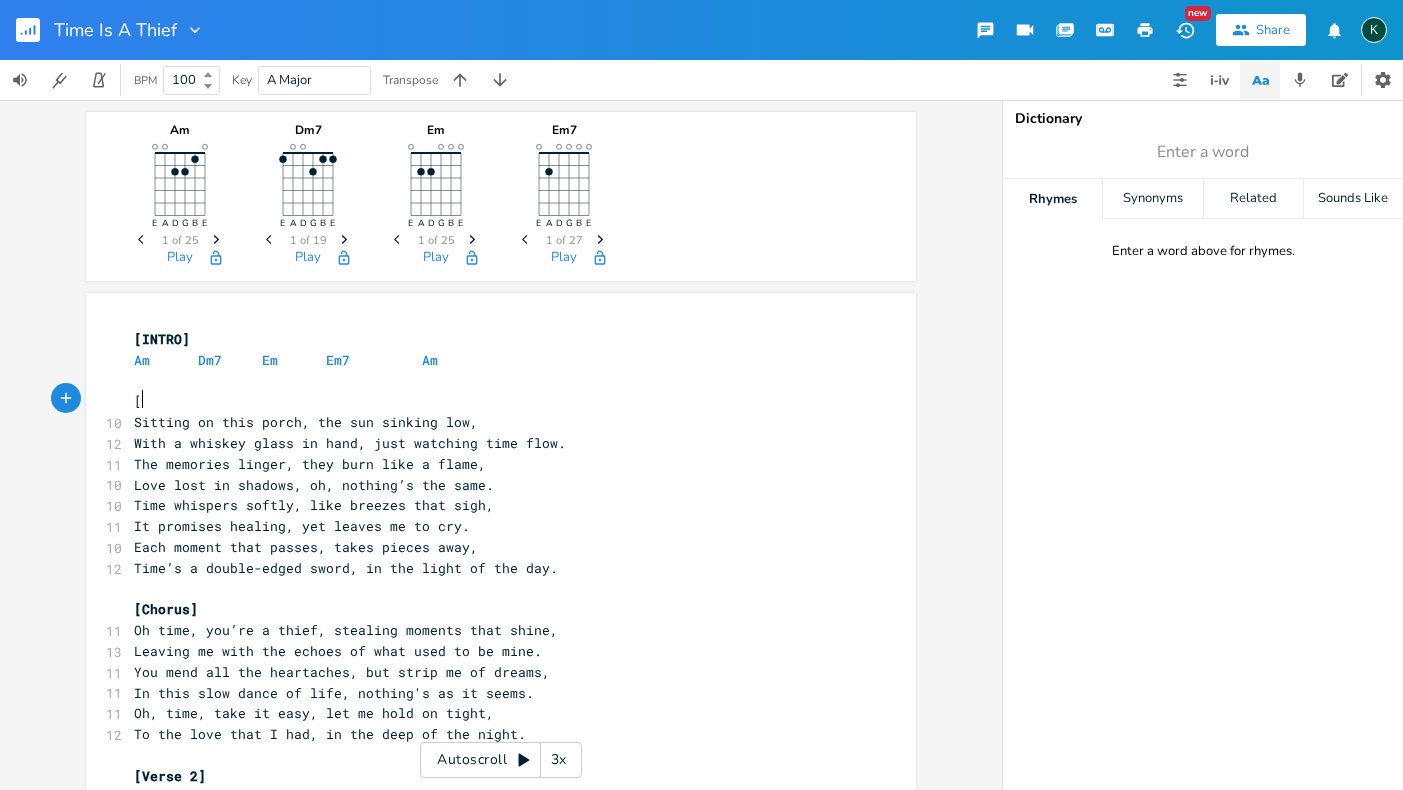 type on "B" 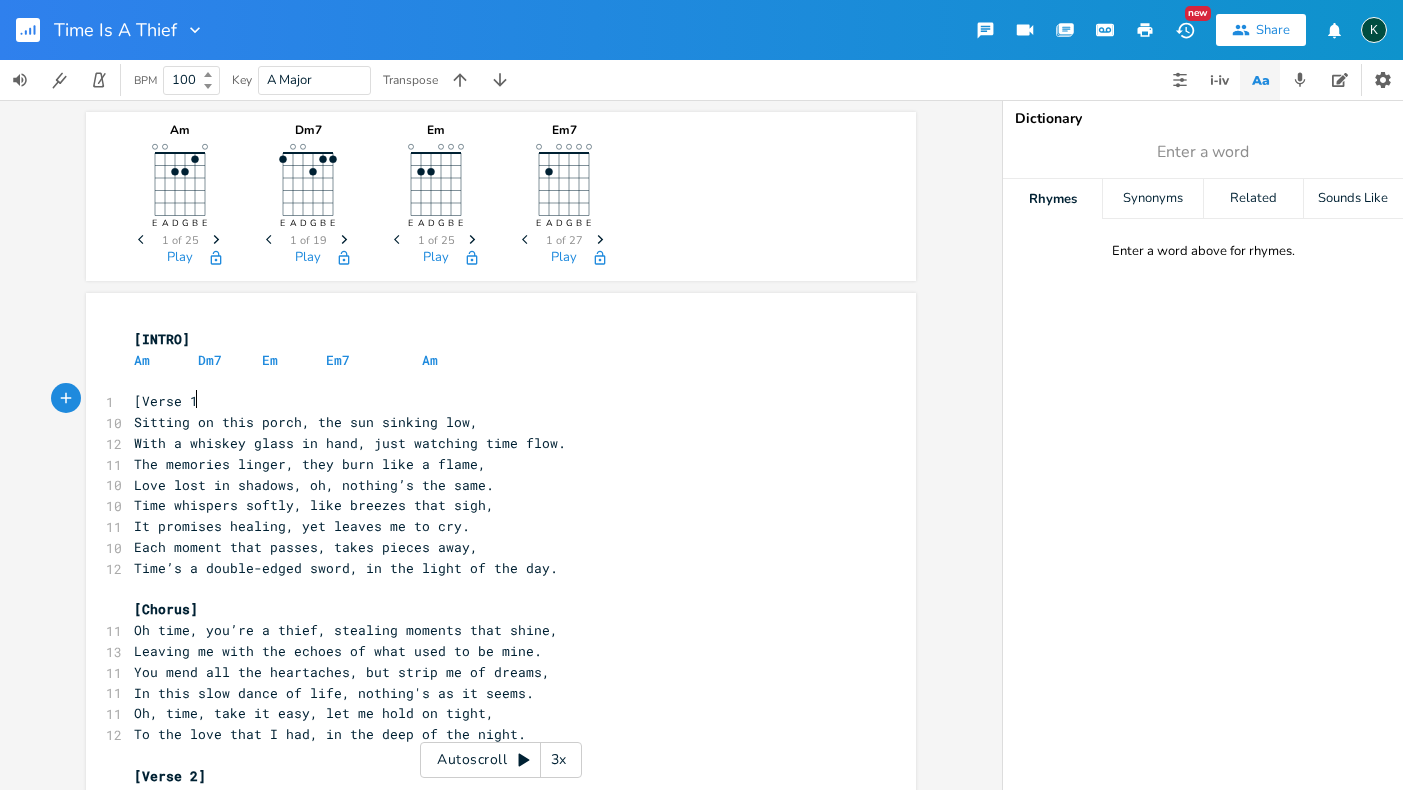 scroll, scrollTop: 0, scrollLeft: 38, axis: horizontal 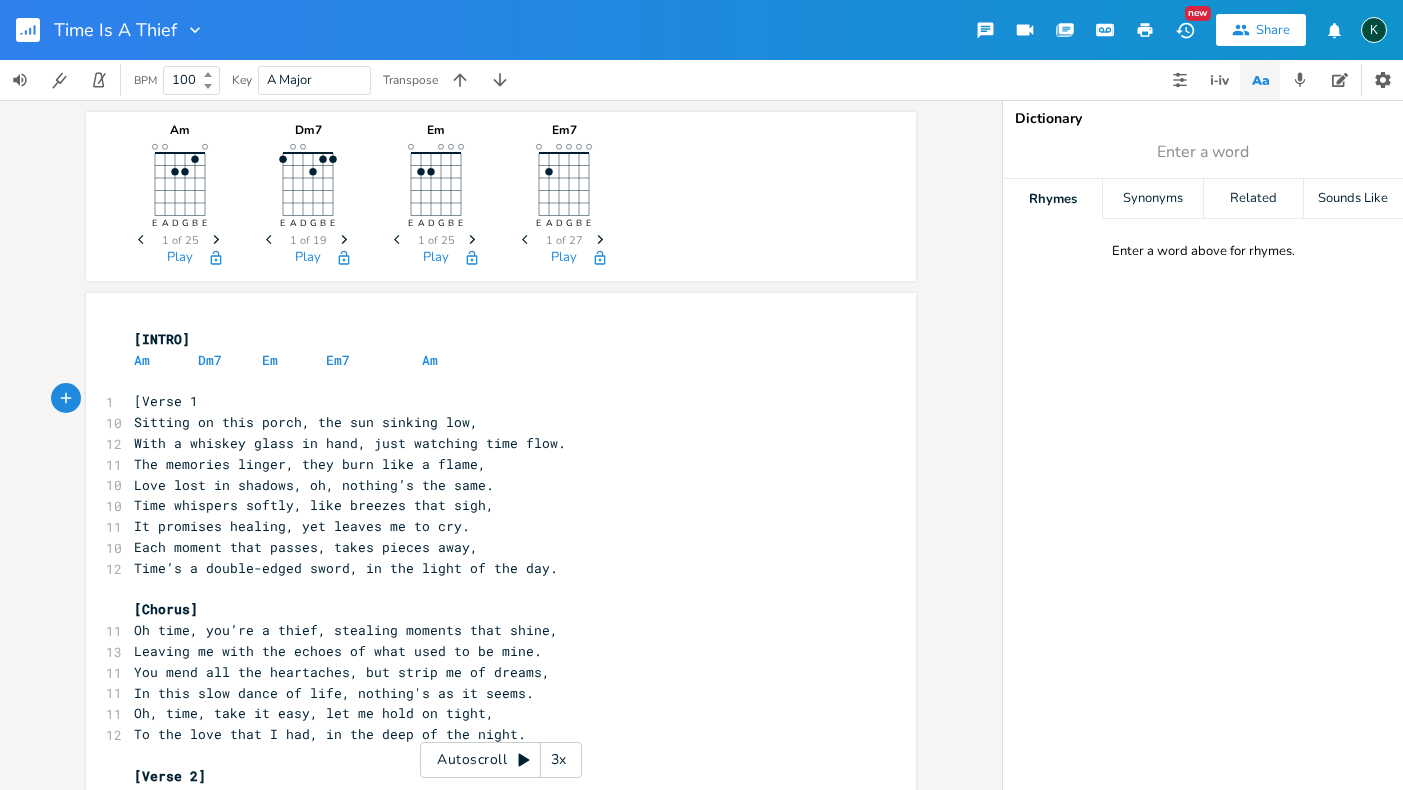 type on "Verse 1]" 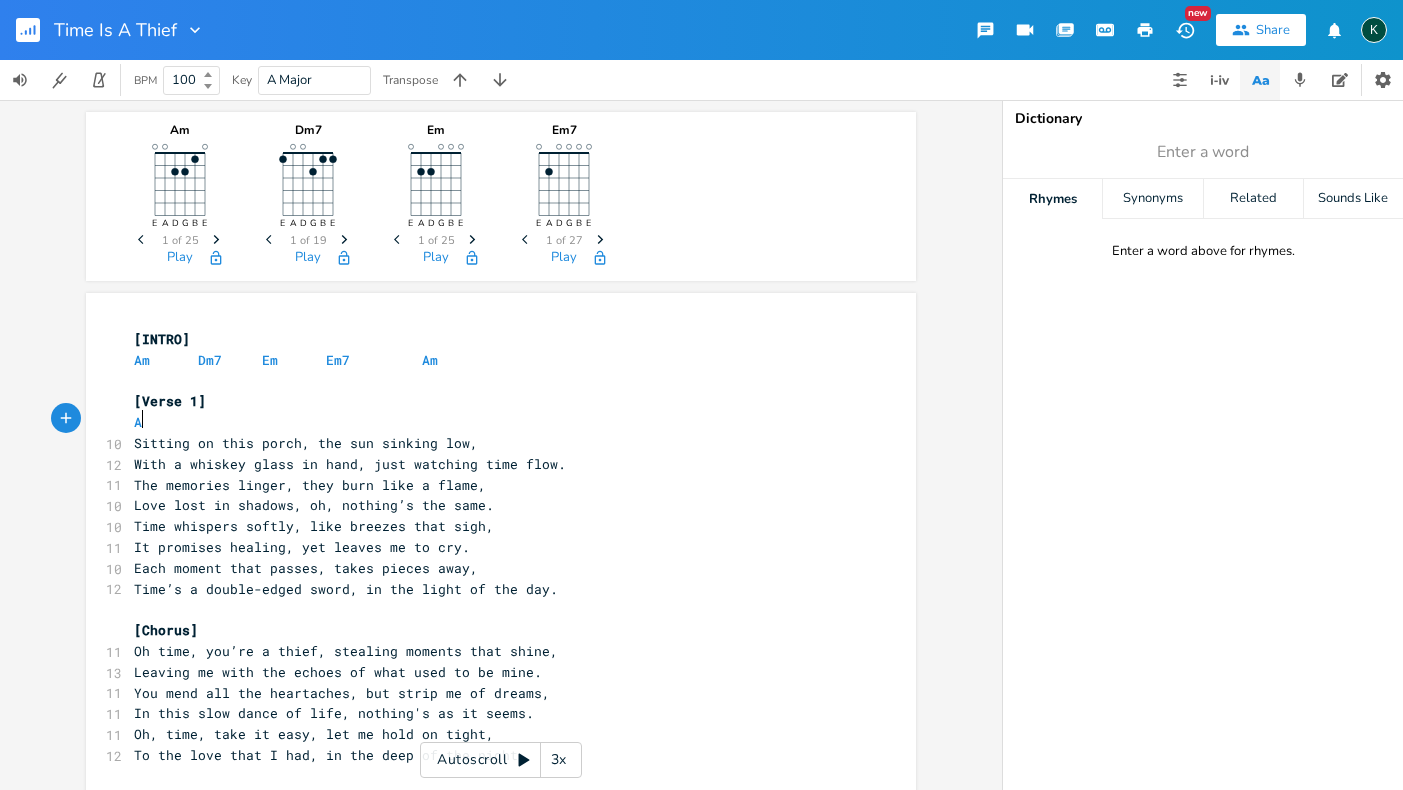 type on "Am" 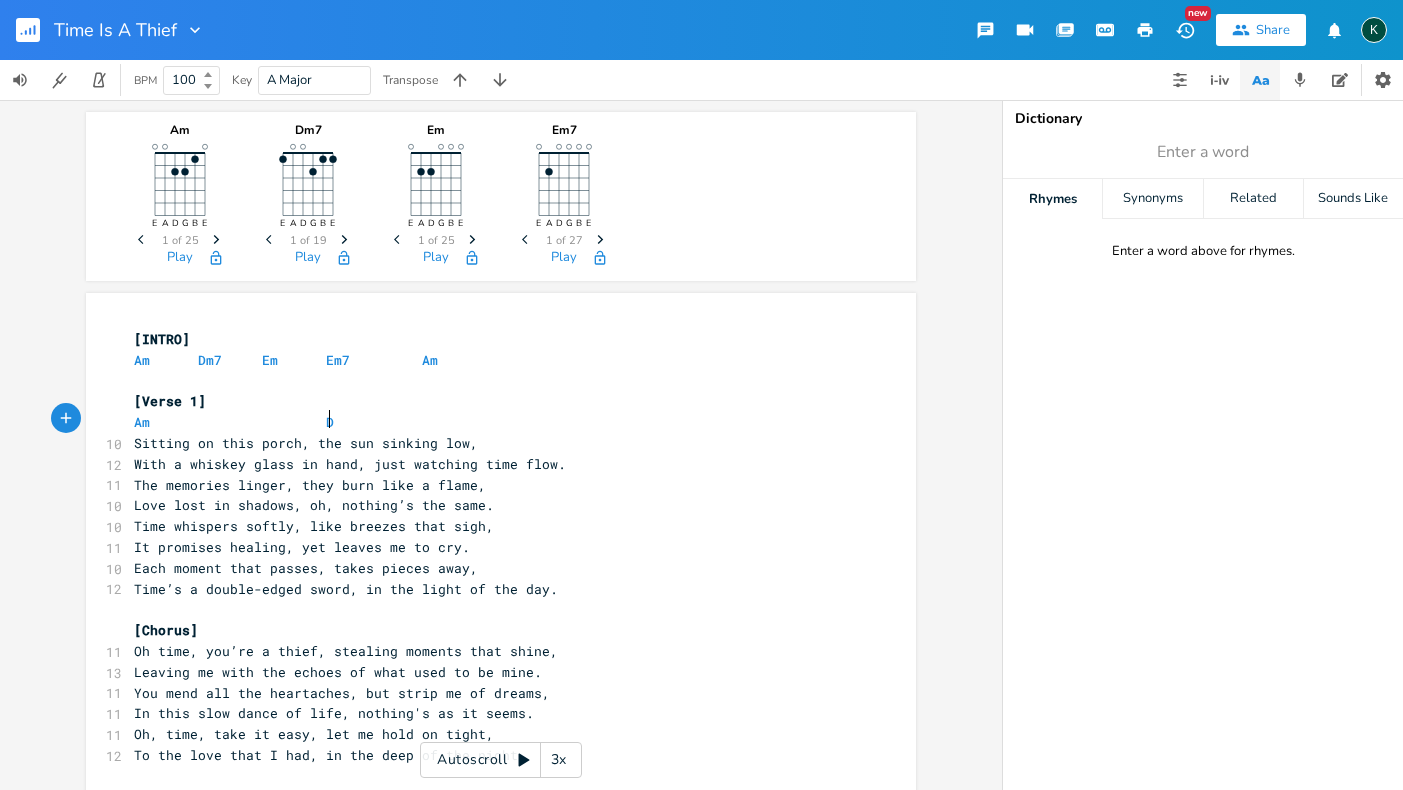 type on "Dm" 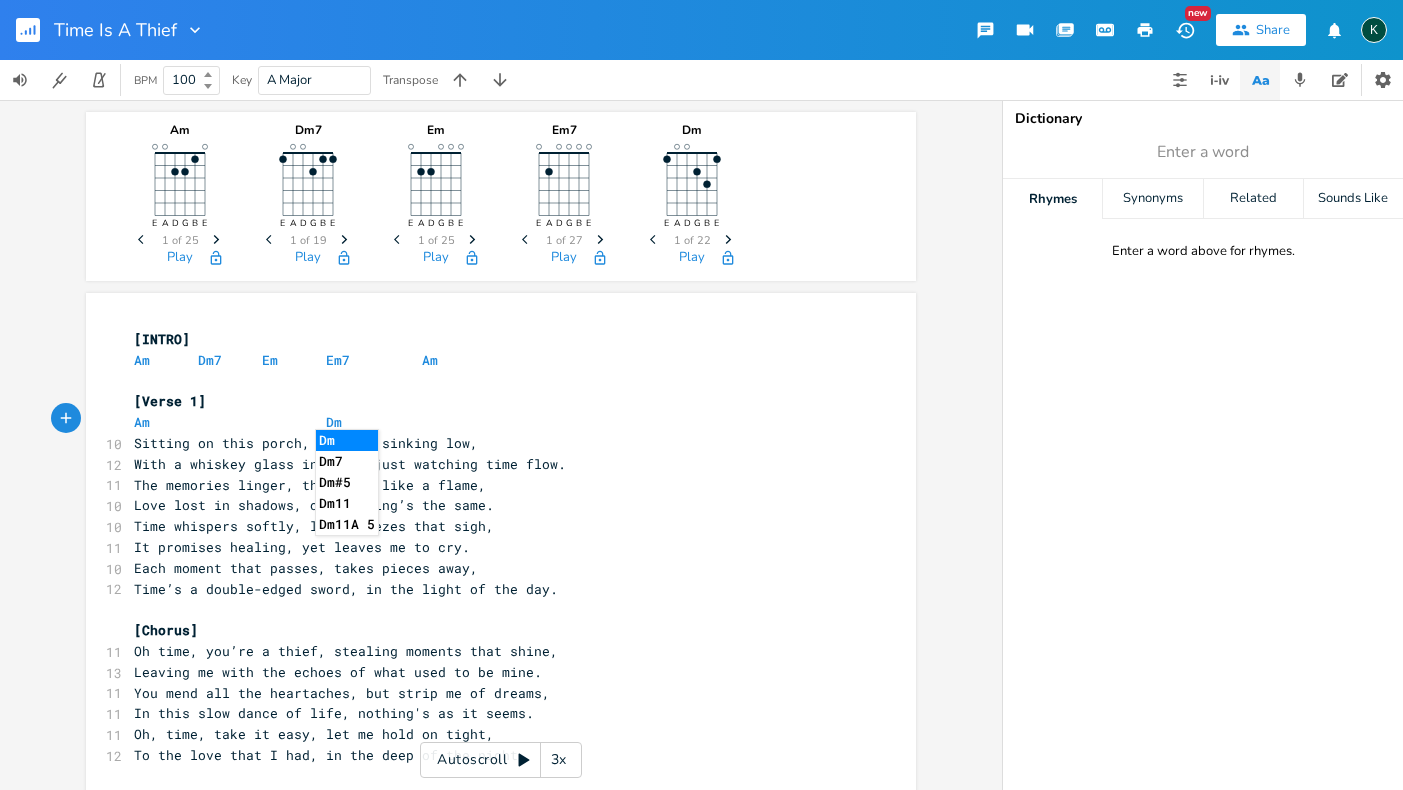 click on "Sitting on this porch, the sun sinking low," at bounding box center [491, 443] 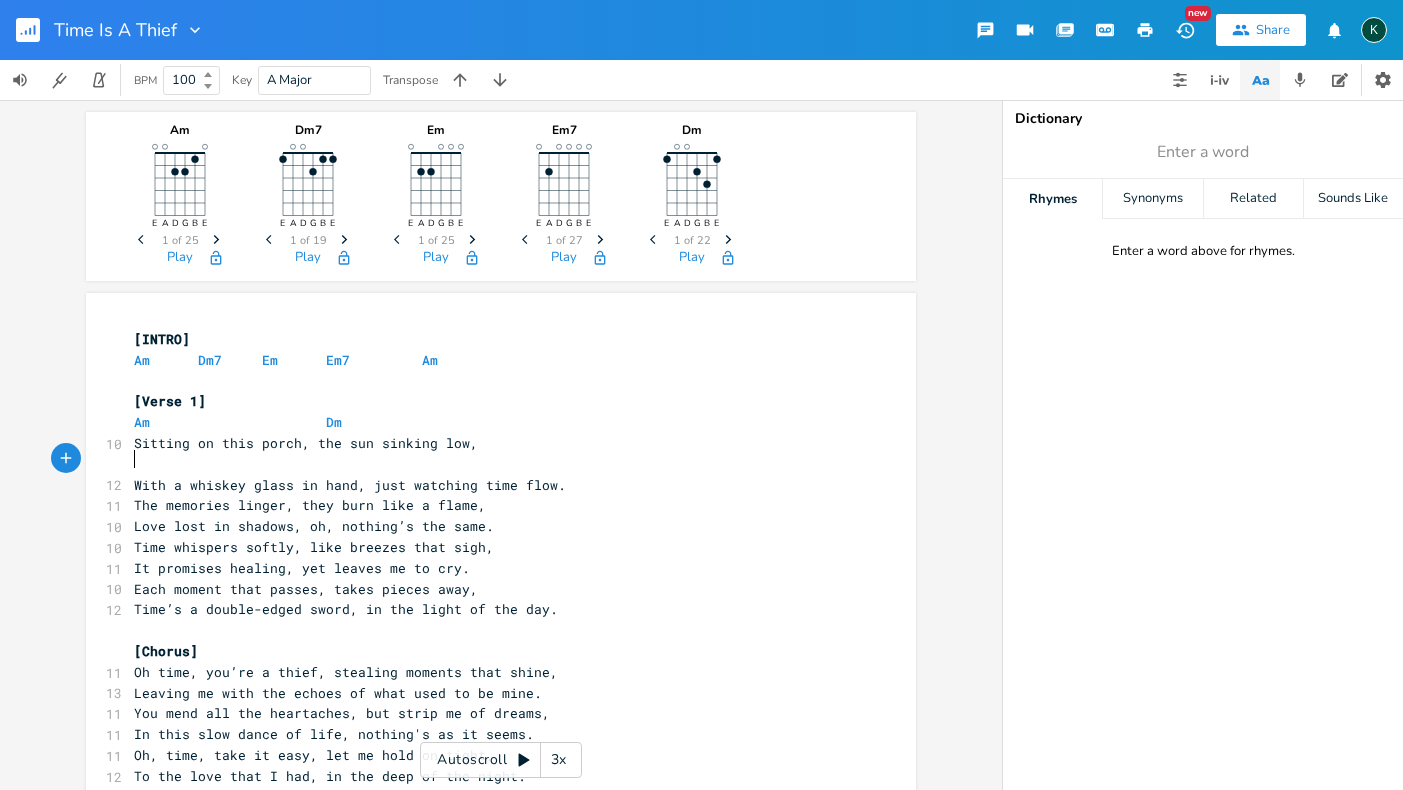 type on "E" 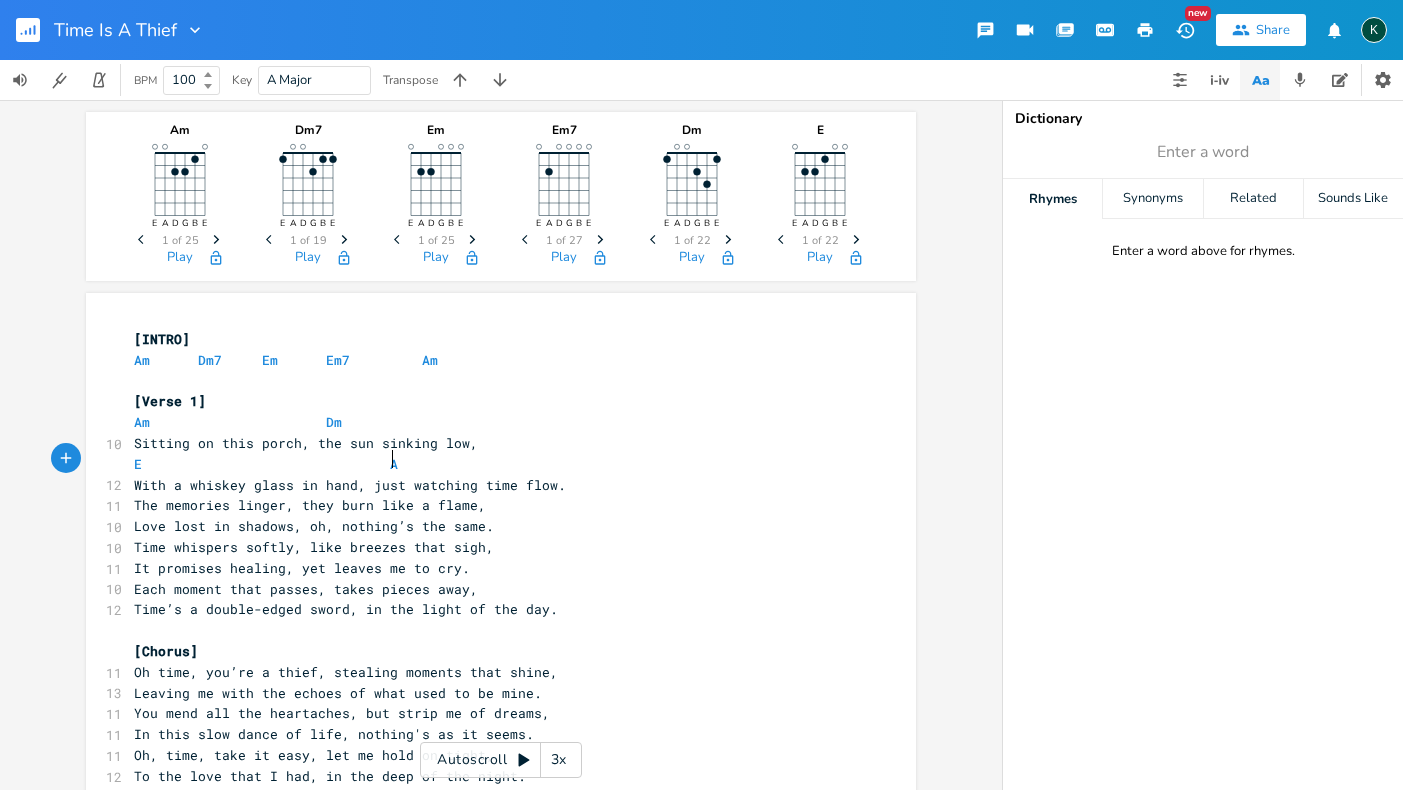 type on "Am" 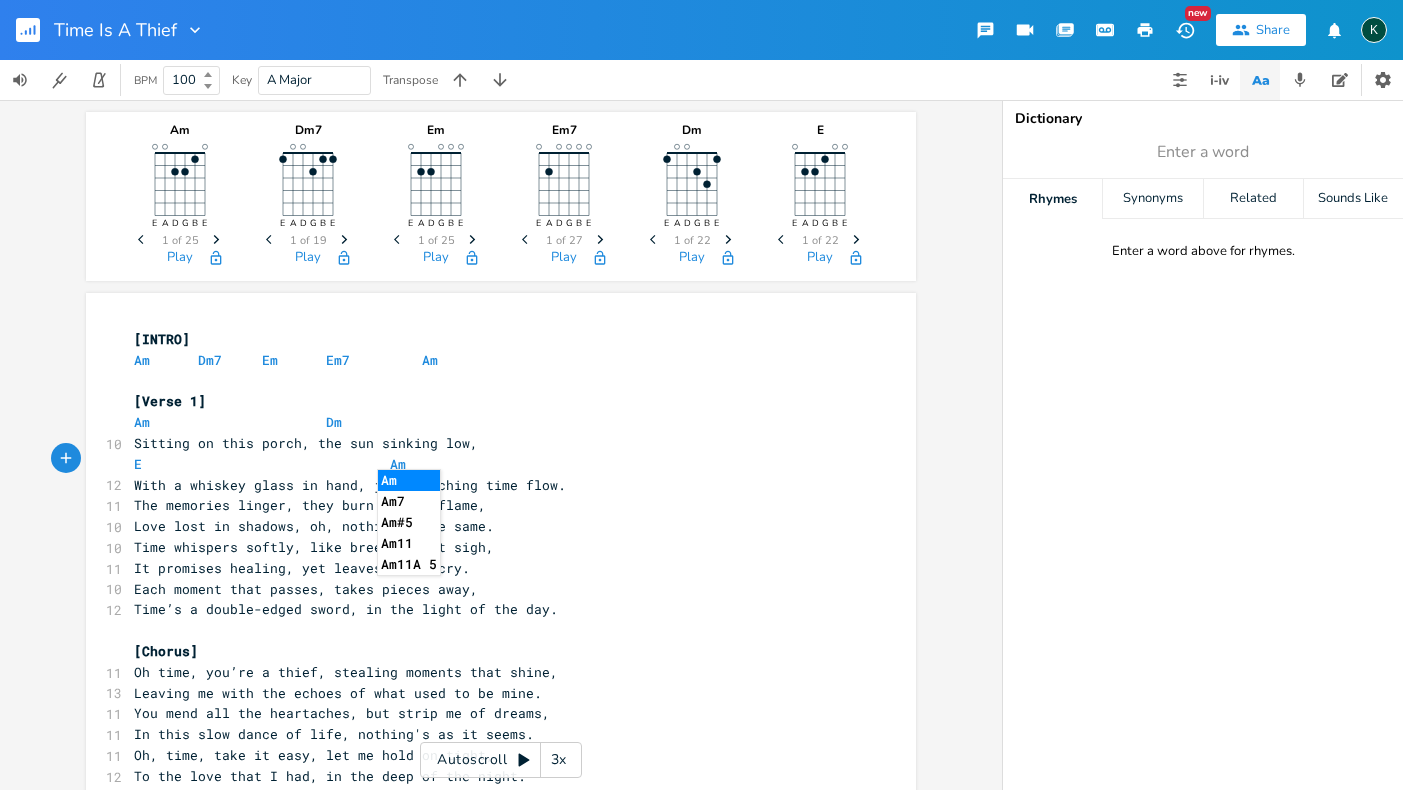 click on "With a whiskey glass in hand, just watching time flow." at bounding box center (491, 485) 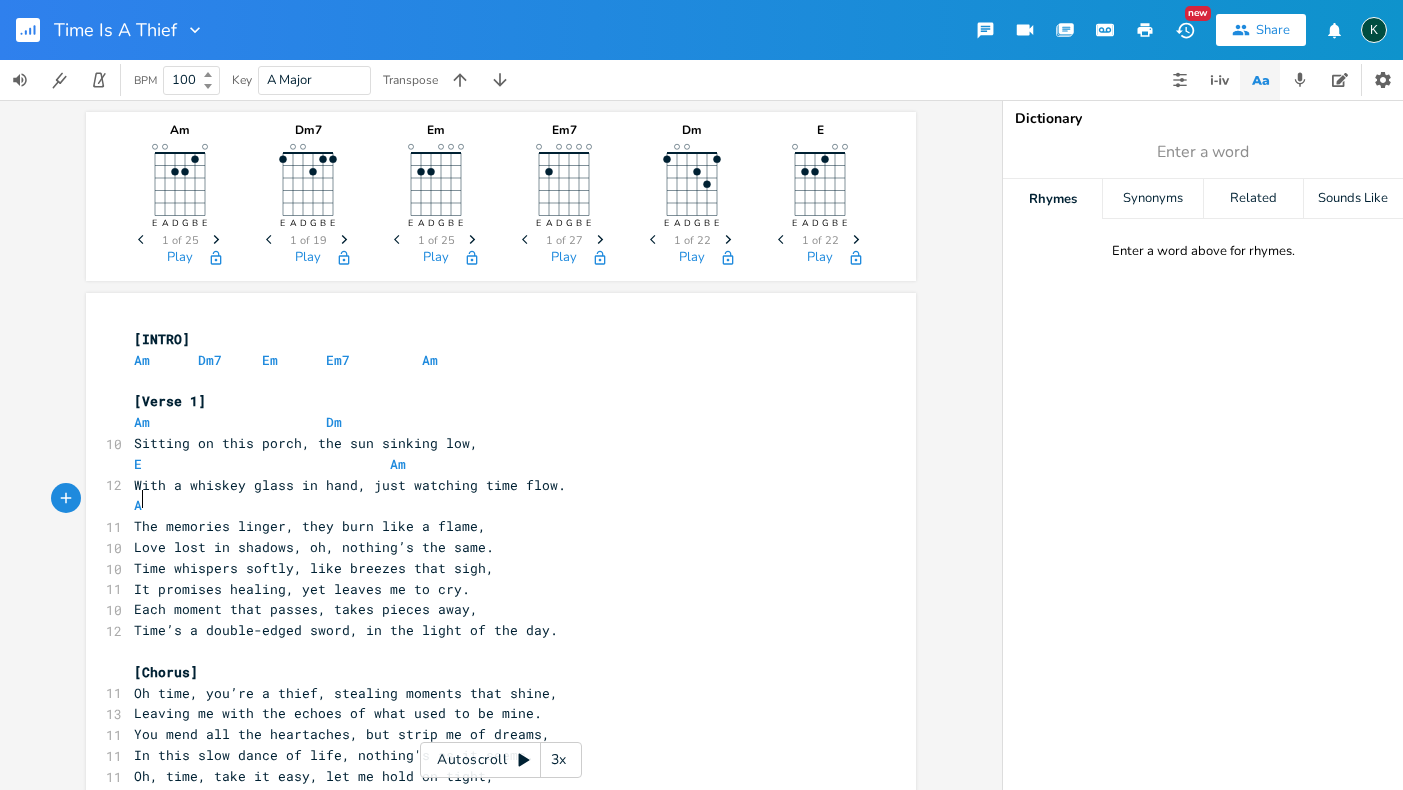 type on "Am" 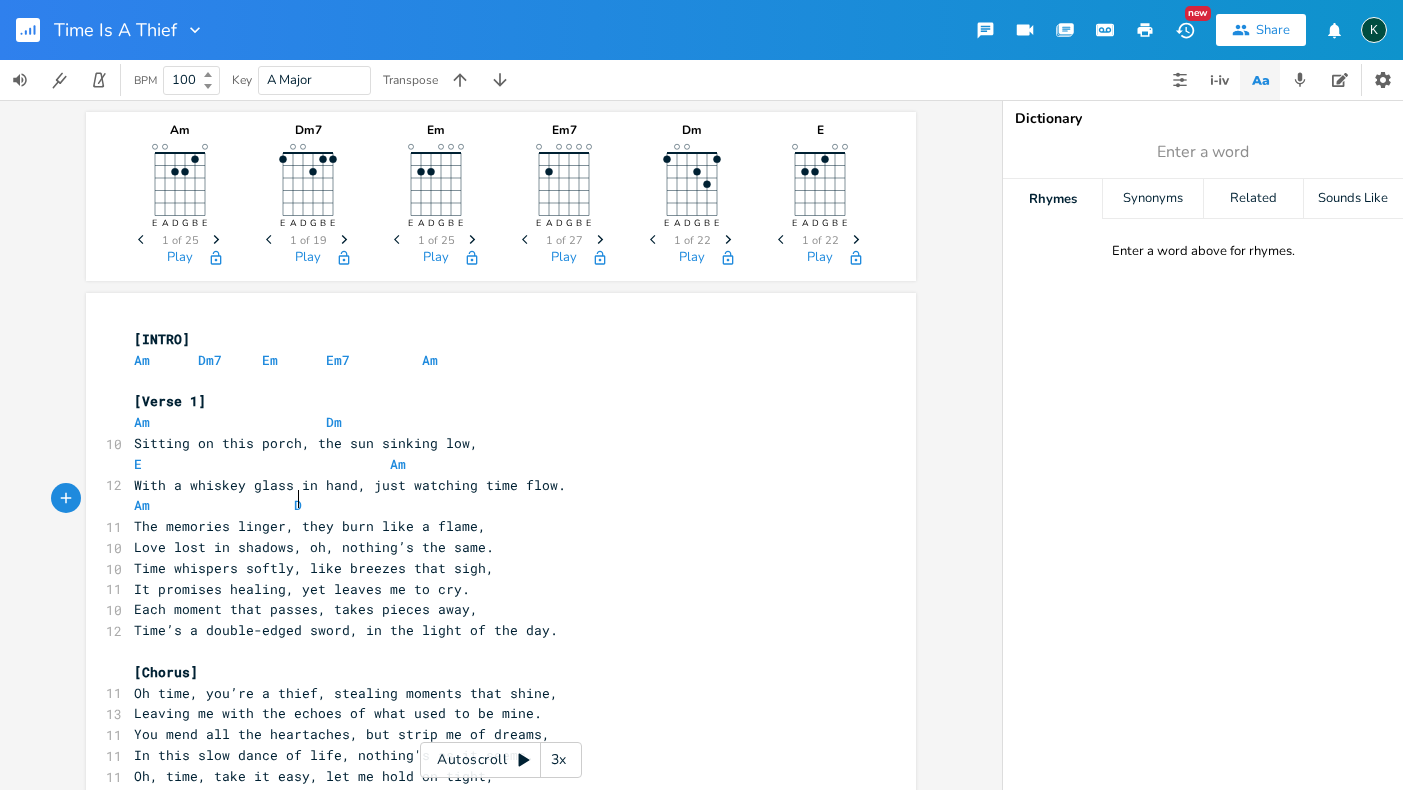type on "Dm" 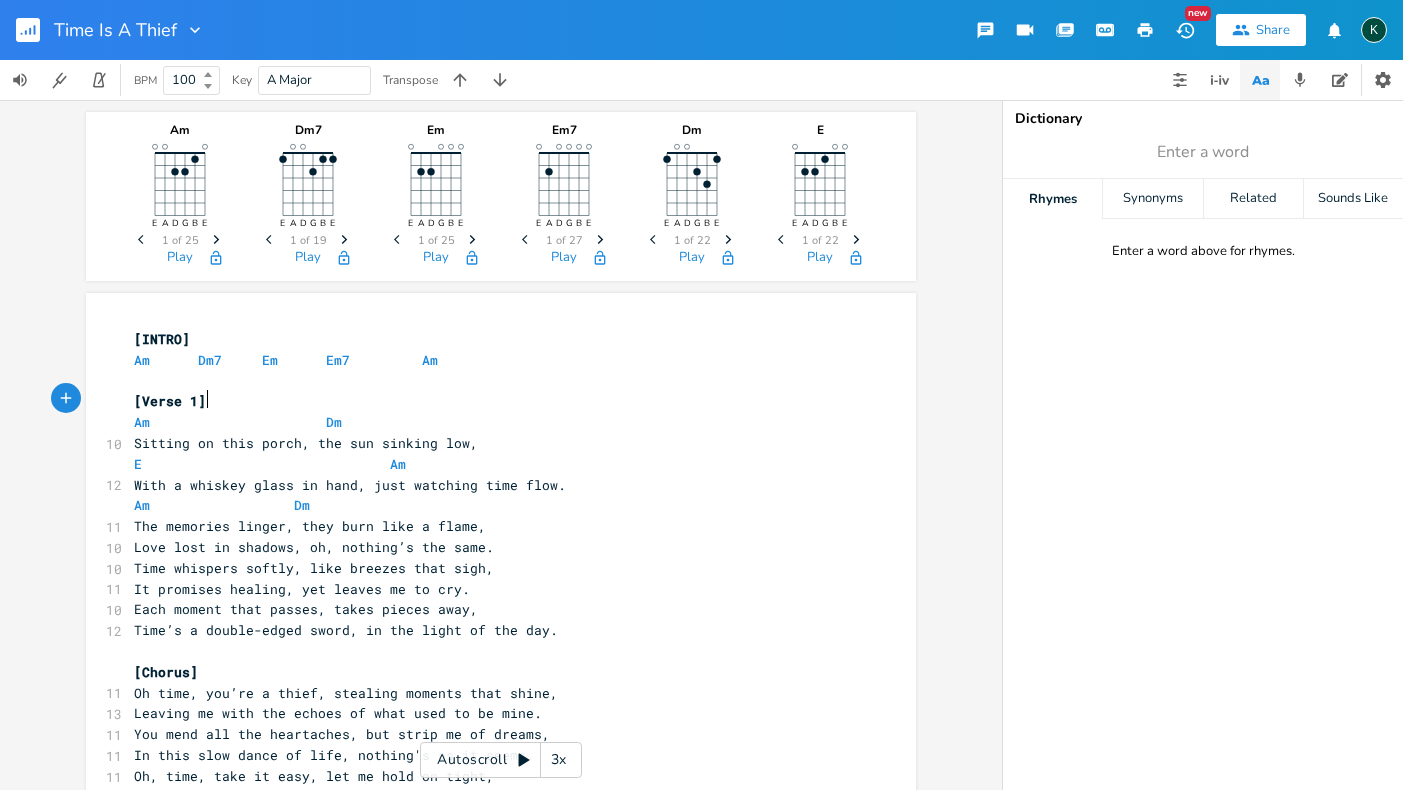 click on "[Verse 1]" at bounding box center [491, 401] 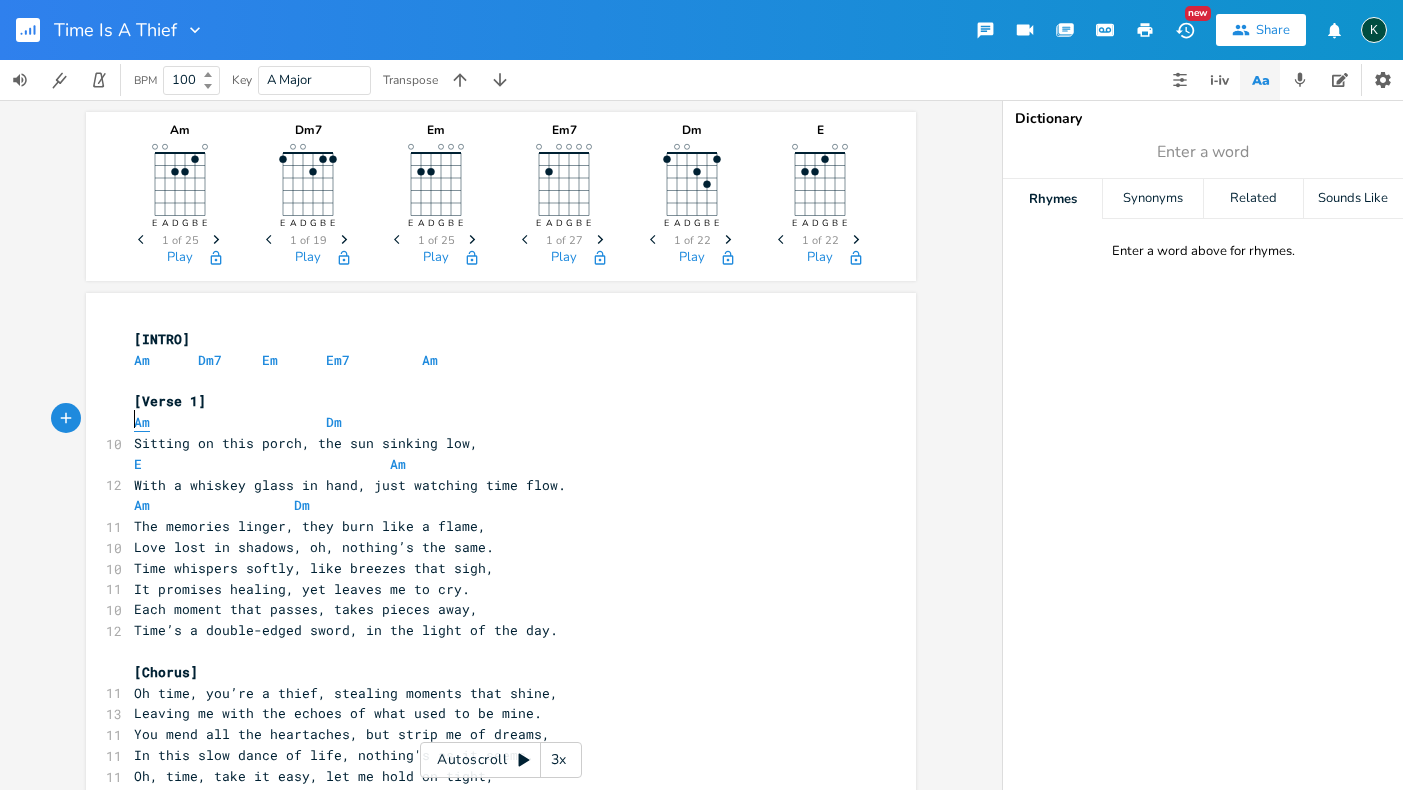 click on "Am" at bounding box center (142, 422) 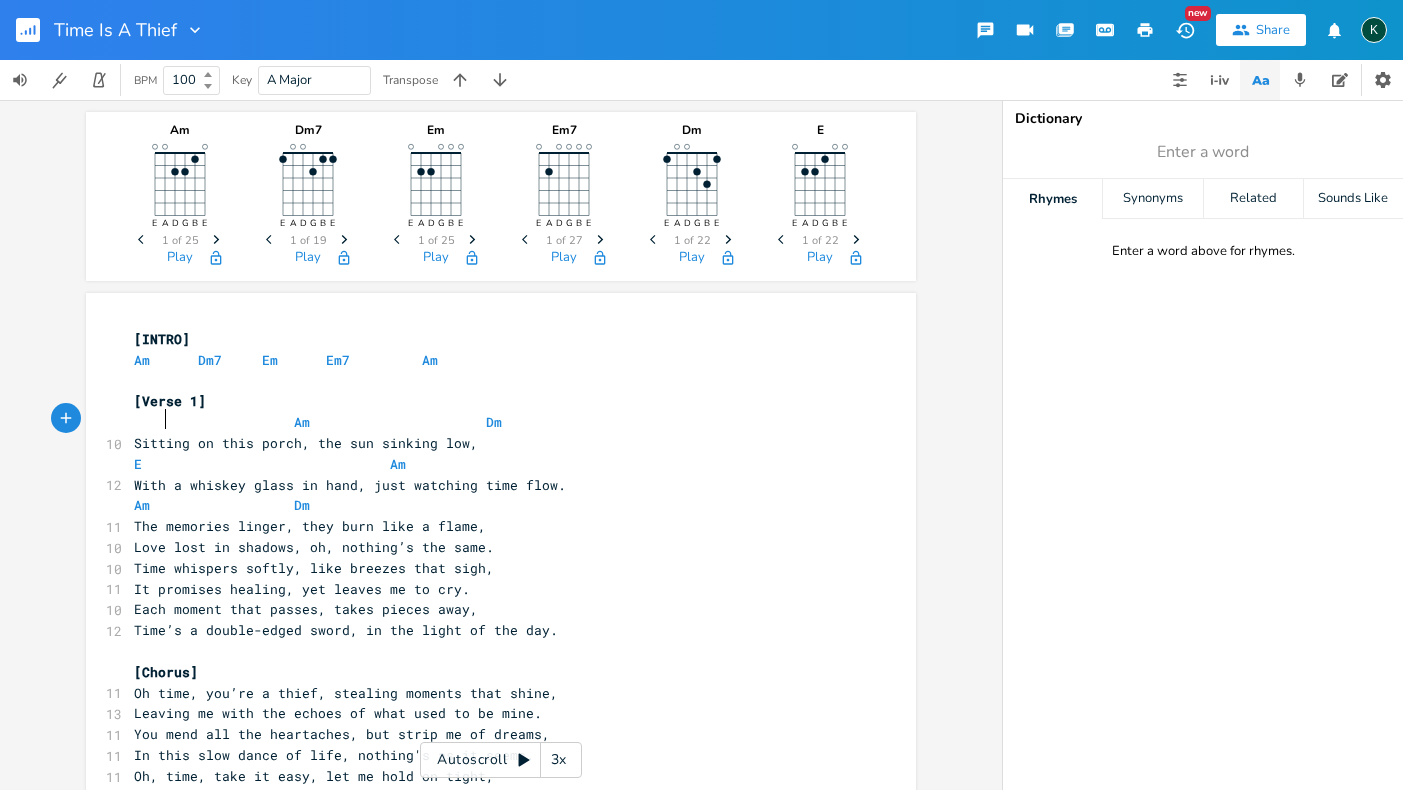 click at bounding box center [150, 422] 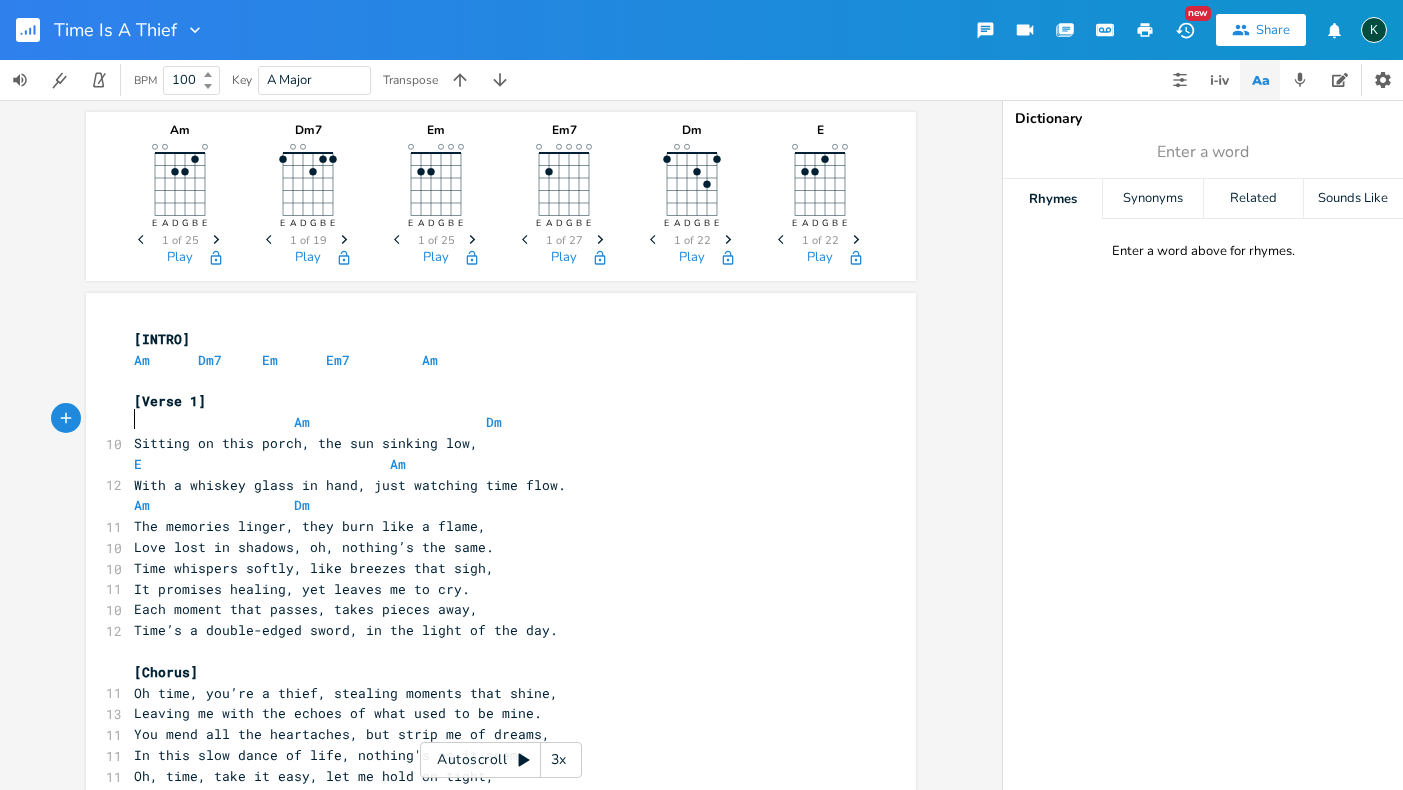 click at bounding box center [150, 422] 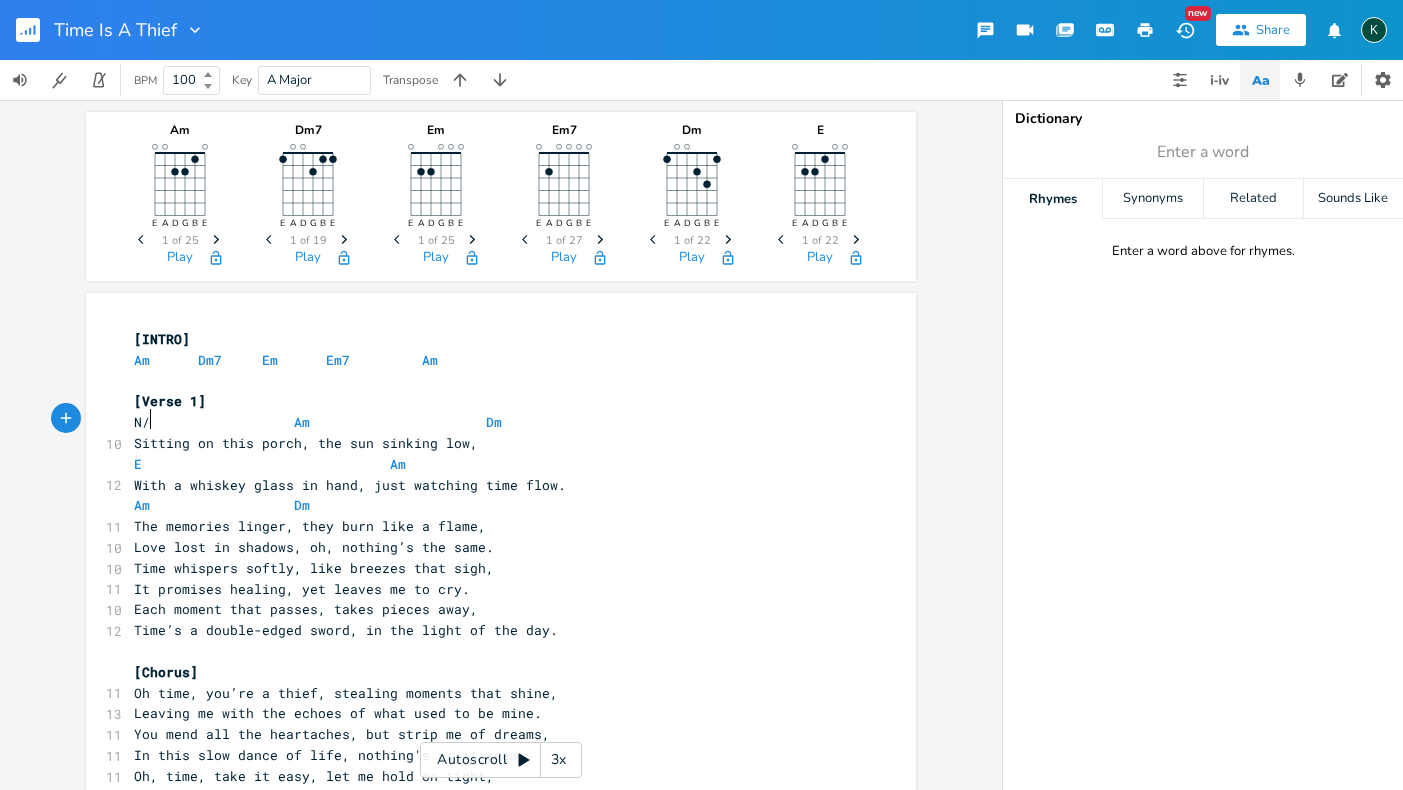 type on "N/X" 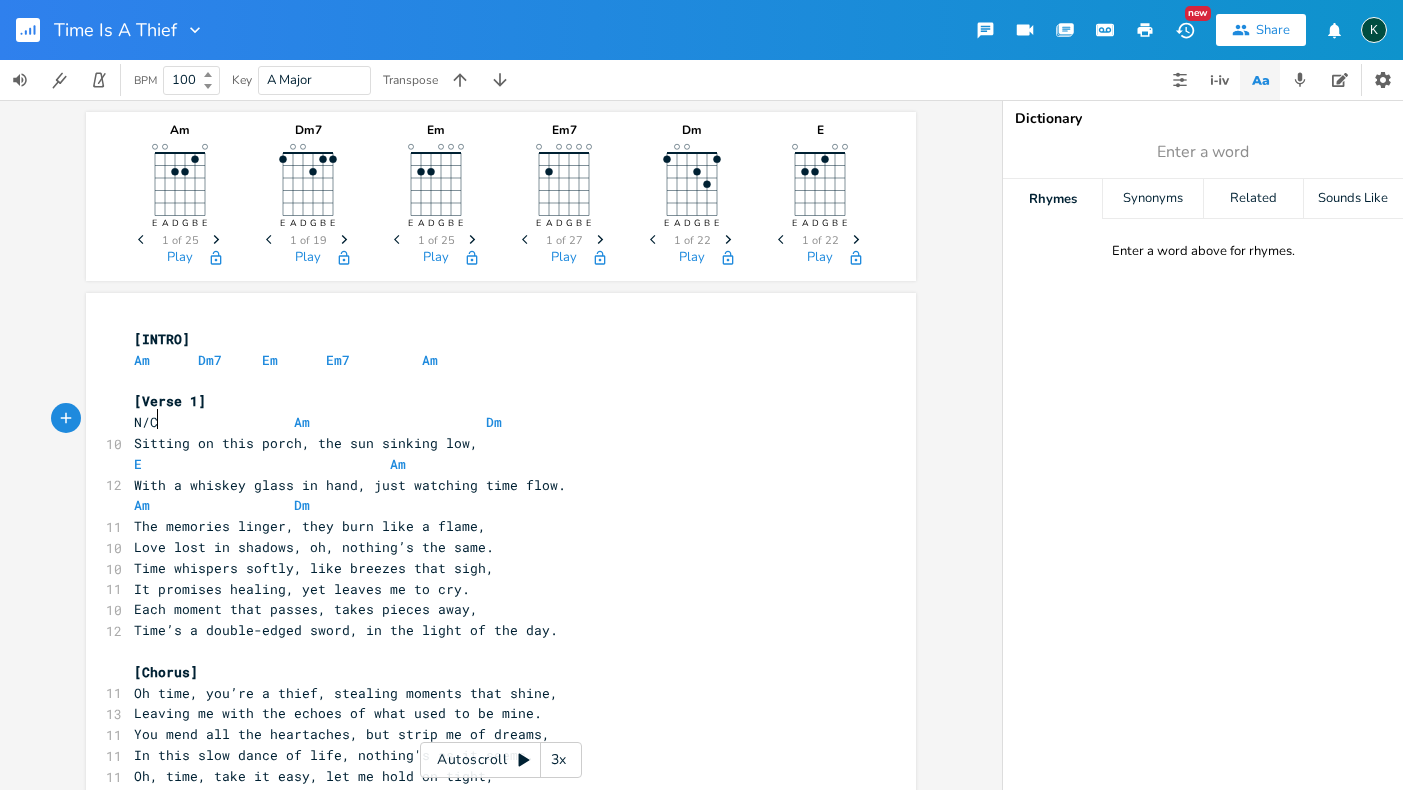 click at bounding box center [278, 422] 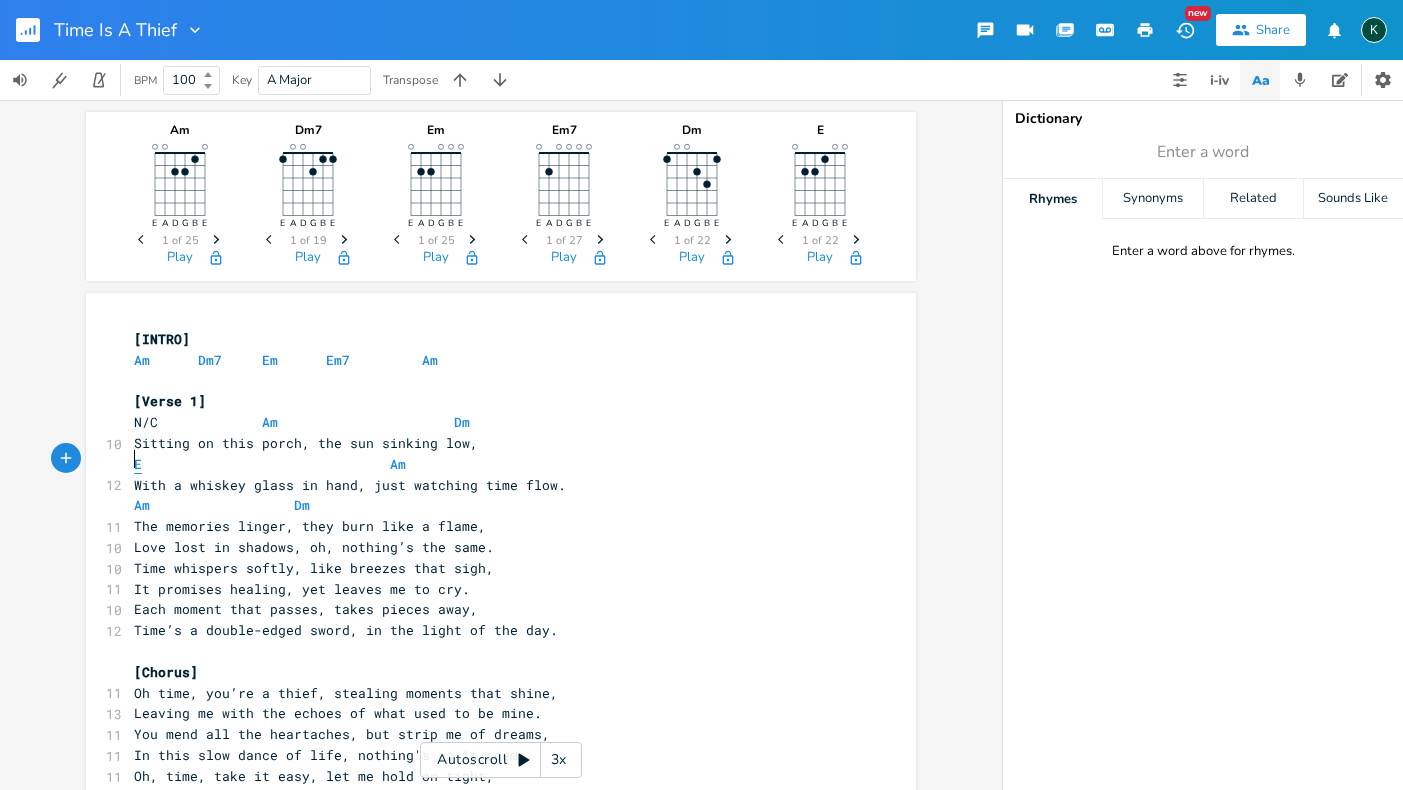 click on "E" at bounding box center (138, 464) 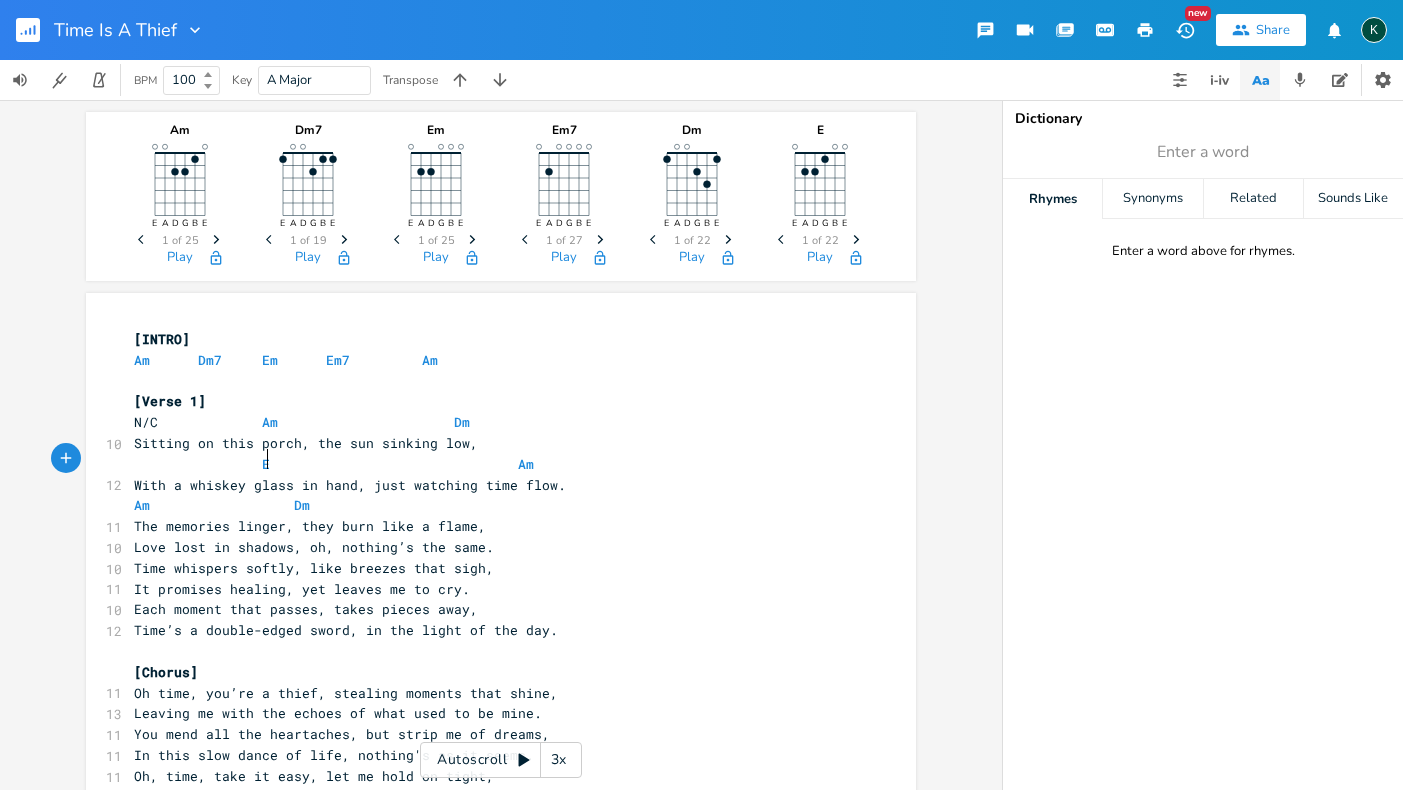 click at bounding box center [282, 464] 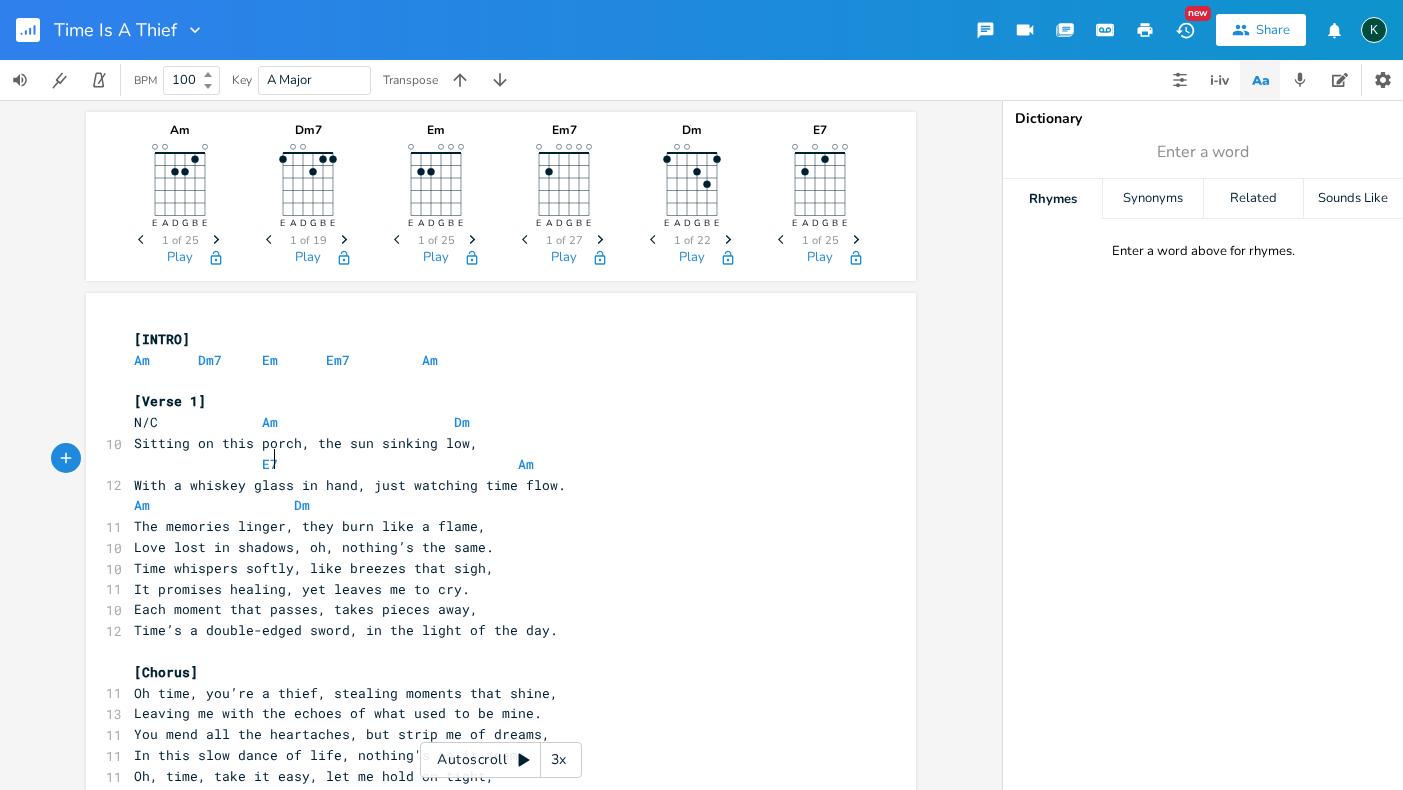 type on "7" 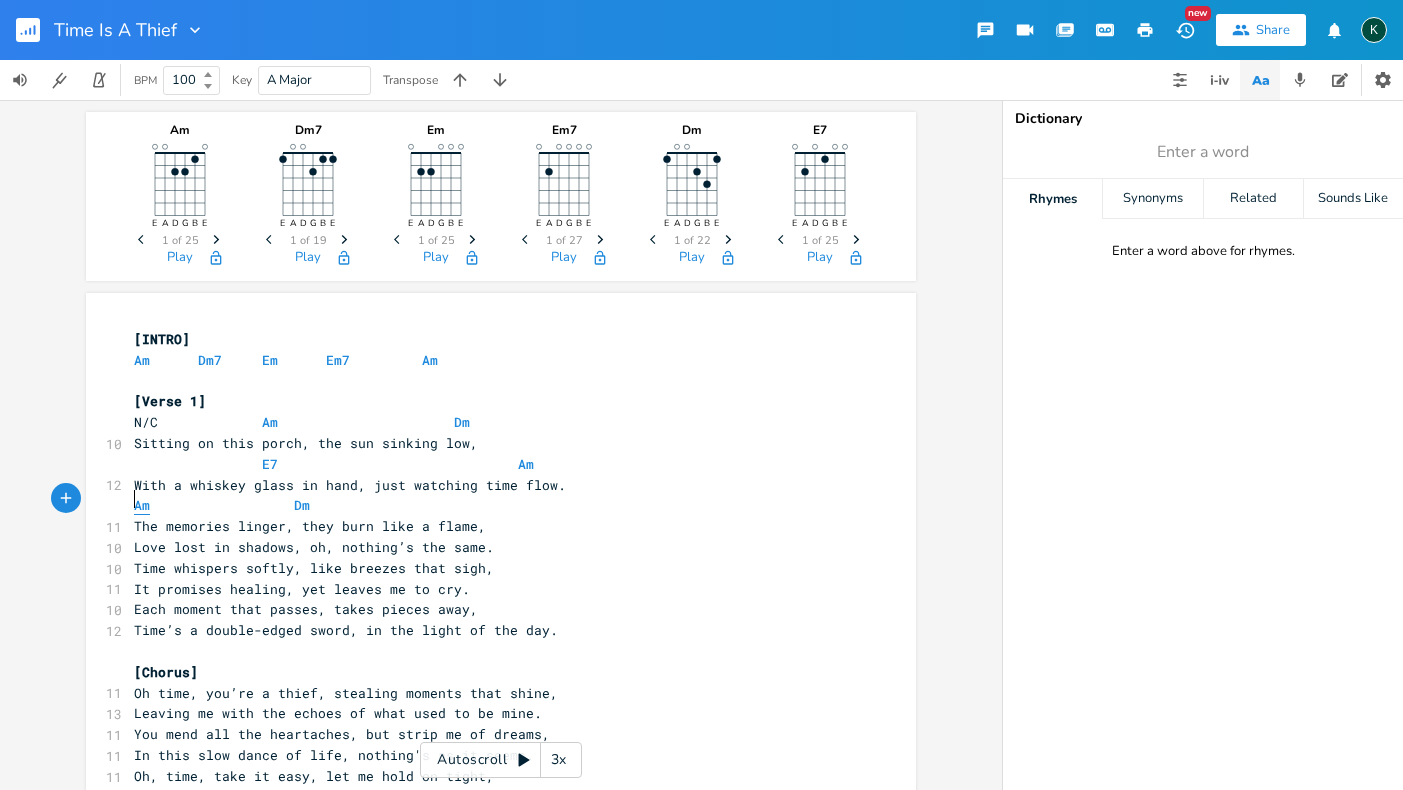 click on "Am" at bounding box center [142, 505] 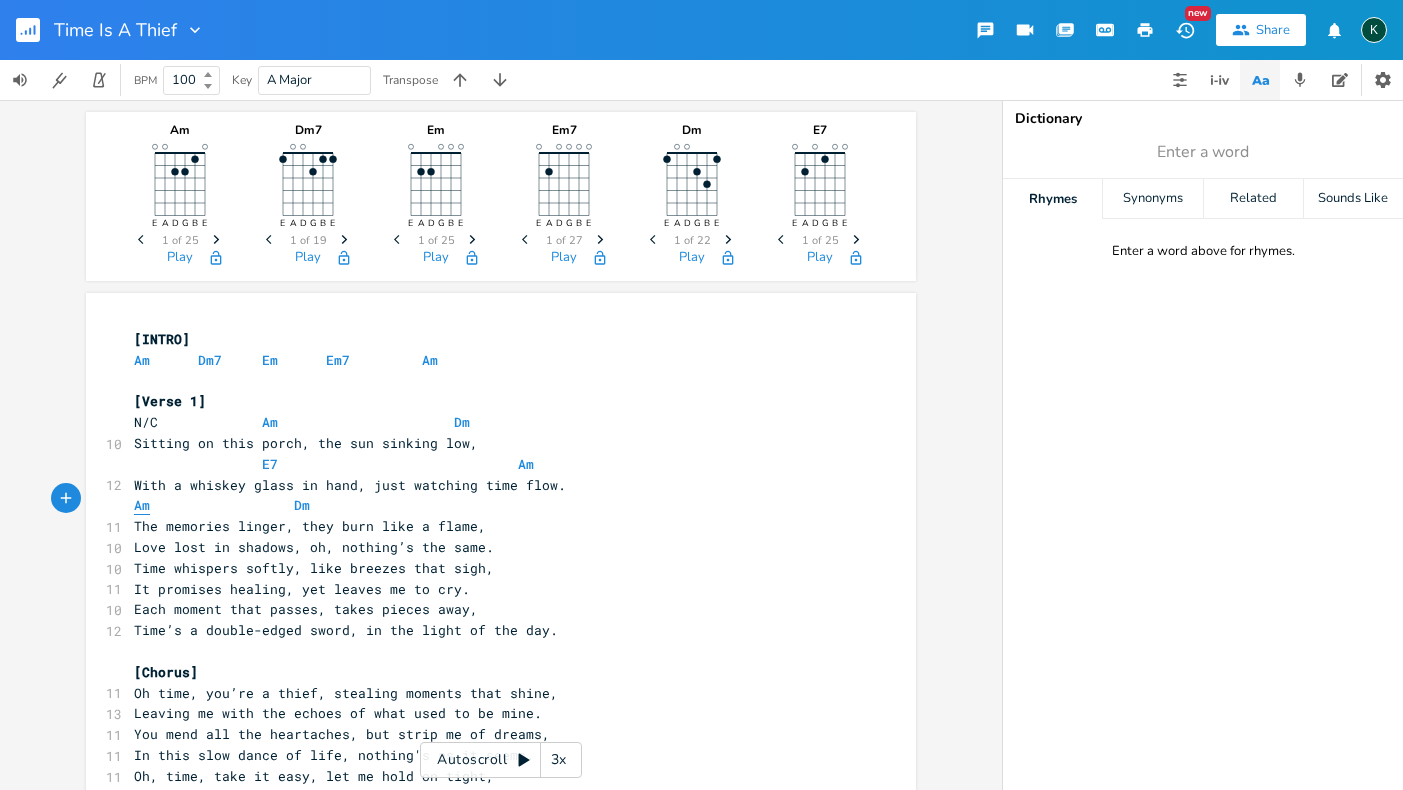 click on "Am" at bounding box center [142, 505] 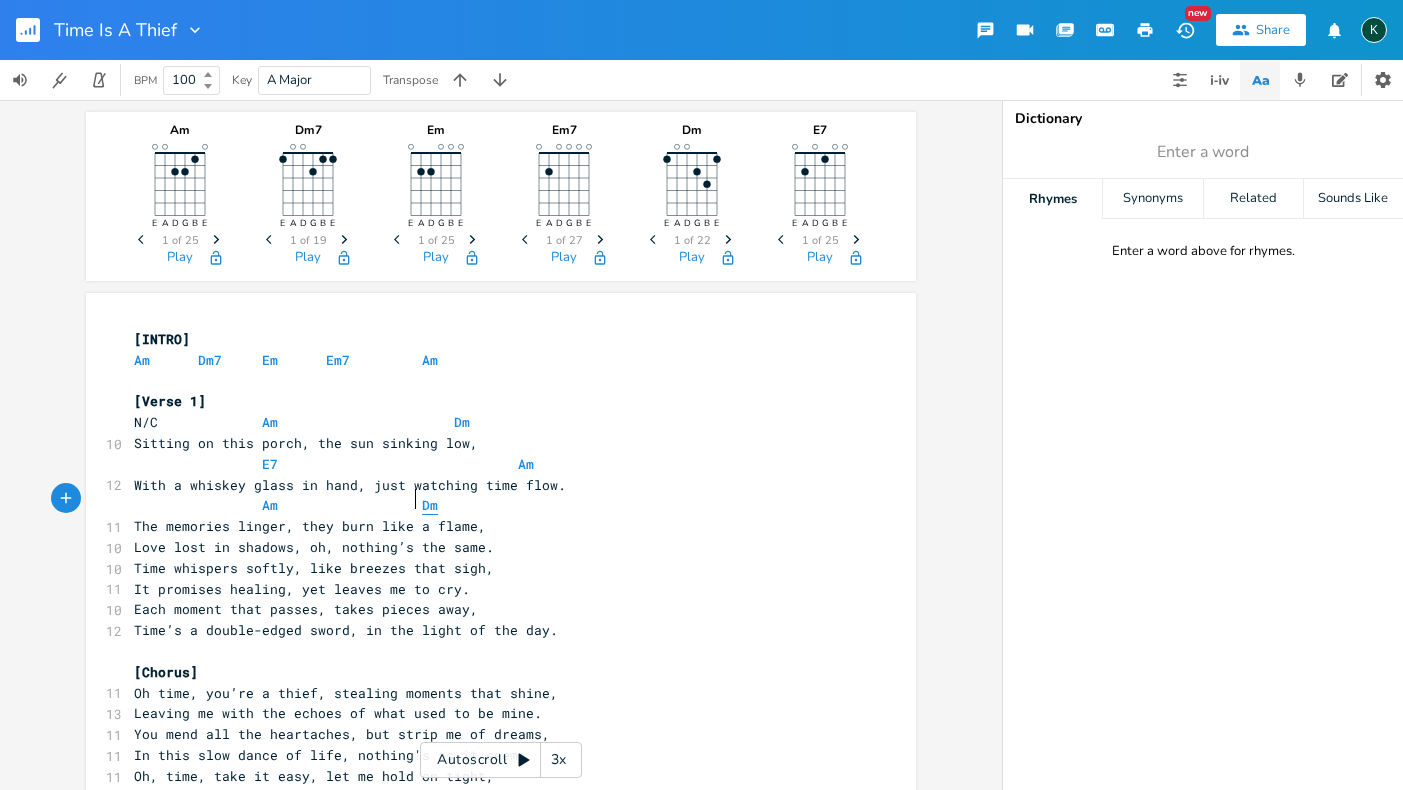 click on "Dm" at bounding box center [430, 505] 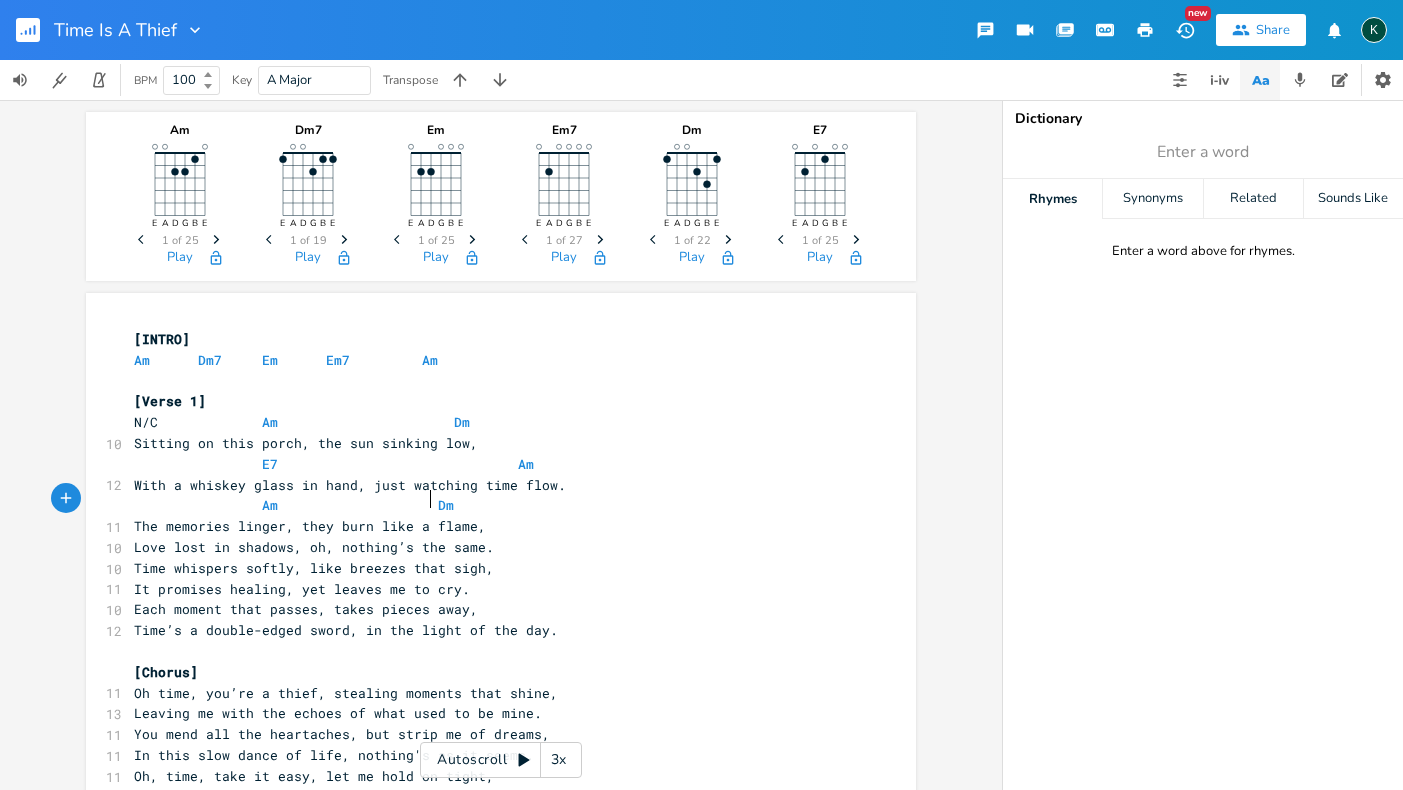 scroll, scrollTop: 0, scrollLeft: 9, axis: horizontal 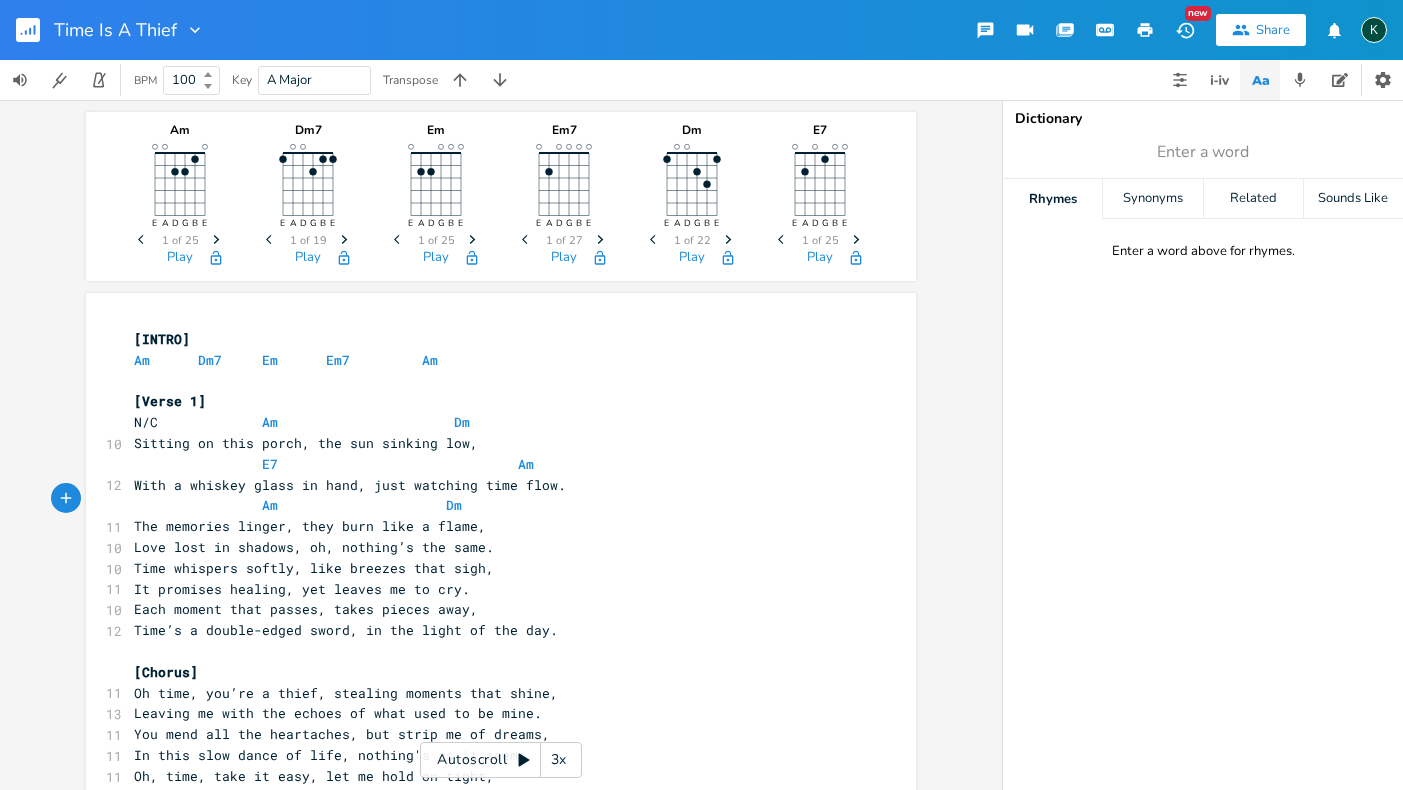 click on "The memories linger, they burn like a flame," at bounding box center [491, 526] 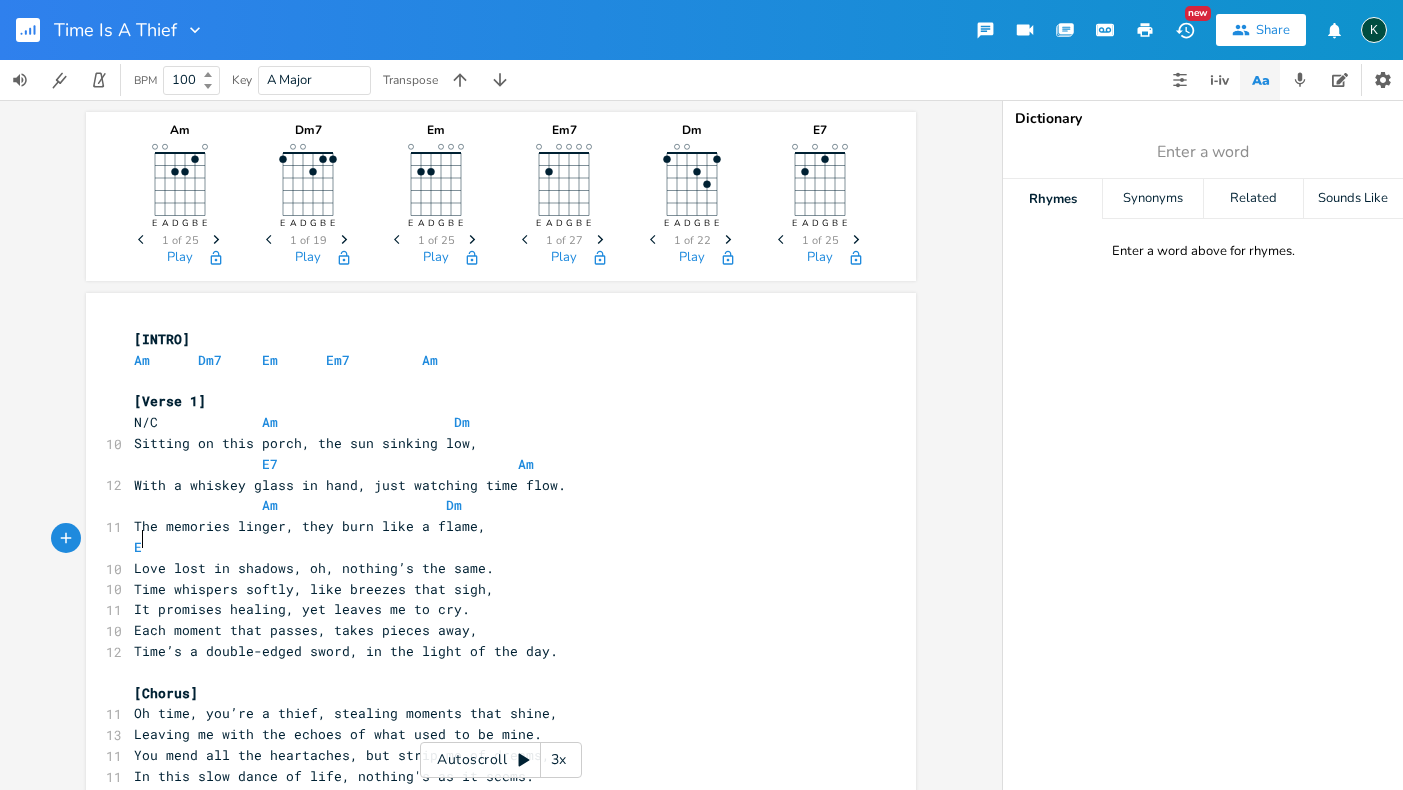 type on "EM" 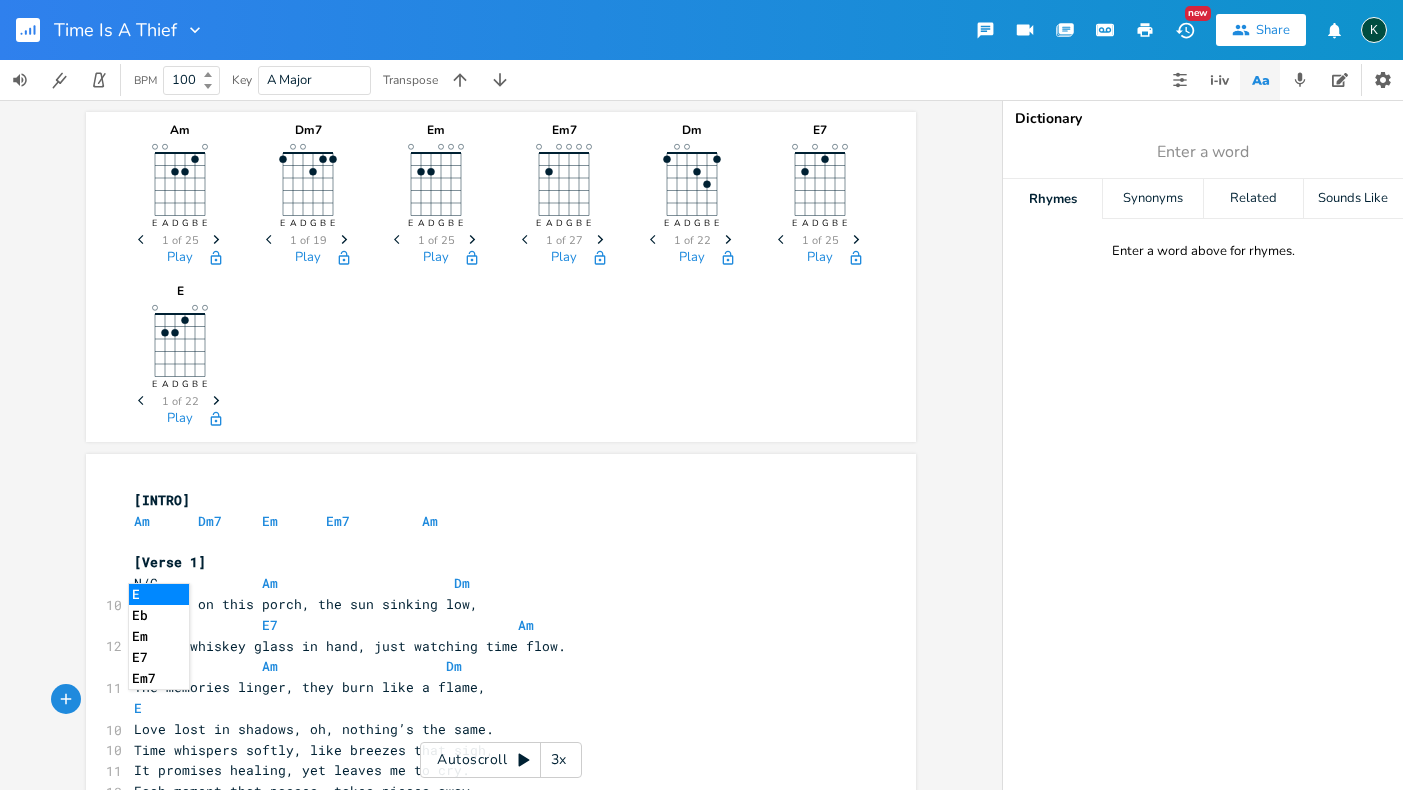 type on "m" 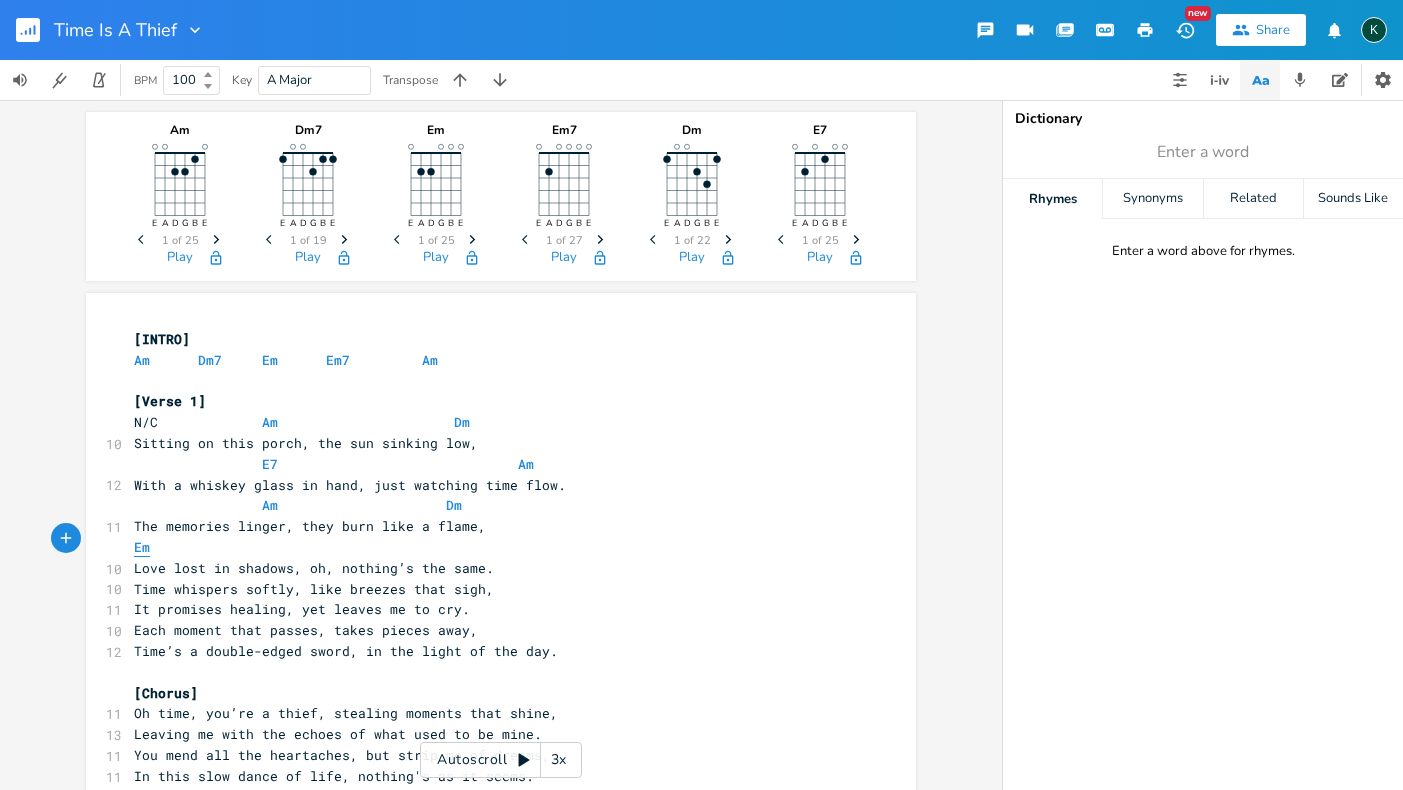 click on "Em" at bounding box center [142, 547] 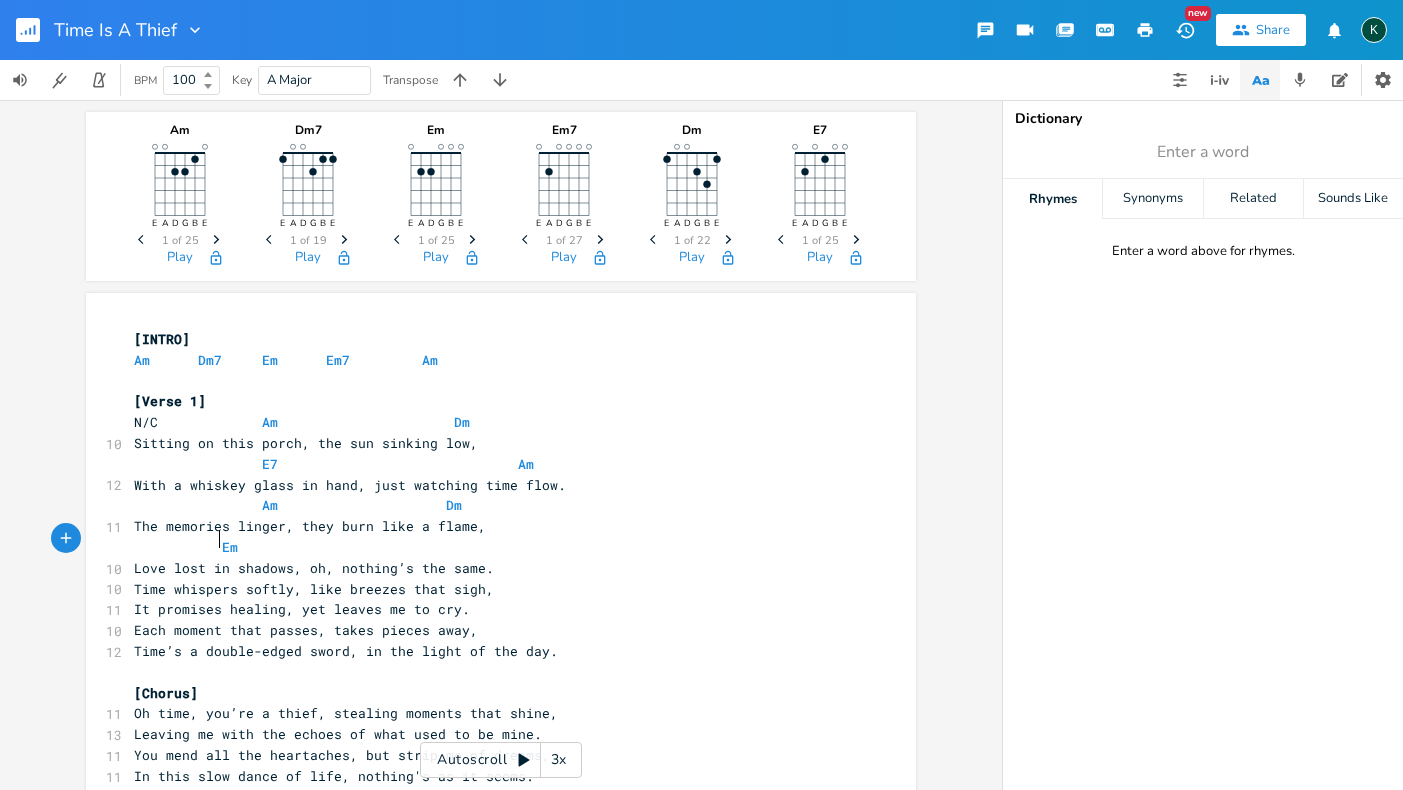 scroll, scrollTop: 0, scrollLeft: 13, axis: horizontal 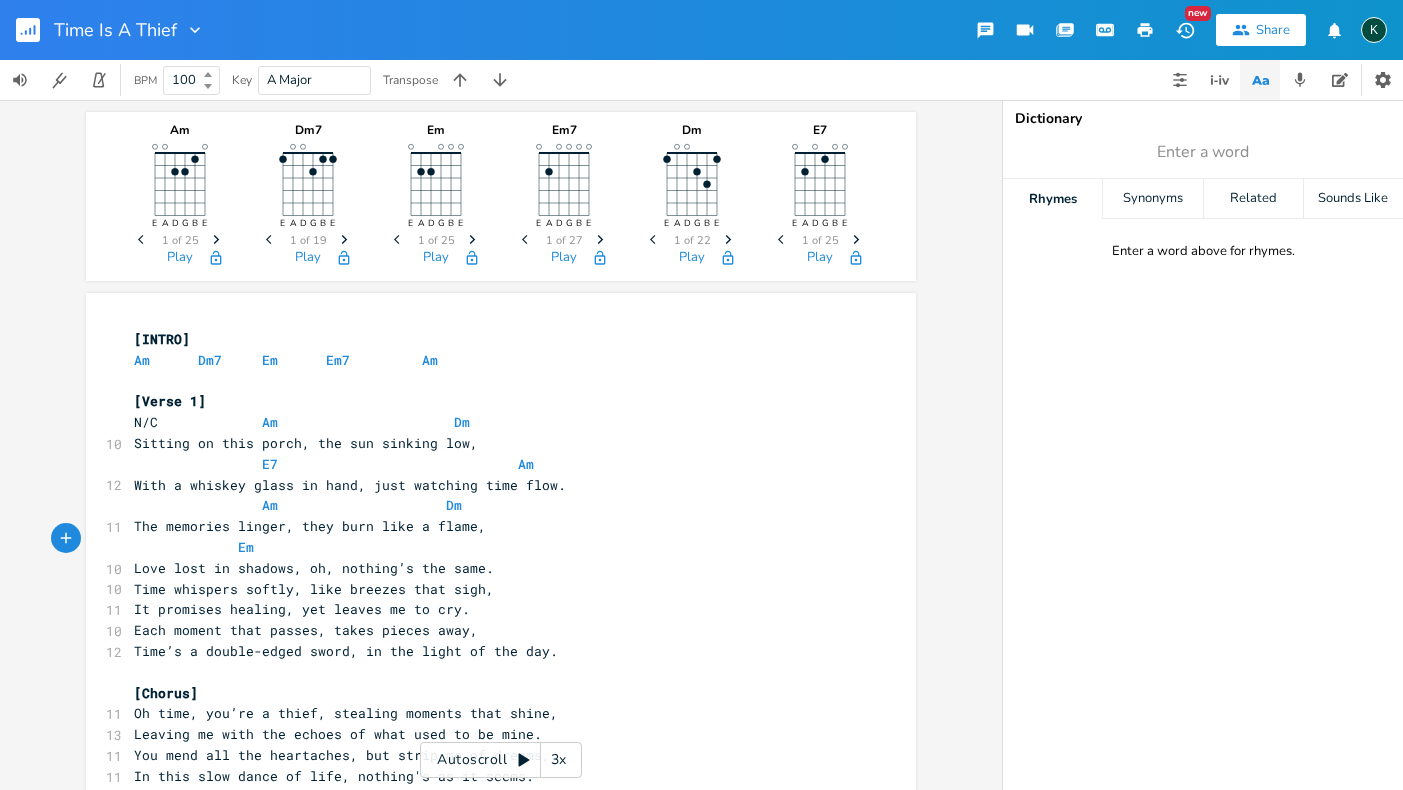 click on "Em" at bounding box center (491, 547) 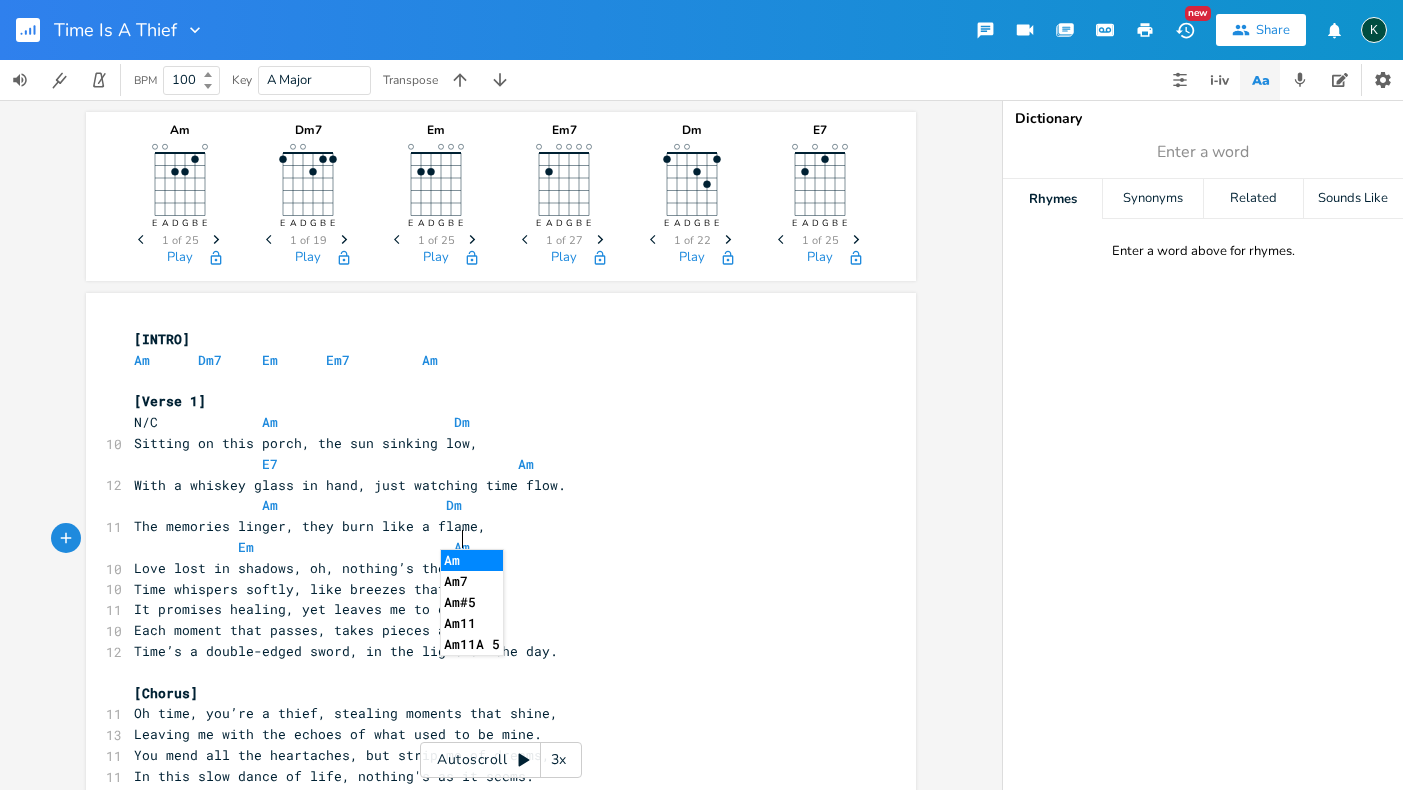 scroll, scrollTop: 0, scrollLeft: 23, axis: horizontal 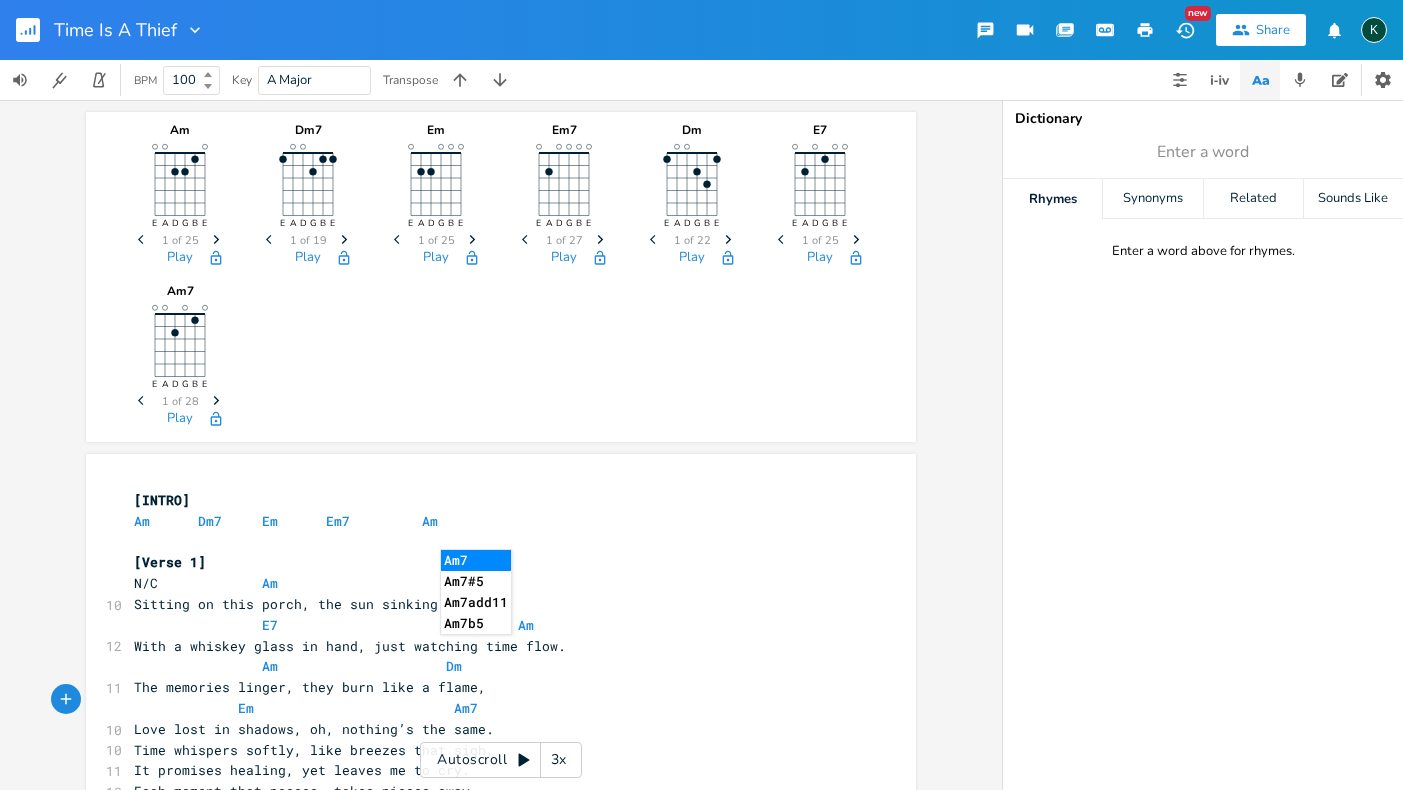 type on "Am7" 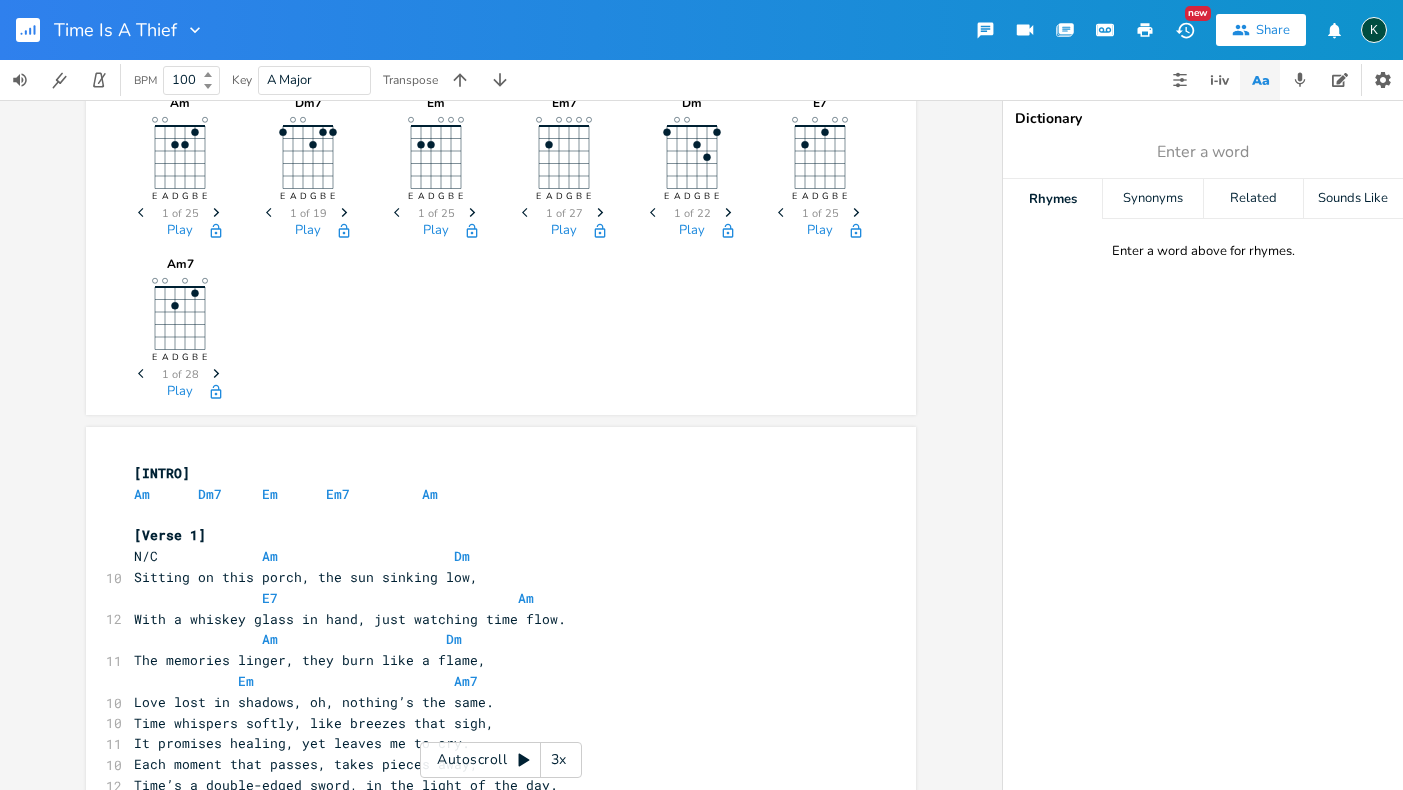 scroll, scrollTop: 306, scrollLeft: 0, axis: vertical 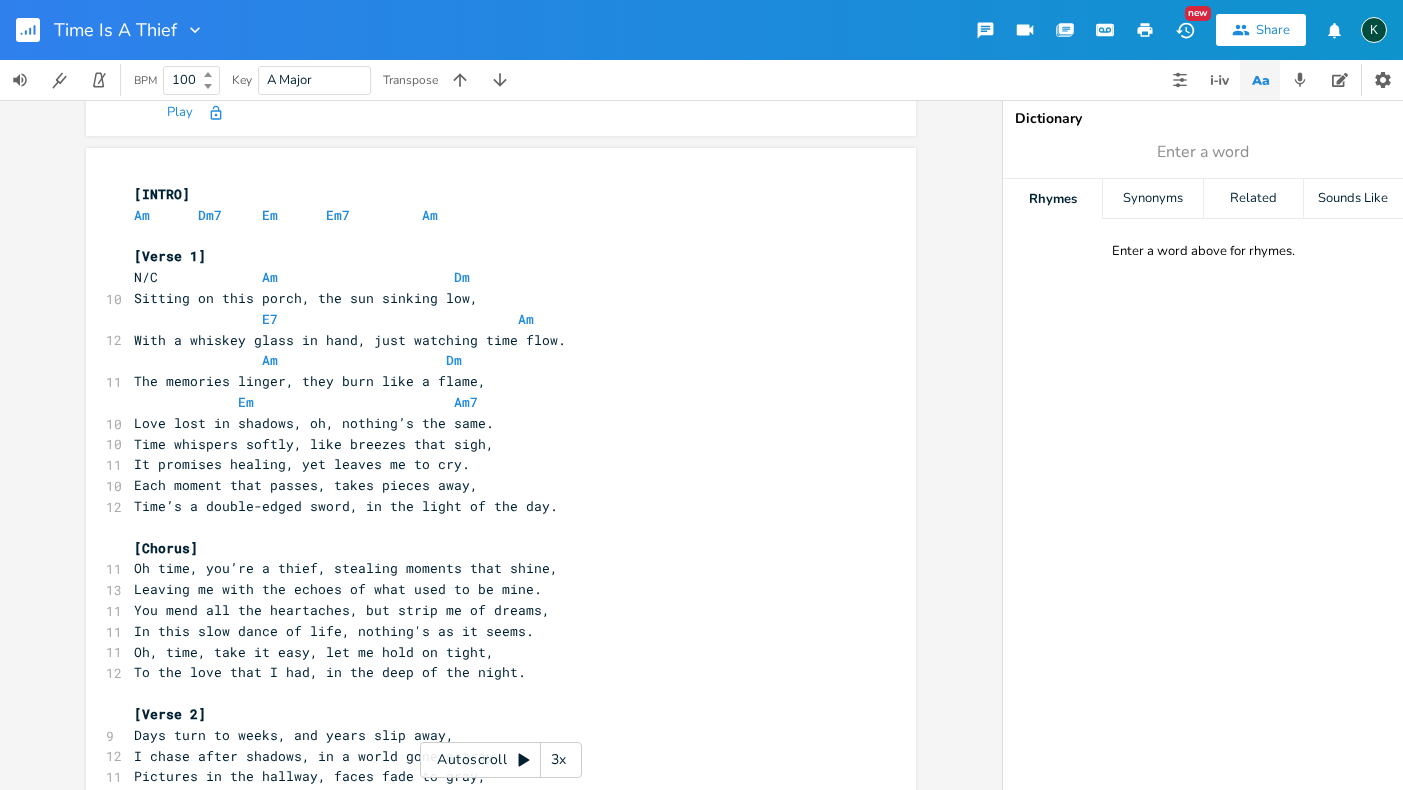click on "Love lost in shadows, oh, nothing’s the same." at bounding box center (491, 423) 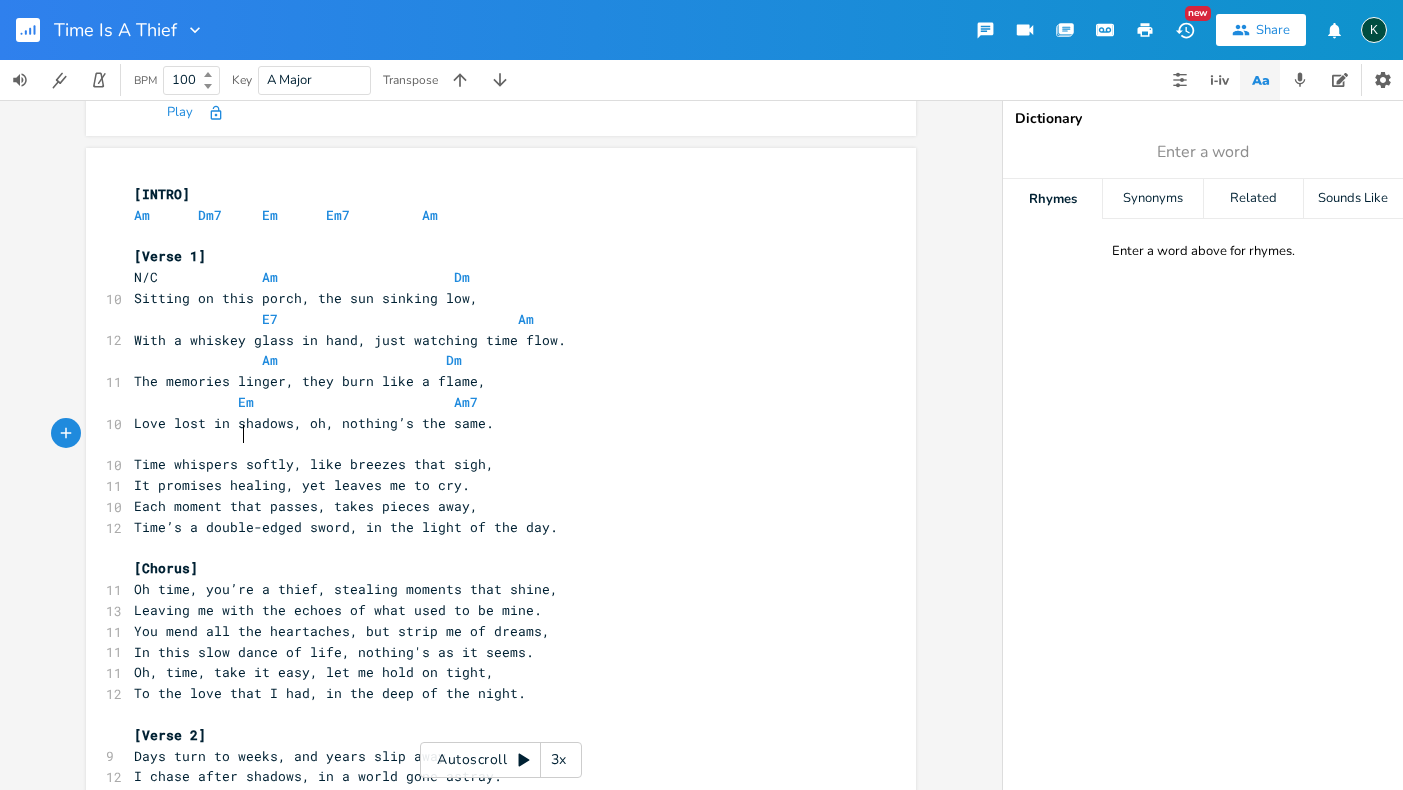 scroll, scrollTop: 0, scrollLeft: 9, axis: horizontal 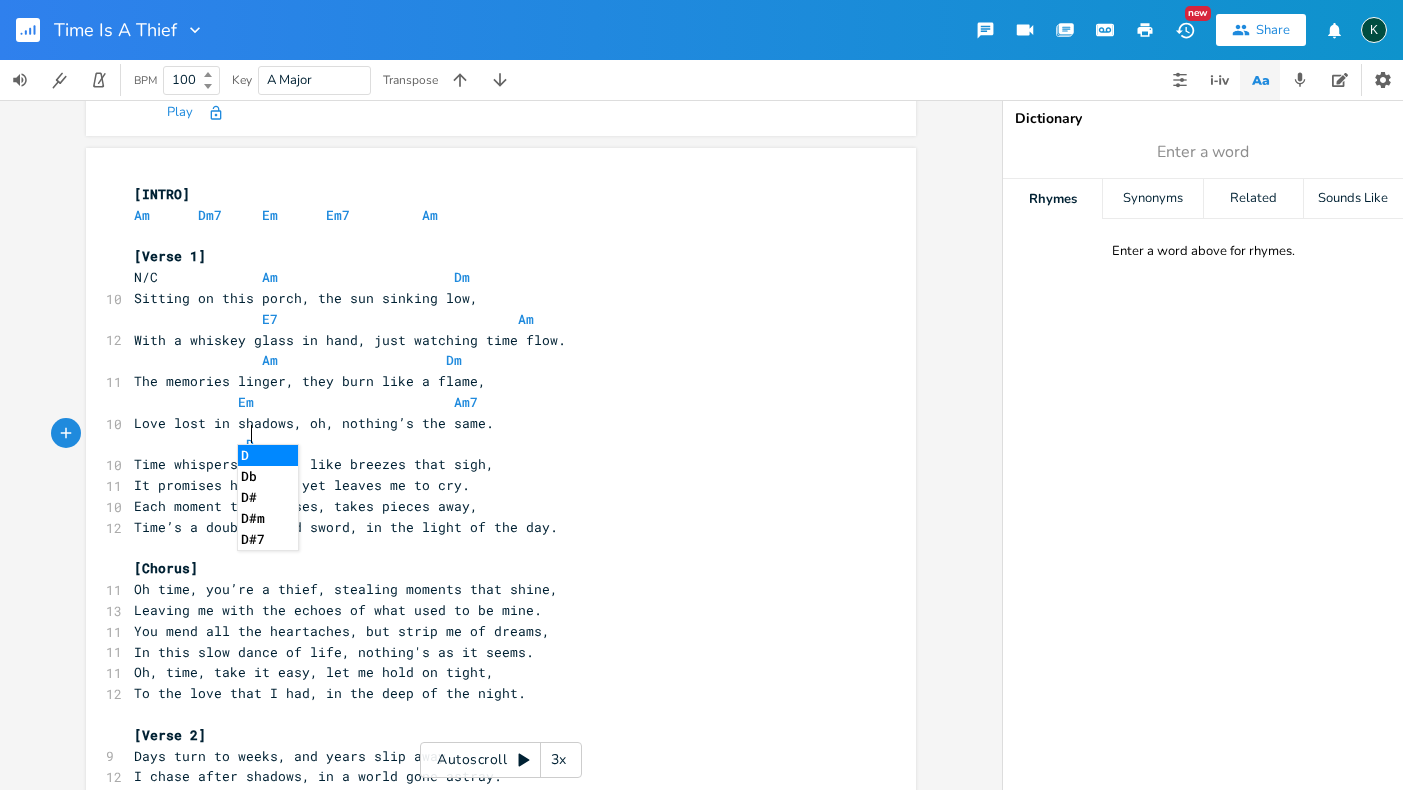 type on "Dm" 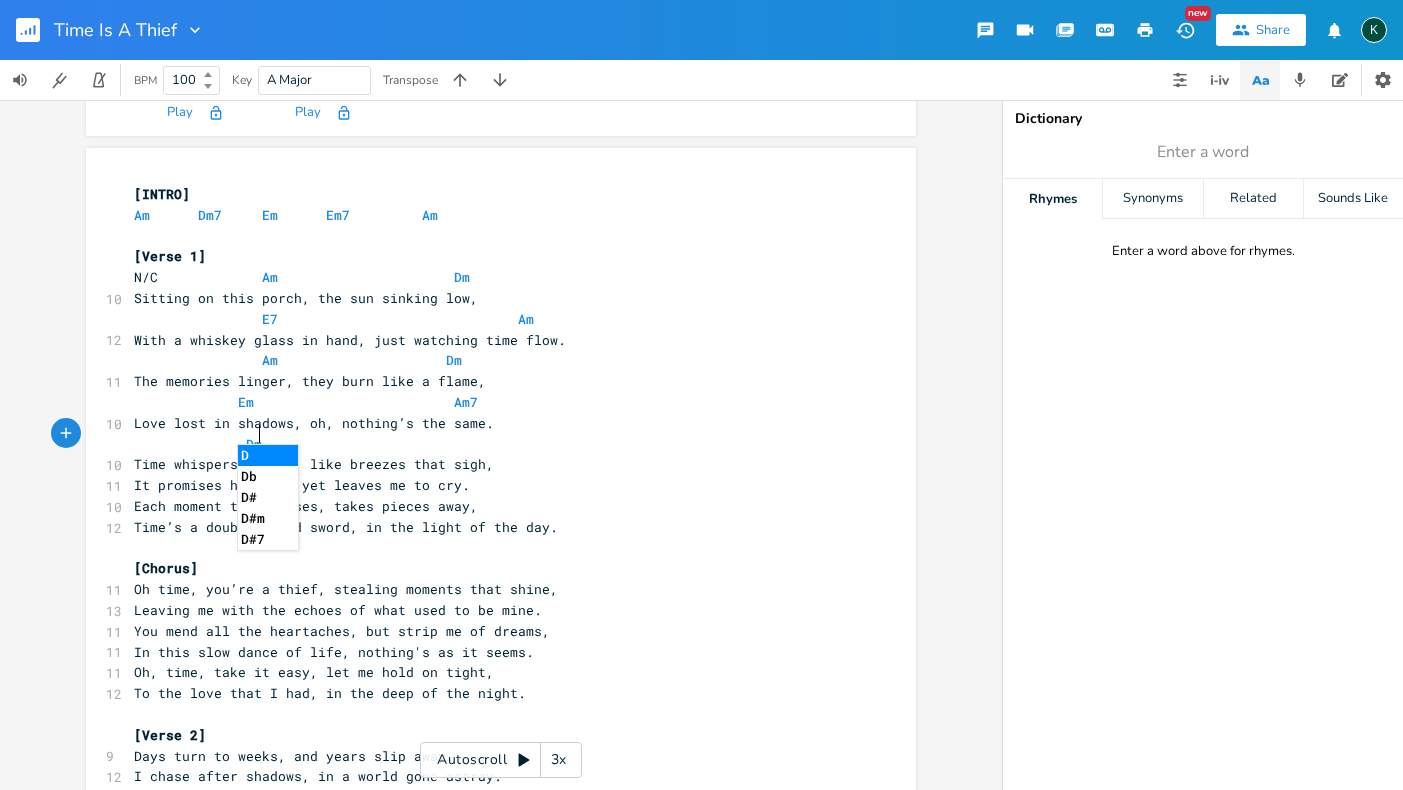 scroll, scrollTop: 0, scrollLeft: 17, axis: horizontal 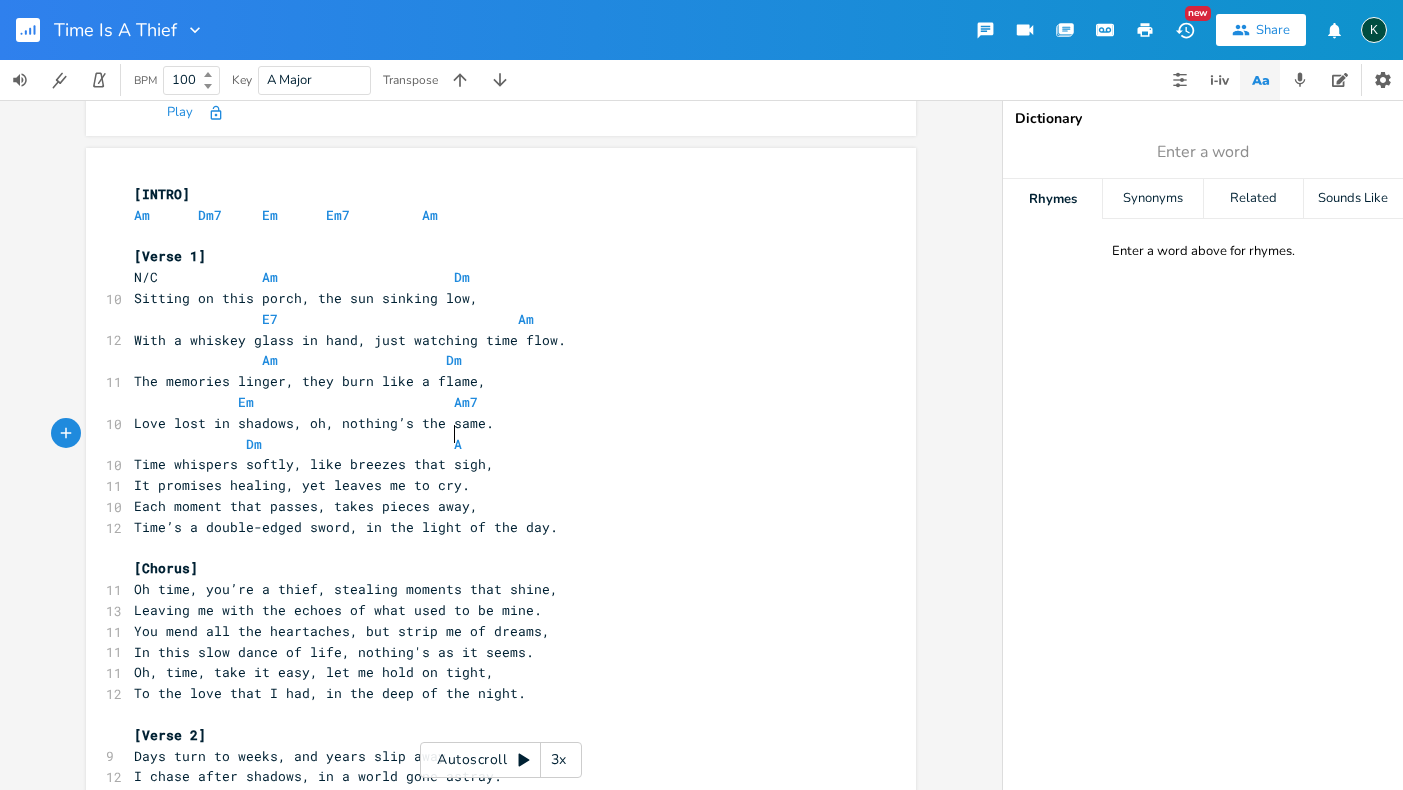 type on "Am" 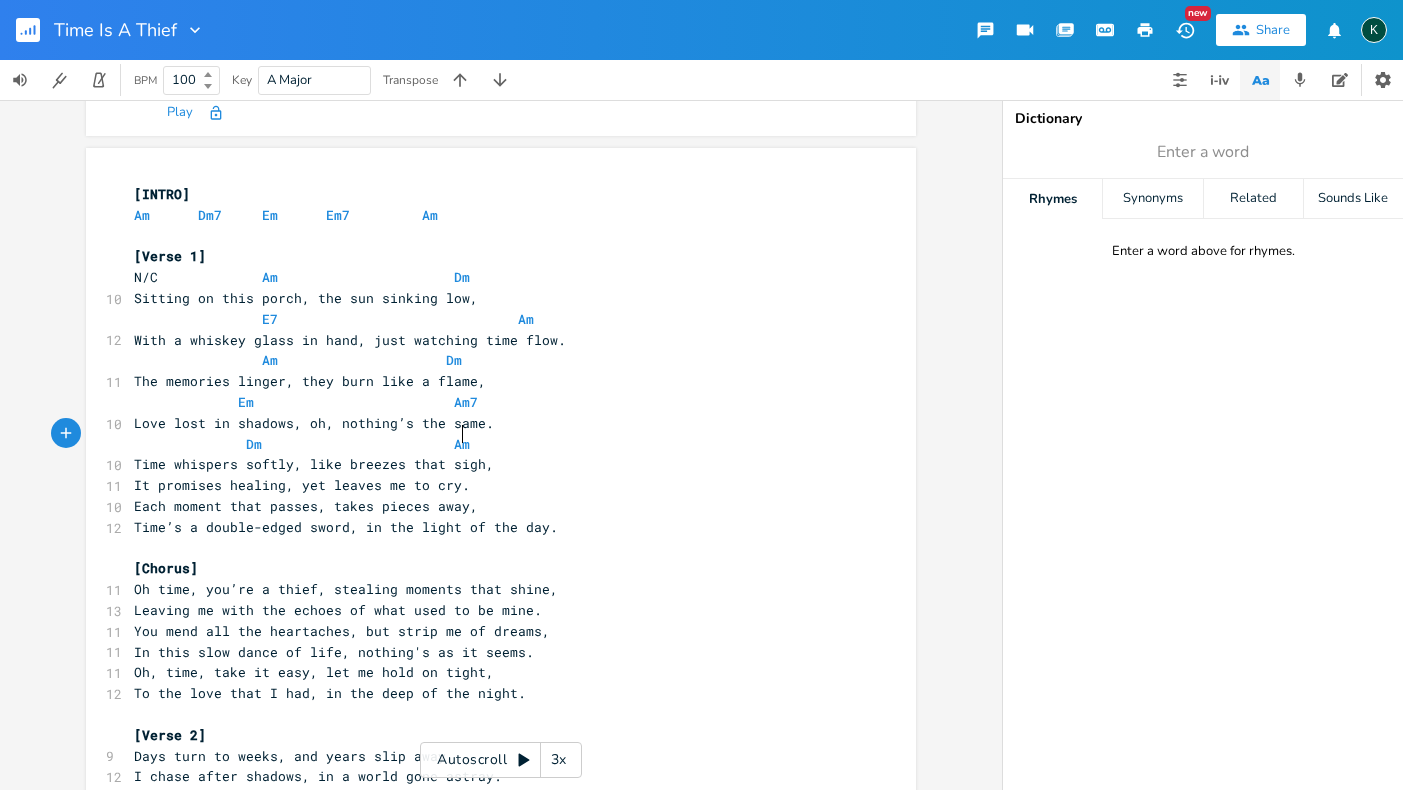 scroll, scrollTop: 0, scrollLeft: 17, axis: horizontal 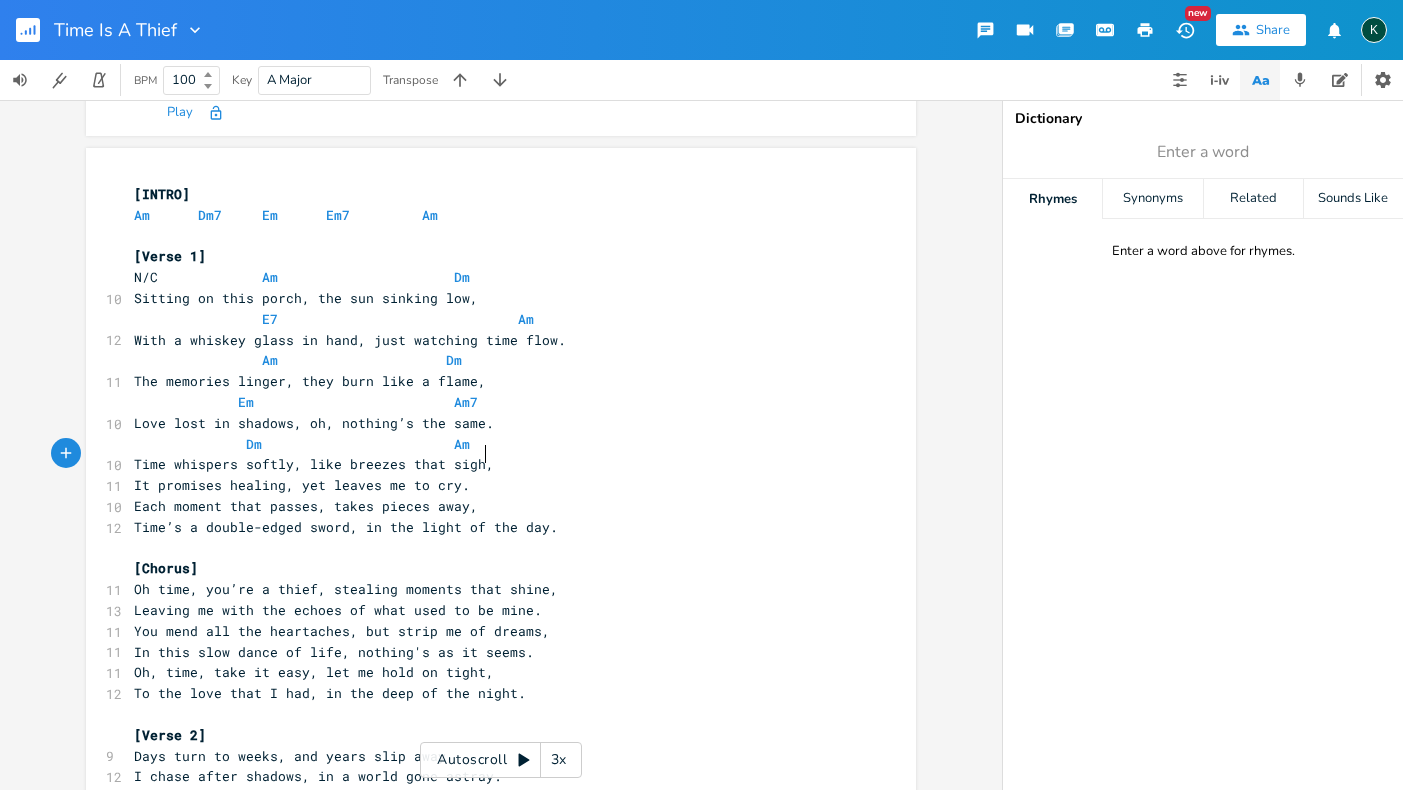 click on "Time whispers softly, like breezes that sigh," at bounding box center (491, 464) 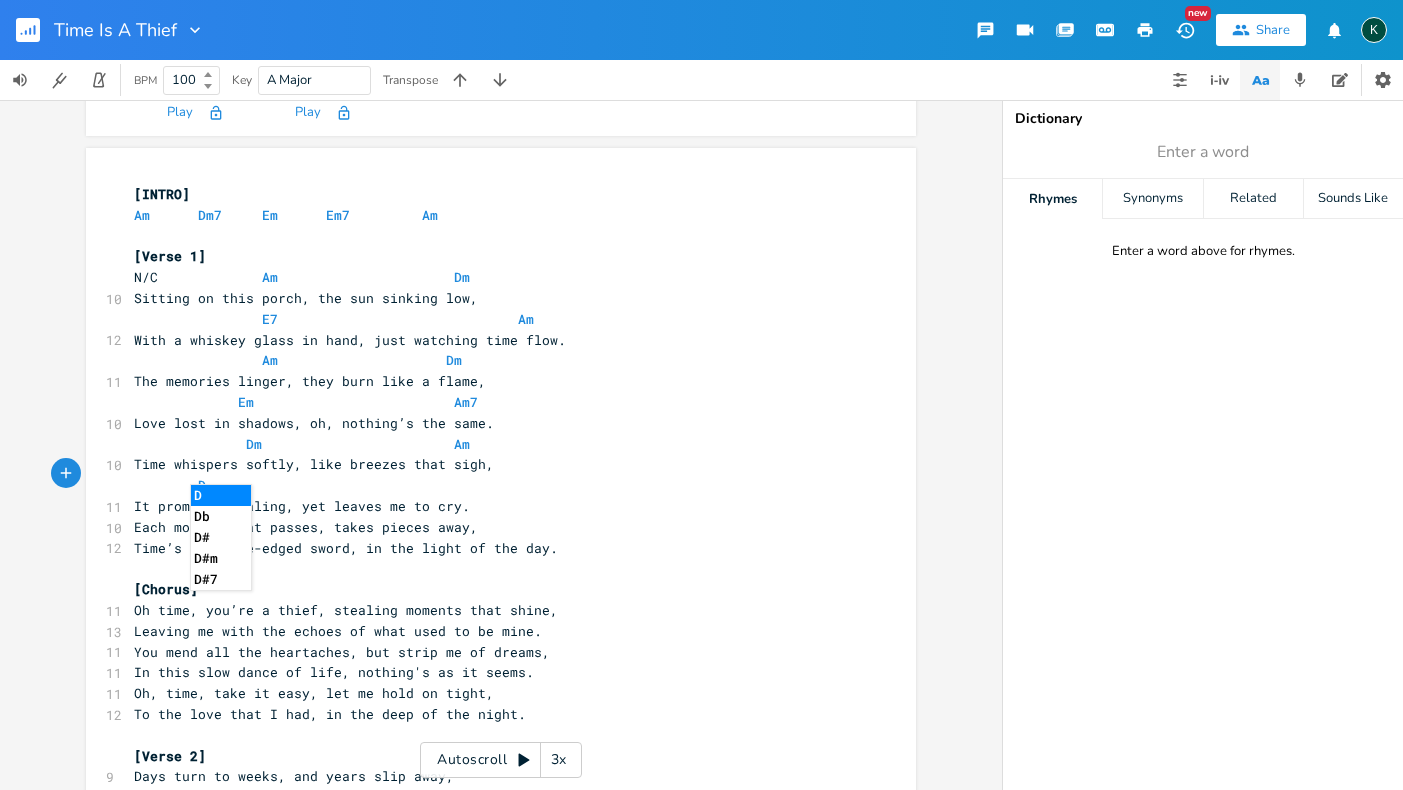 type on "Dm" 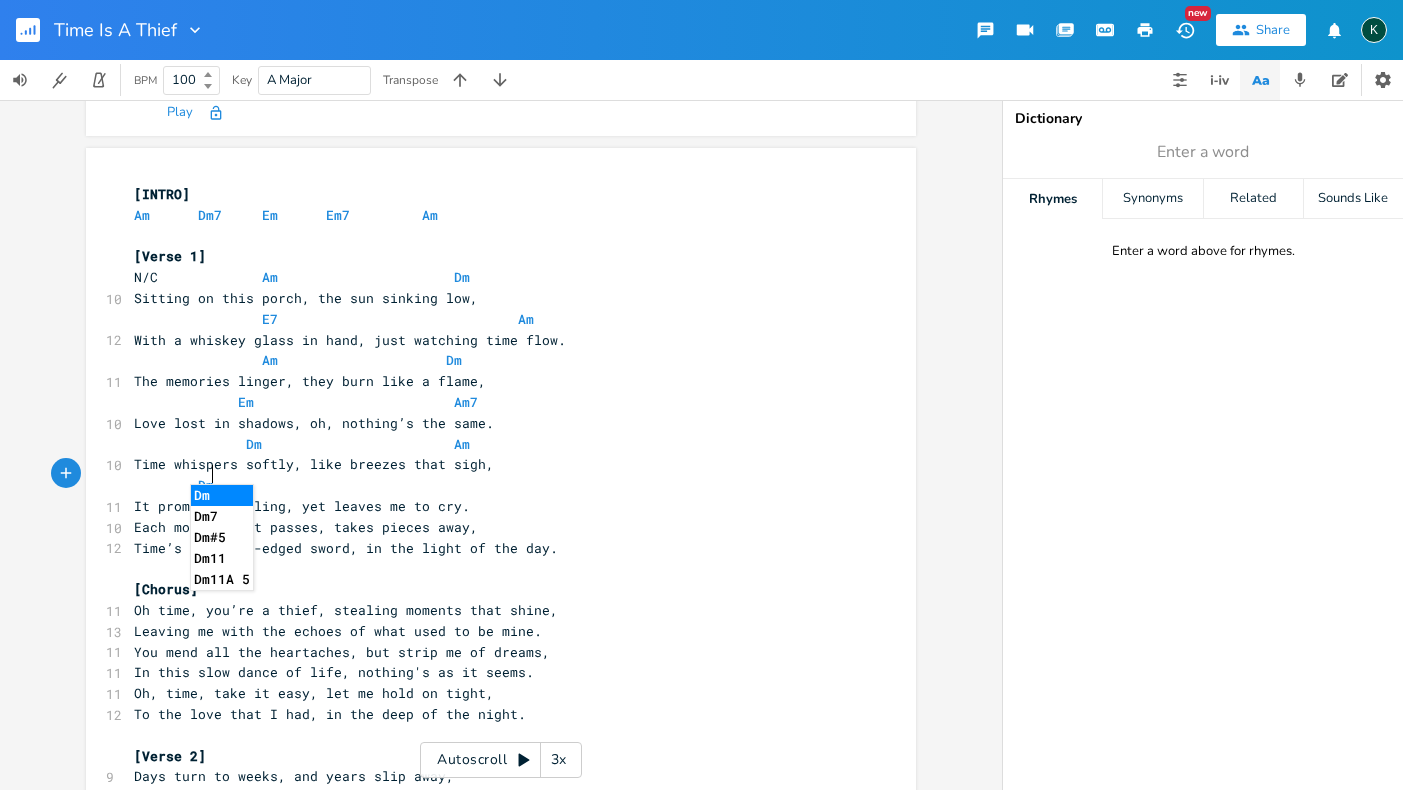 click at bounding box center [182, 485] 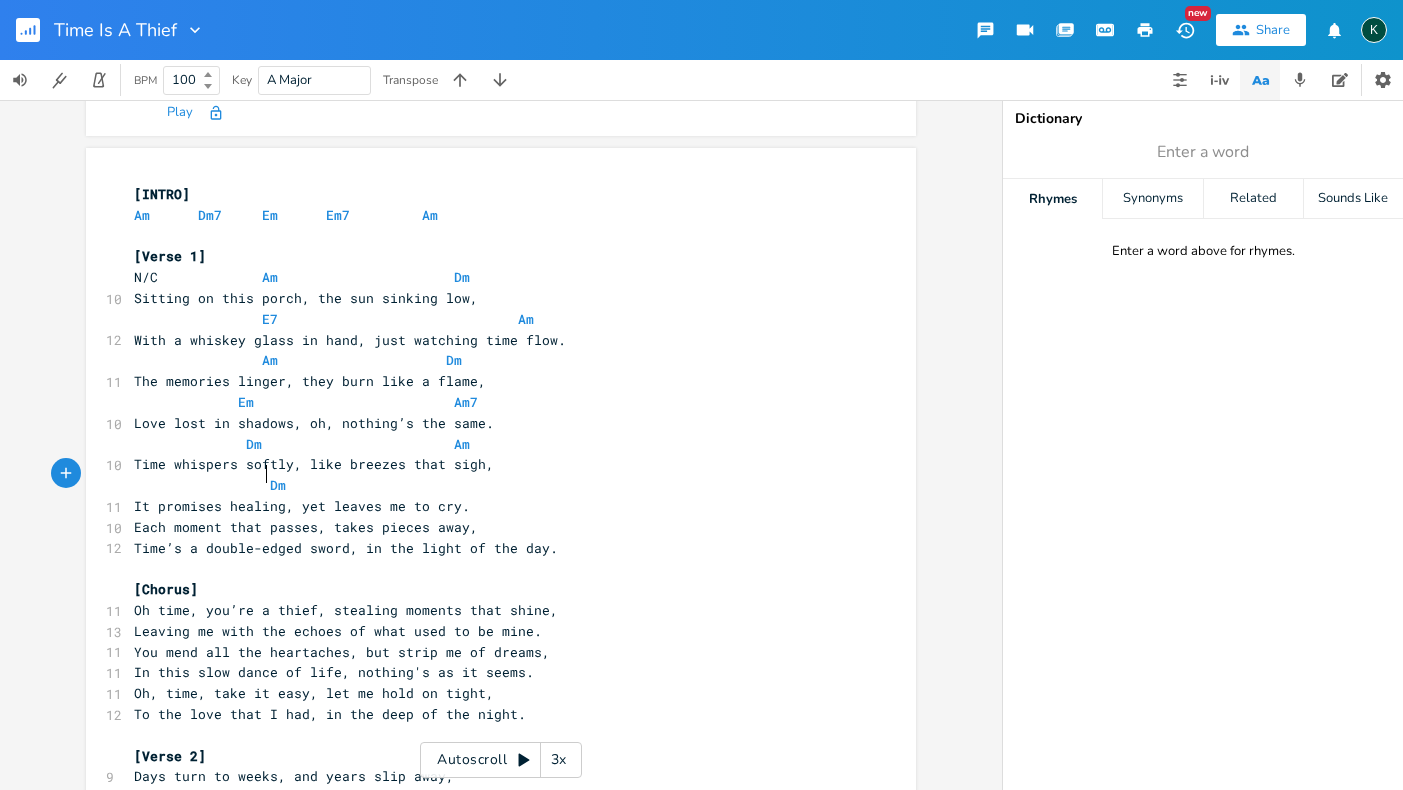 scroll, scrollTop: 0, scrollLeft: 26, axis: horizontal 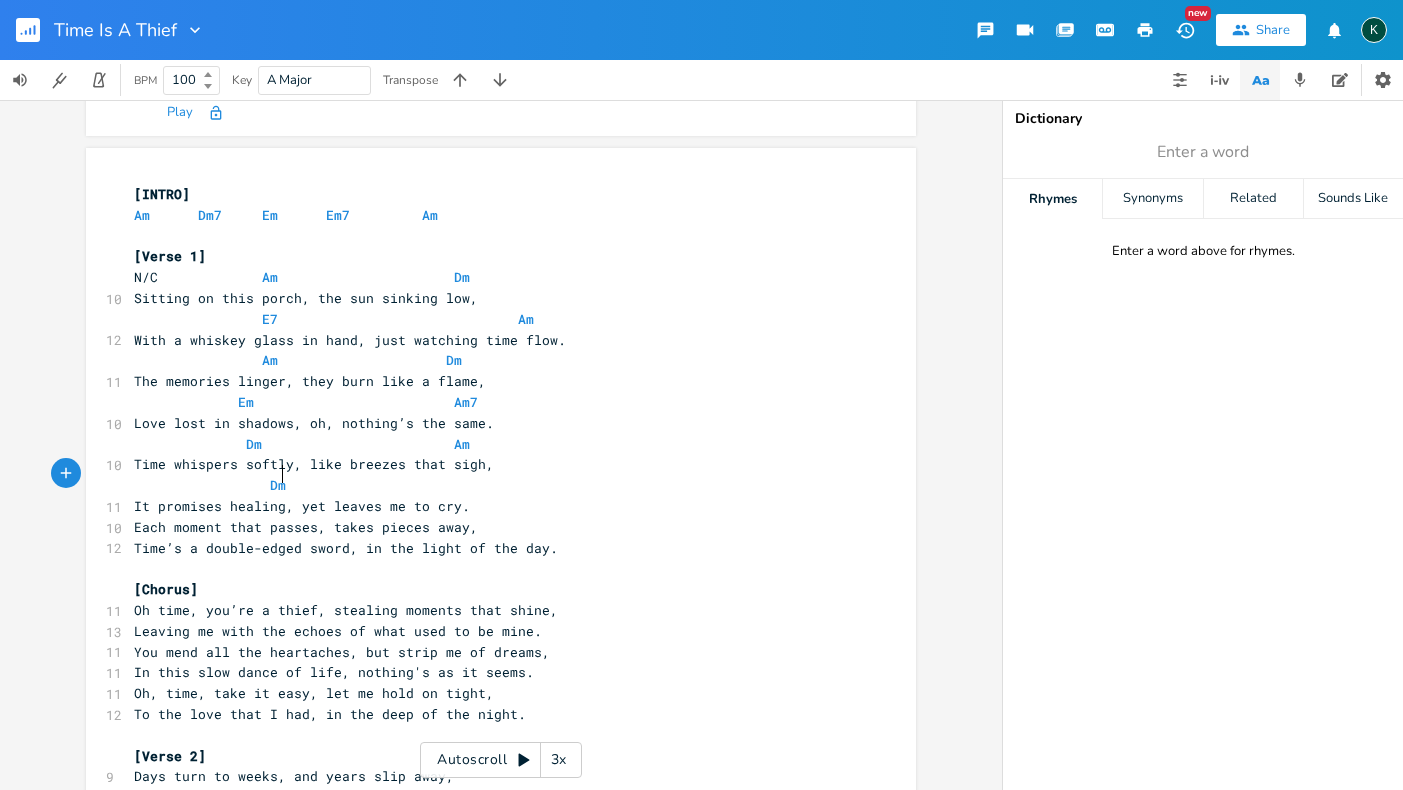 click on "Dm" at bounding box center [491, 485] 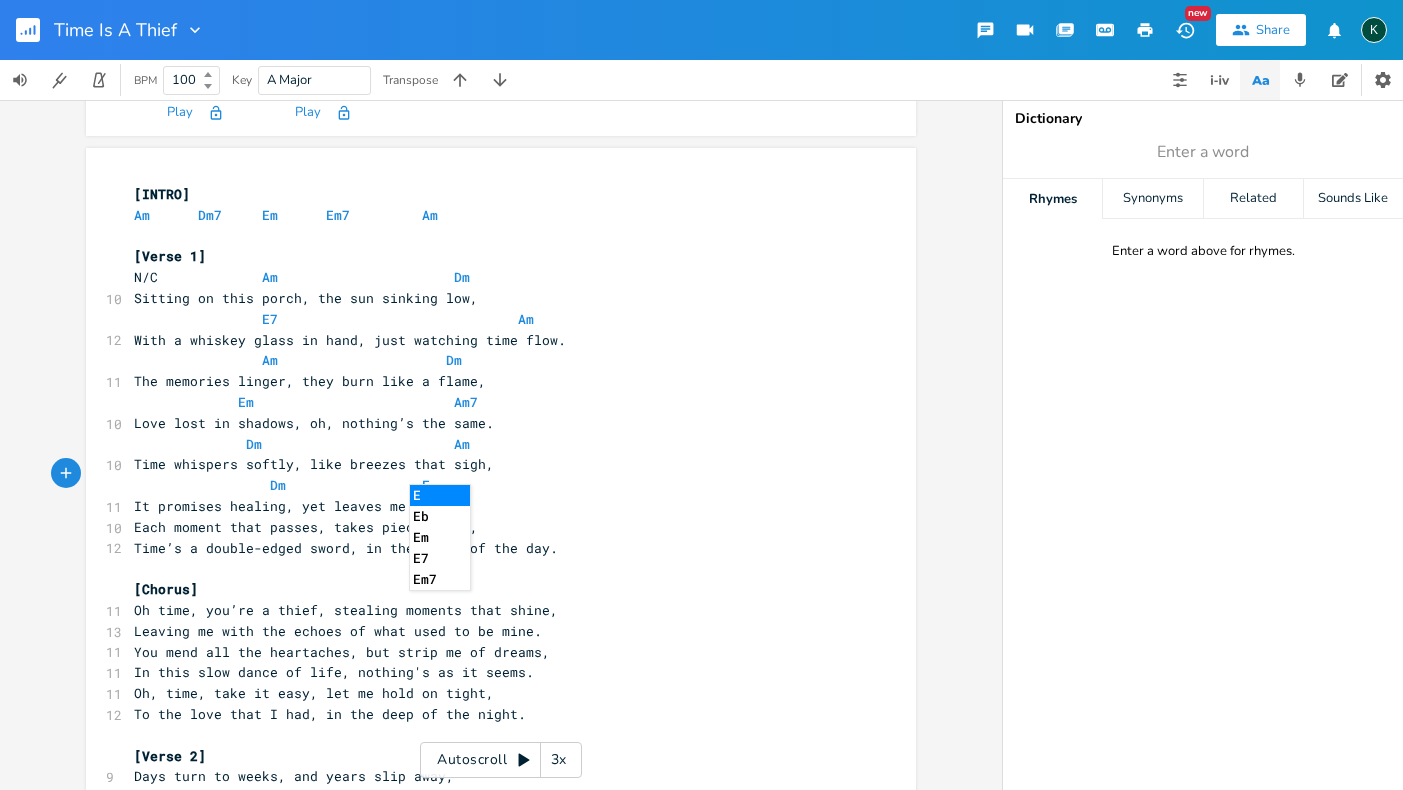 type on "Em" 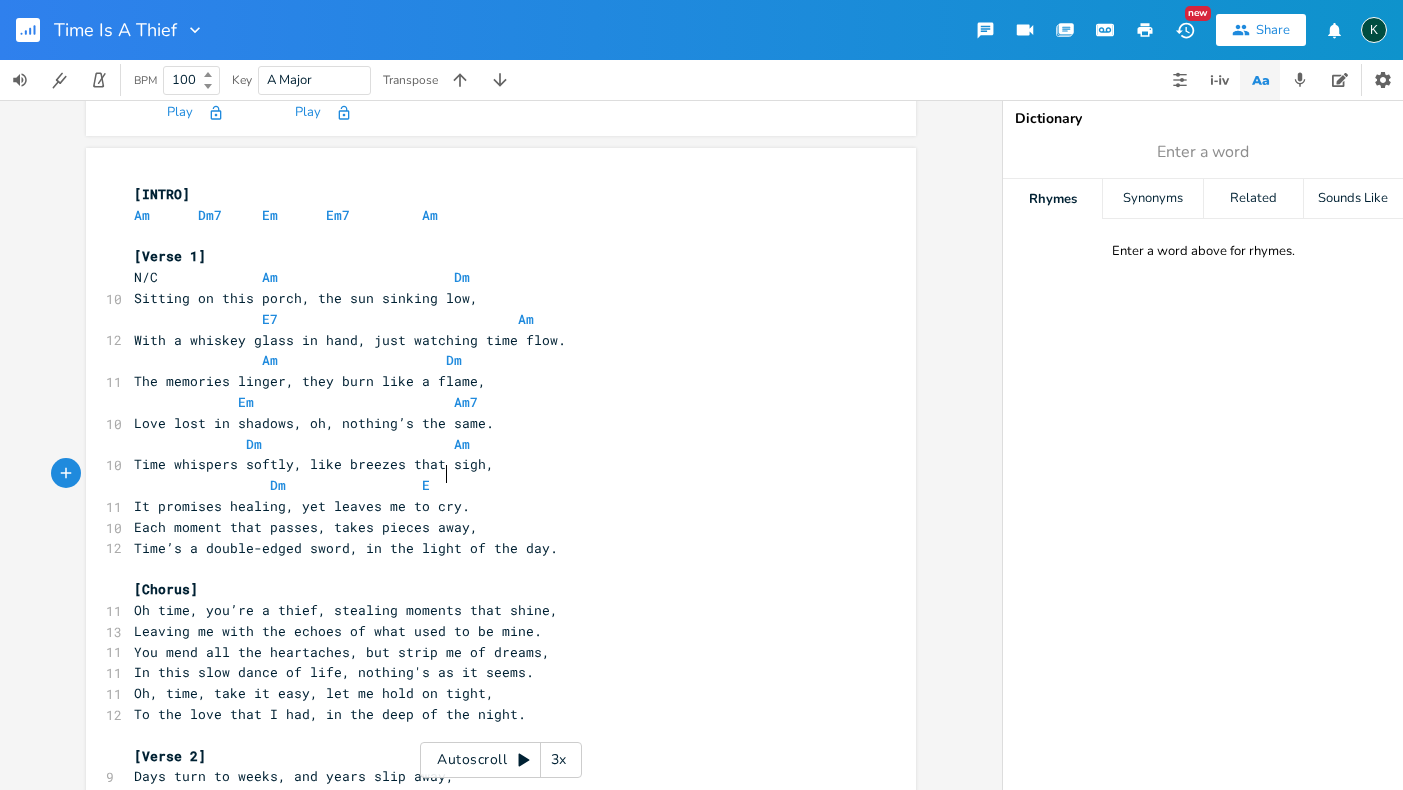 scroll, scrollTop: 0, scrollLeft: 11, axis: horizontal 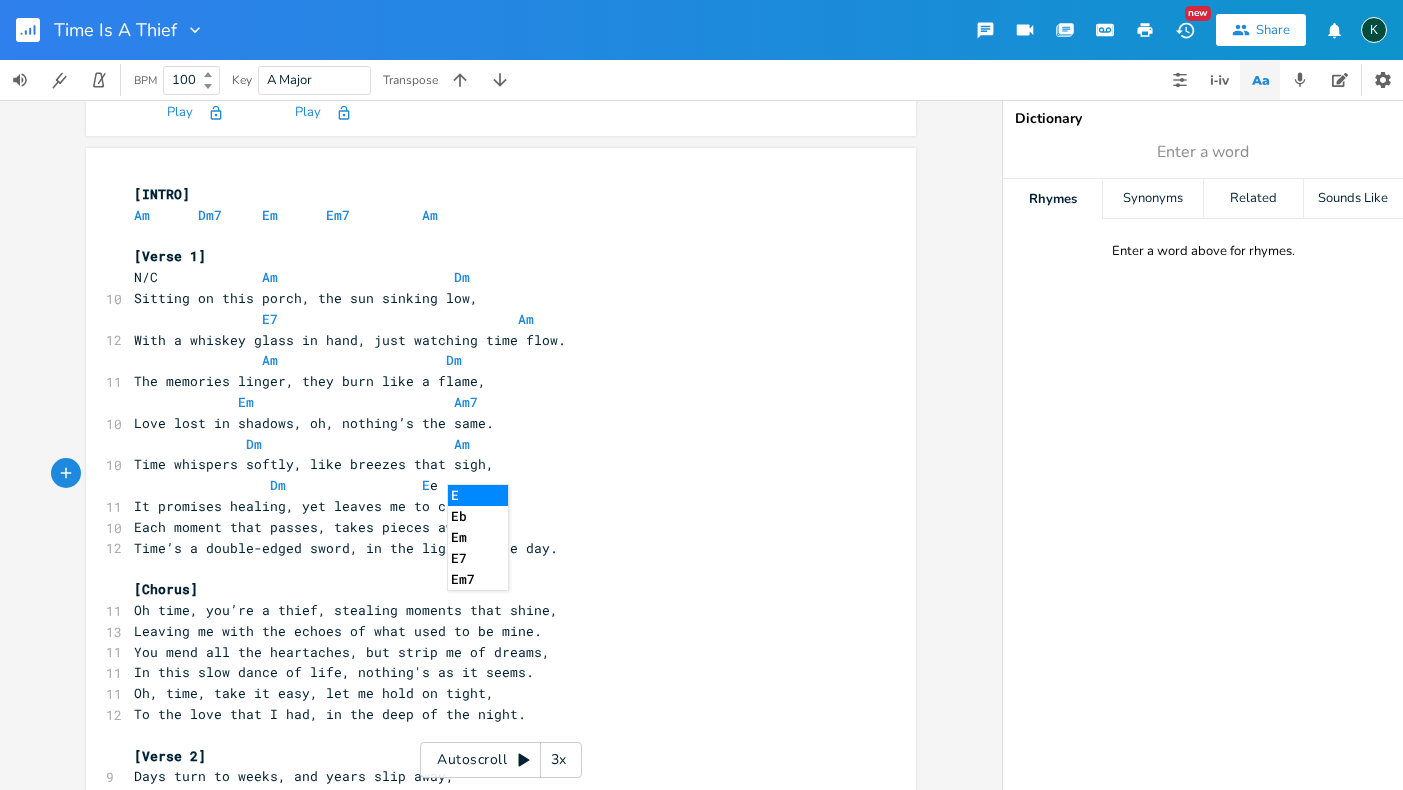 type on "e7" 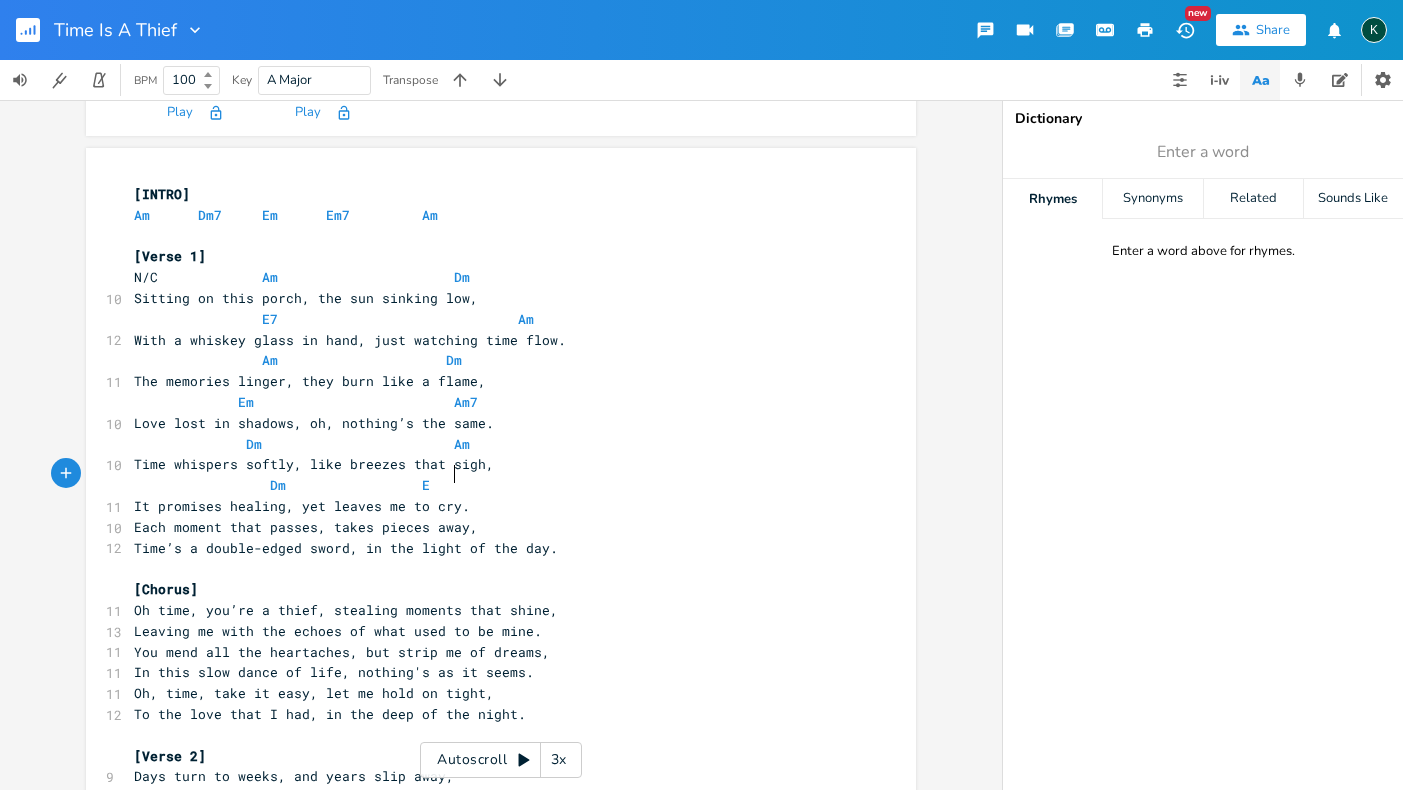 scroll, scrollTop: 0, scrollLeft: 6, axis: horizontal 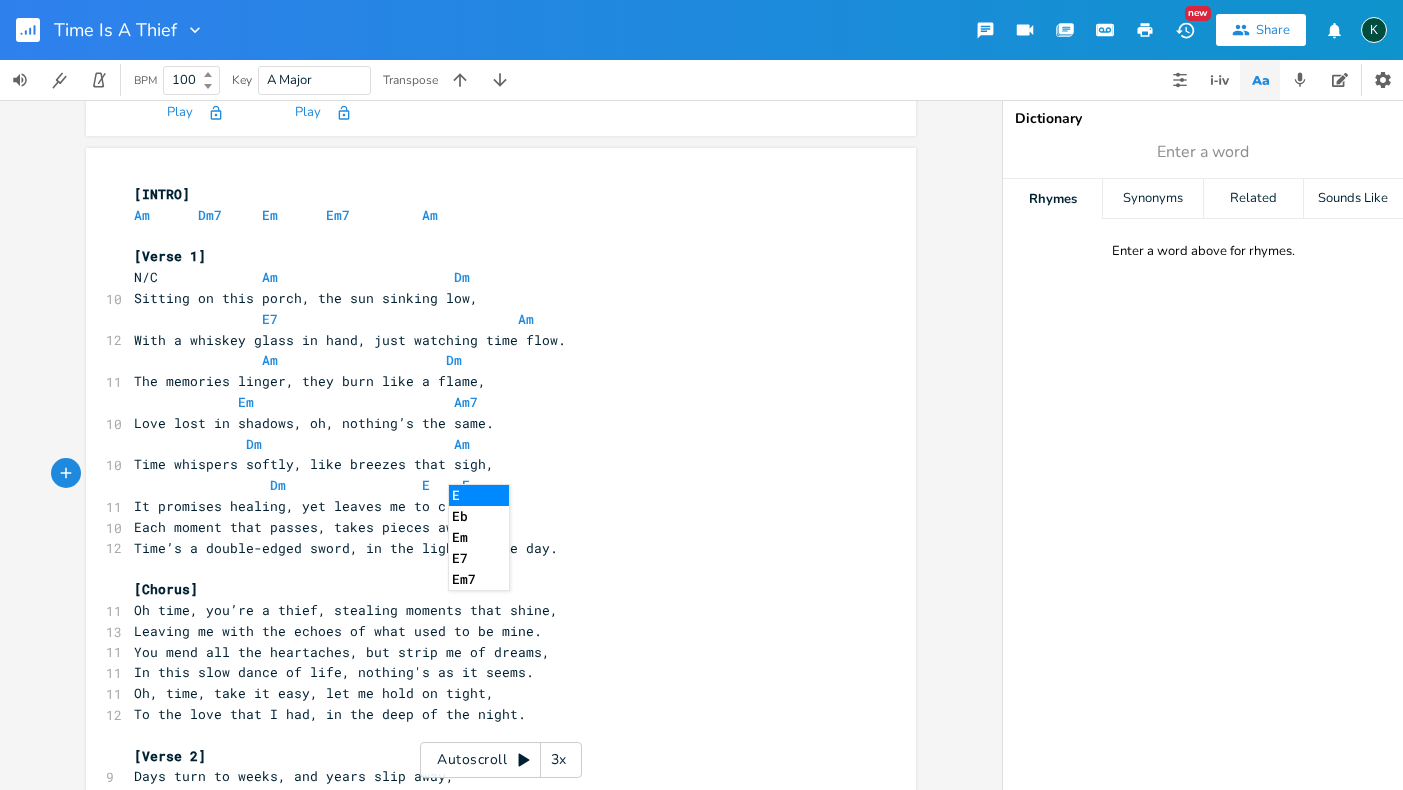 type on "E7" 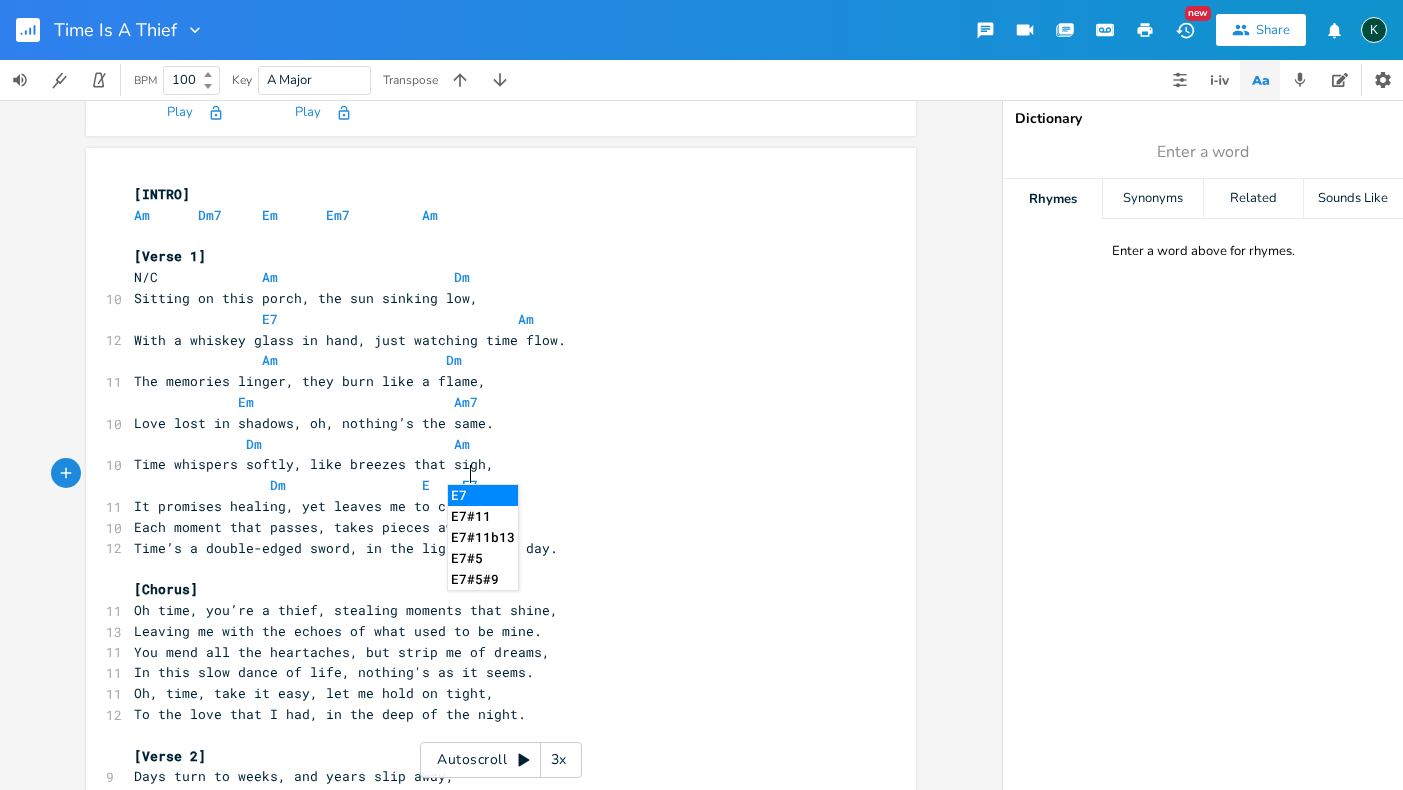 click on "Time whispers softly, like breezes that sigh," at bounding box center (314, 464) 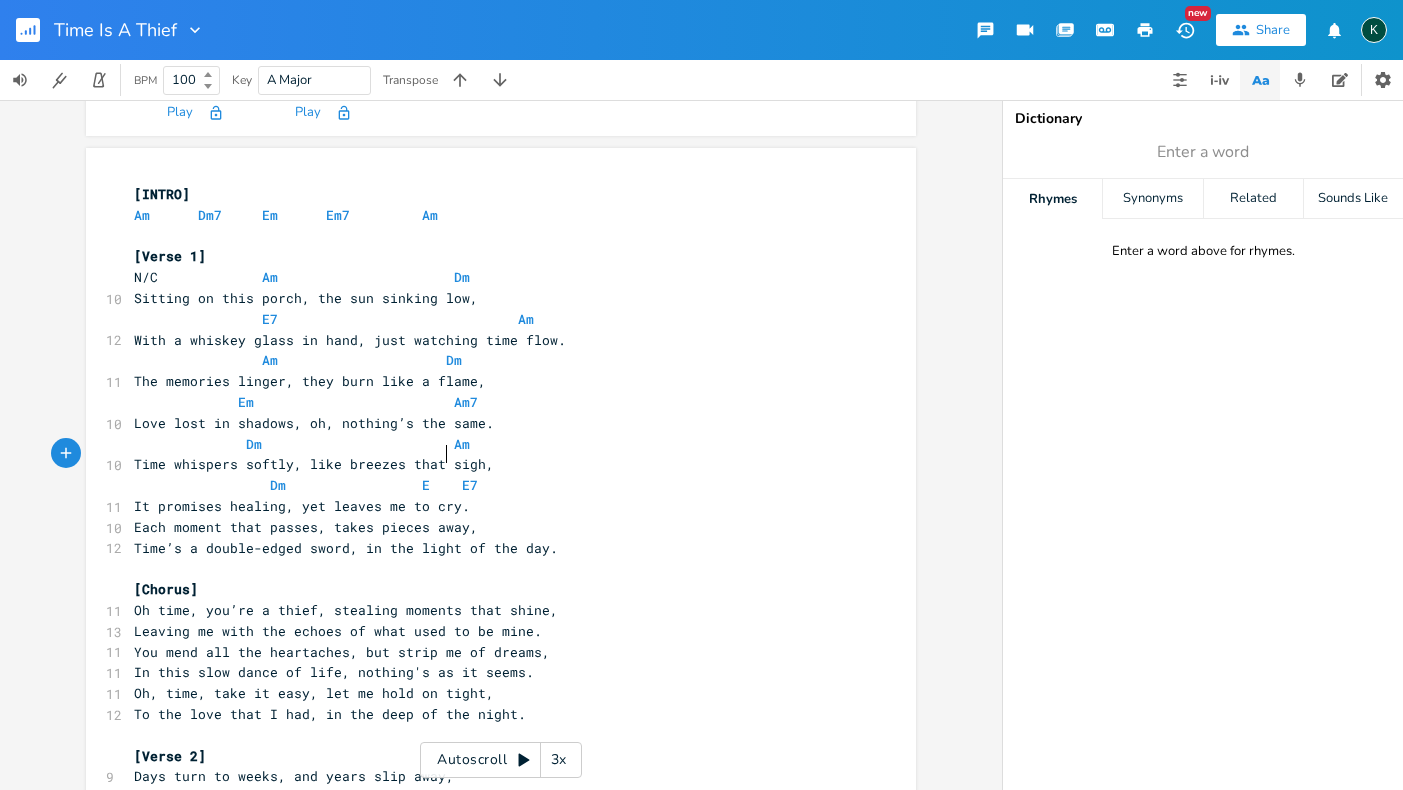 click on "It promises healing, yet leaves me to cry." at bounding box center [491, 506] 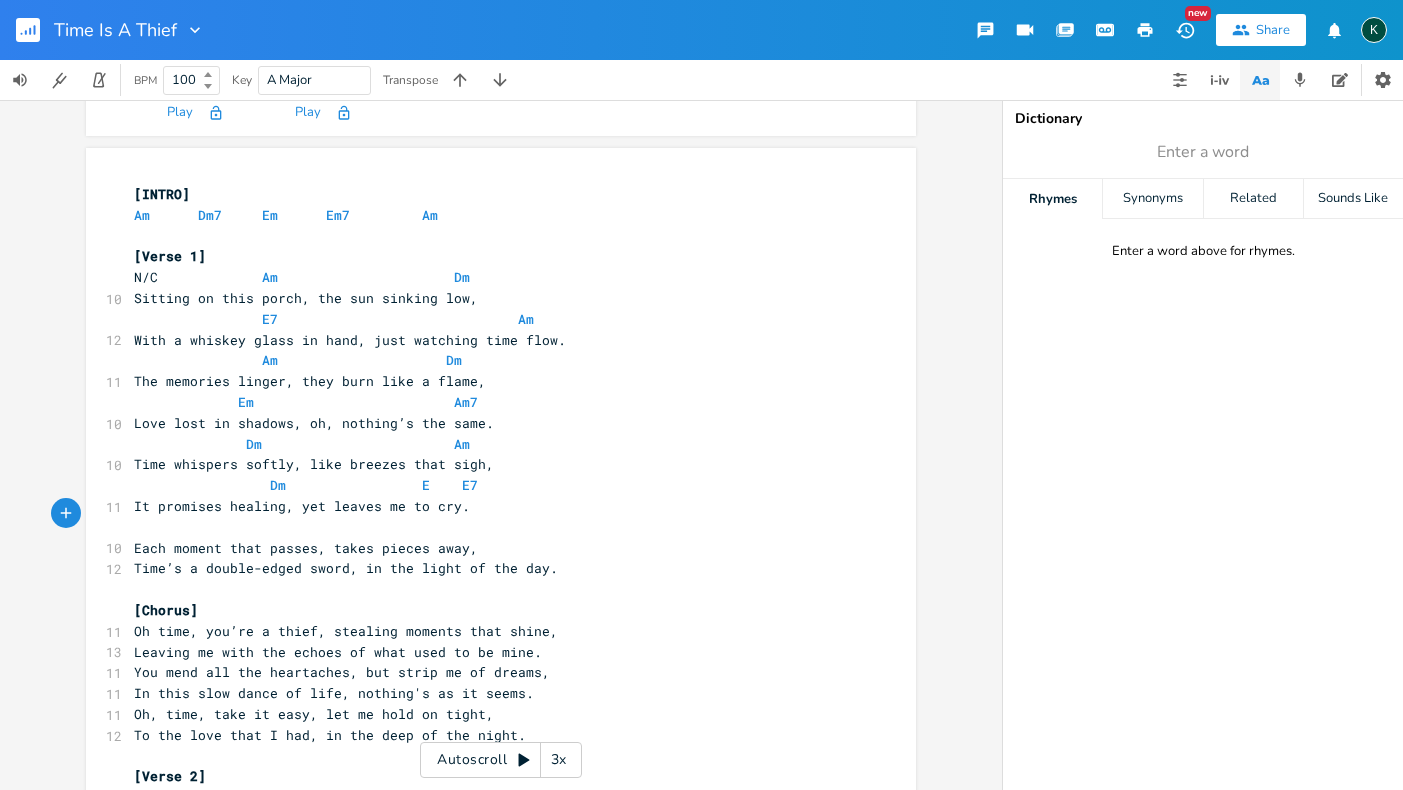 click on "Each moment that passes, takes pieces away," at bounding box center [491, 548] 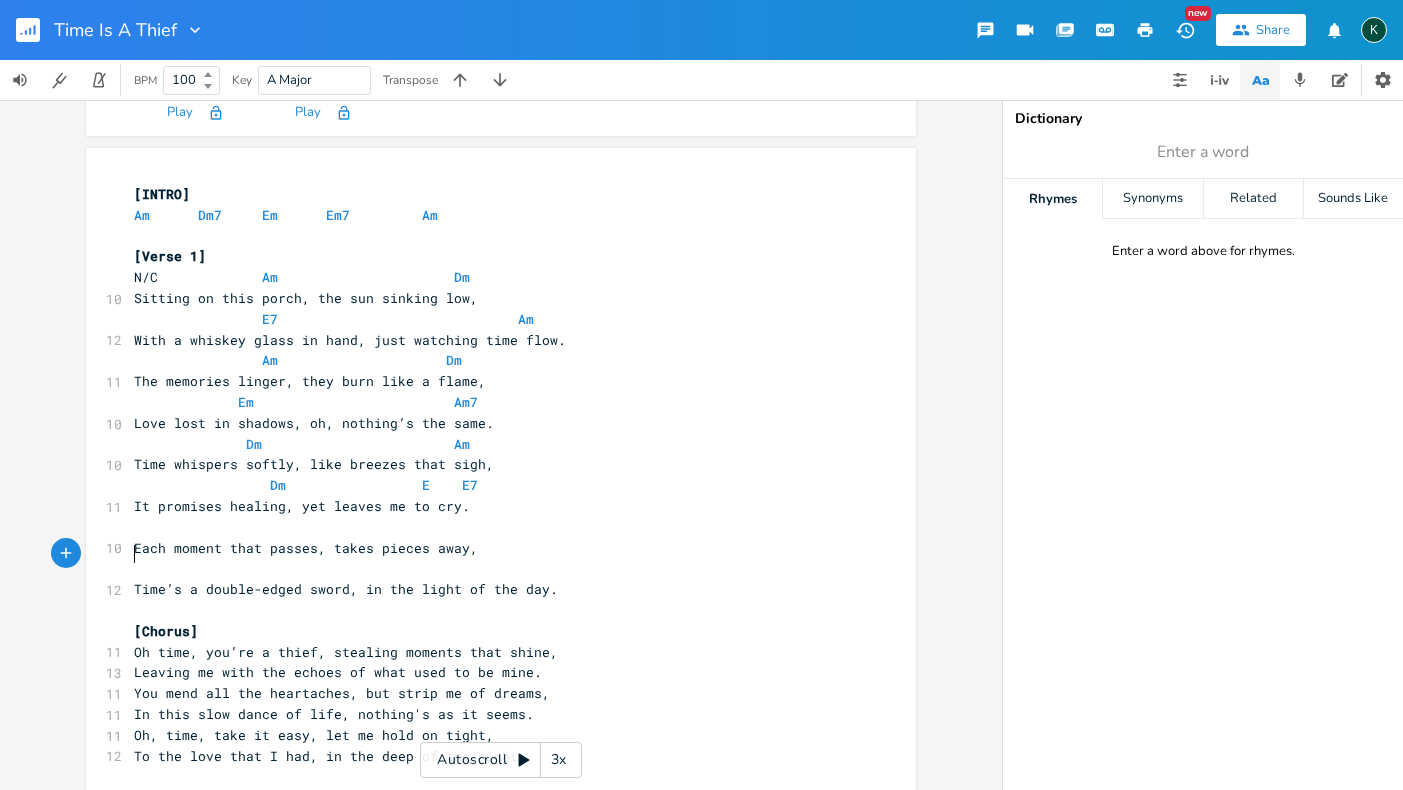 click on "​" at bounding box center [491, 527] 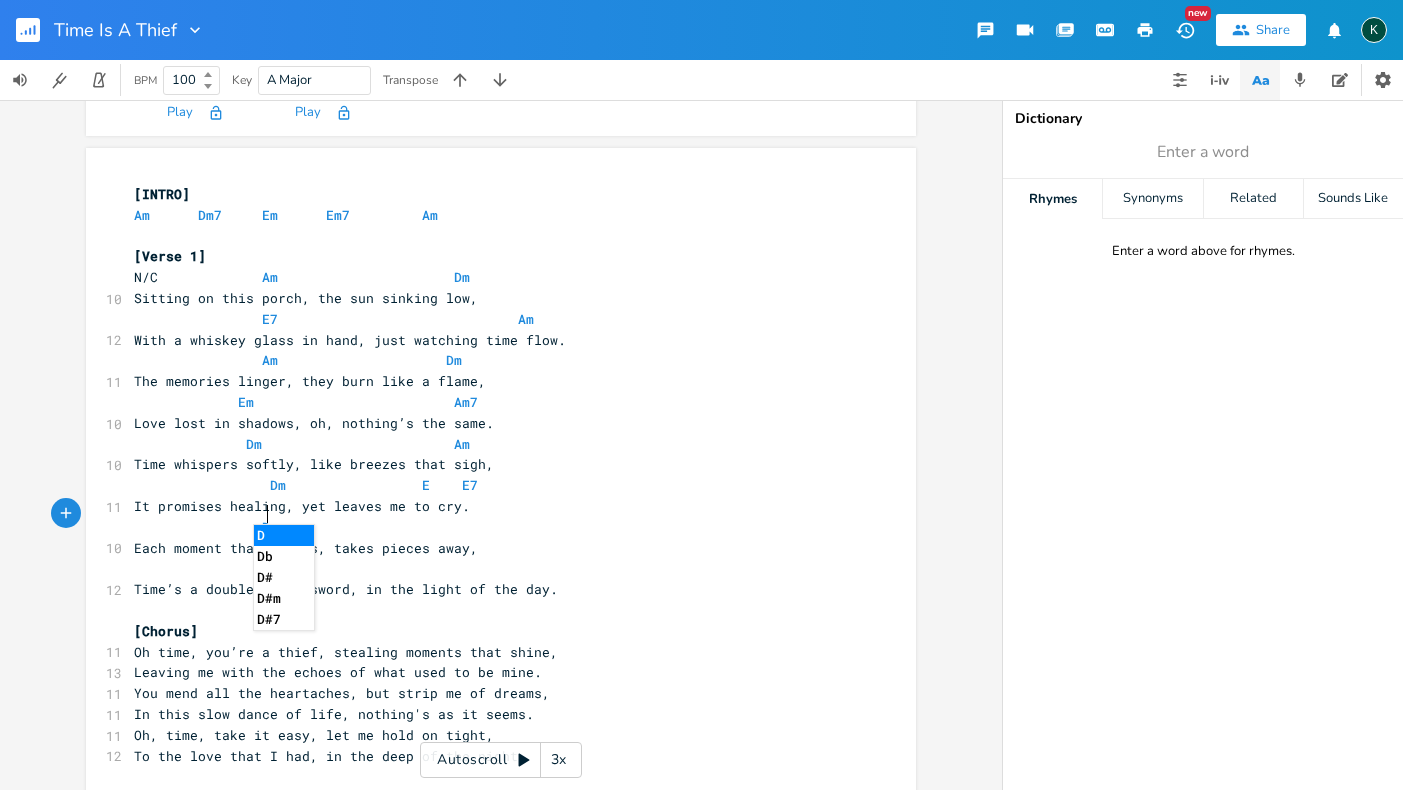 type on "Dm" 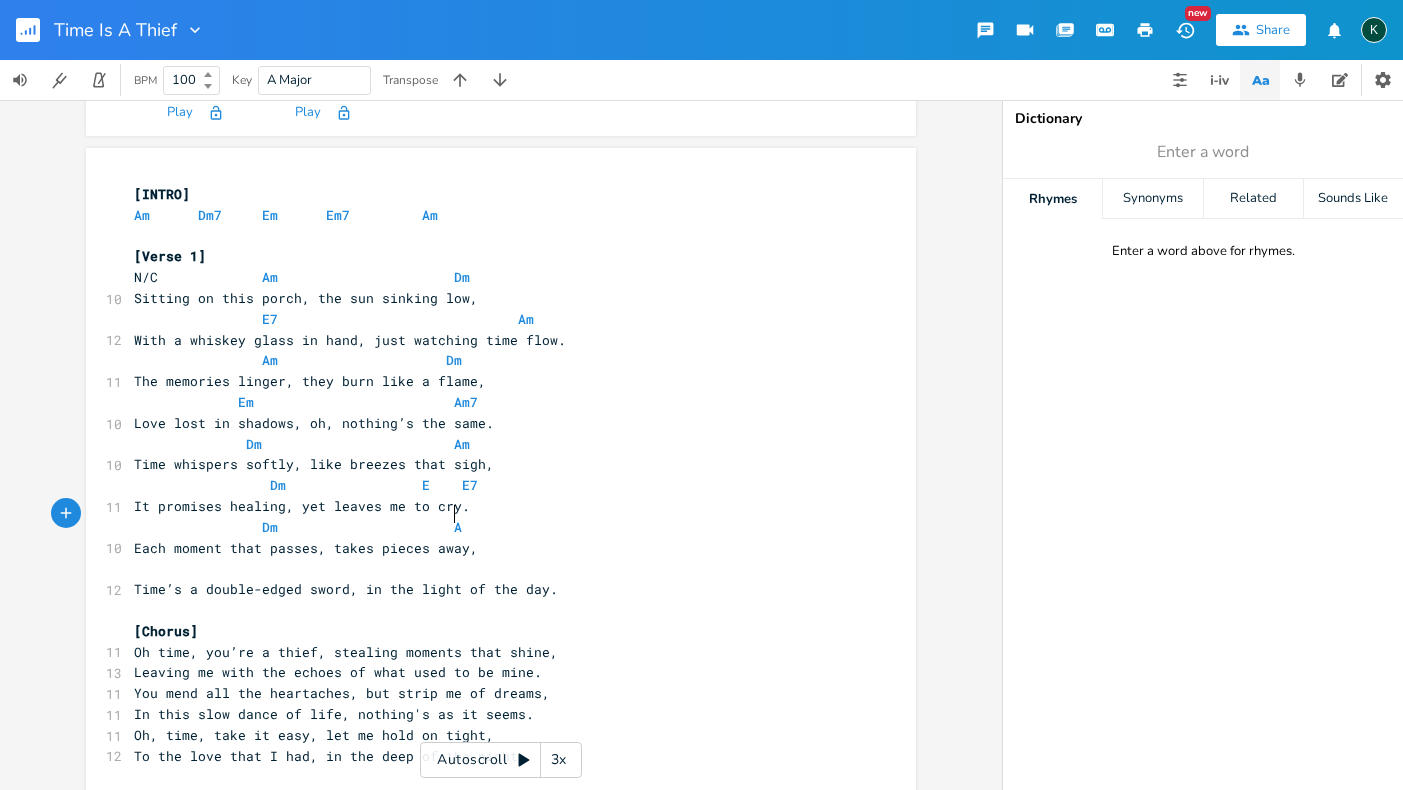 scroll, scrollTop: 0, scrollLeft: 17, axis: horizontal 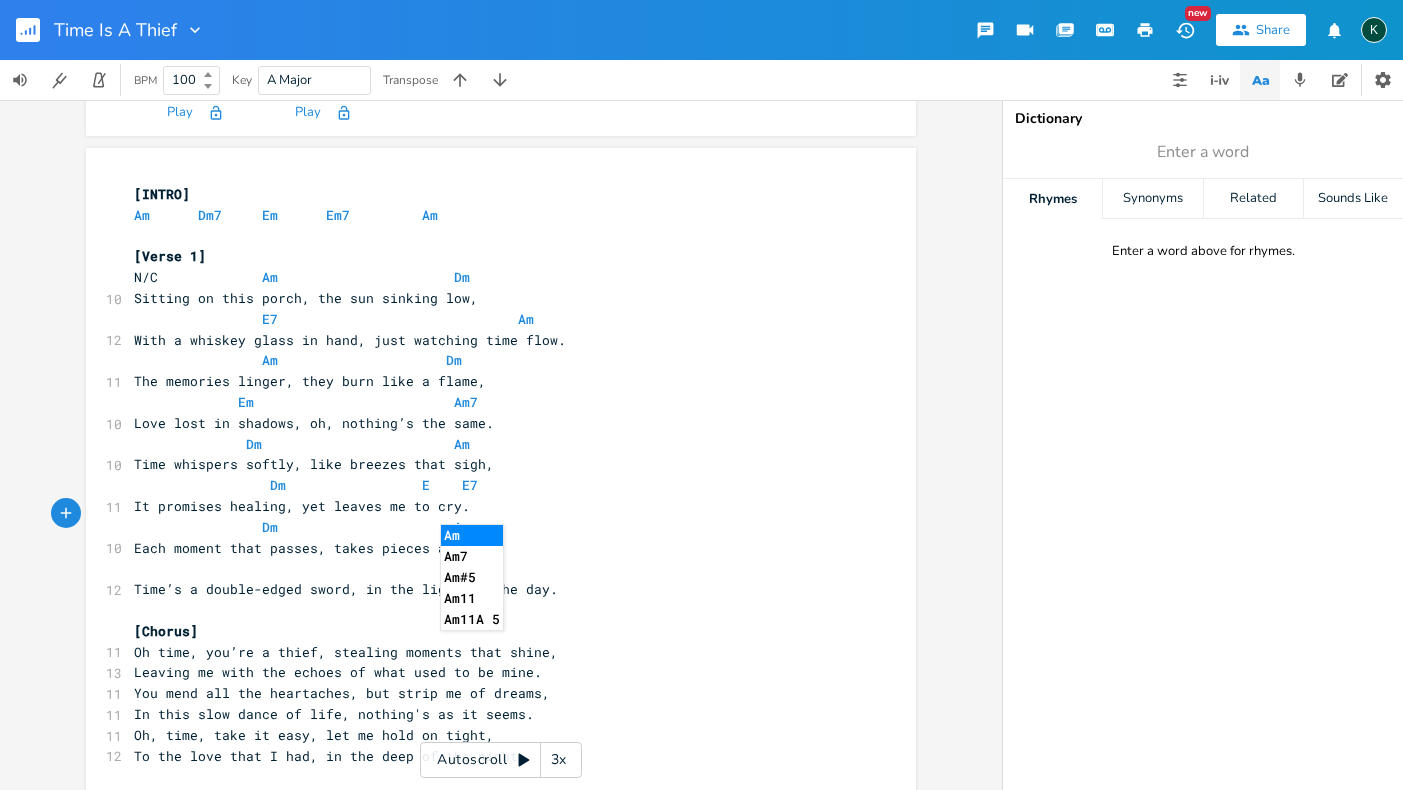 type on "Am7" 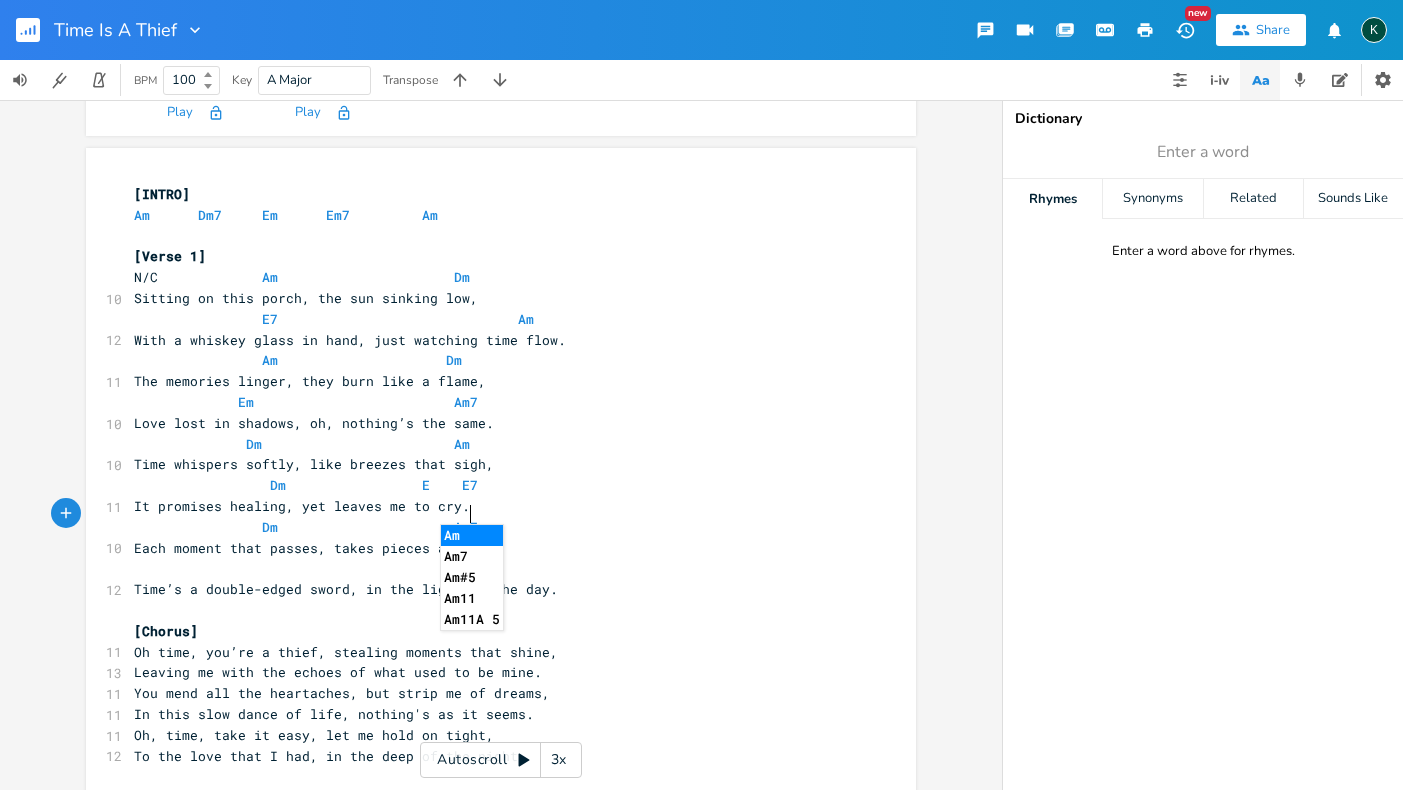 scroll, scrollTop: 0, scrollLeft: 23, axis: horizontal 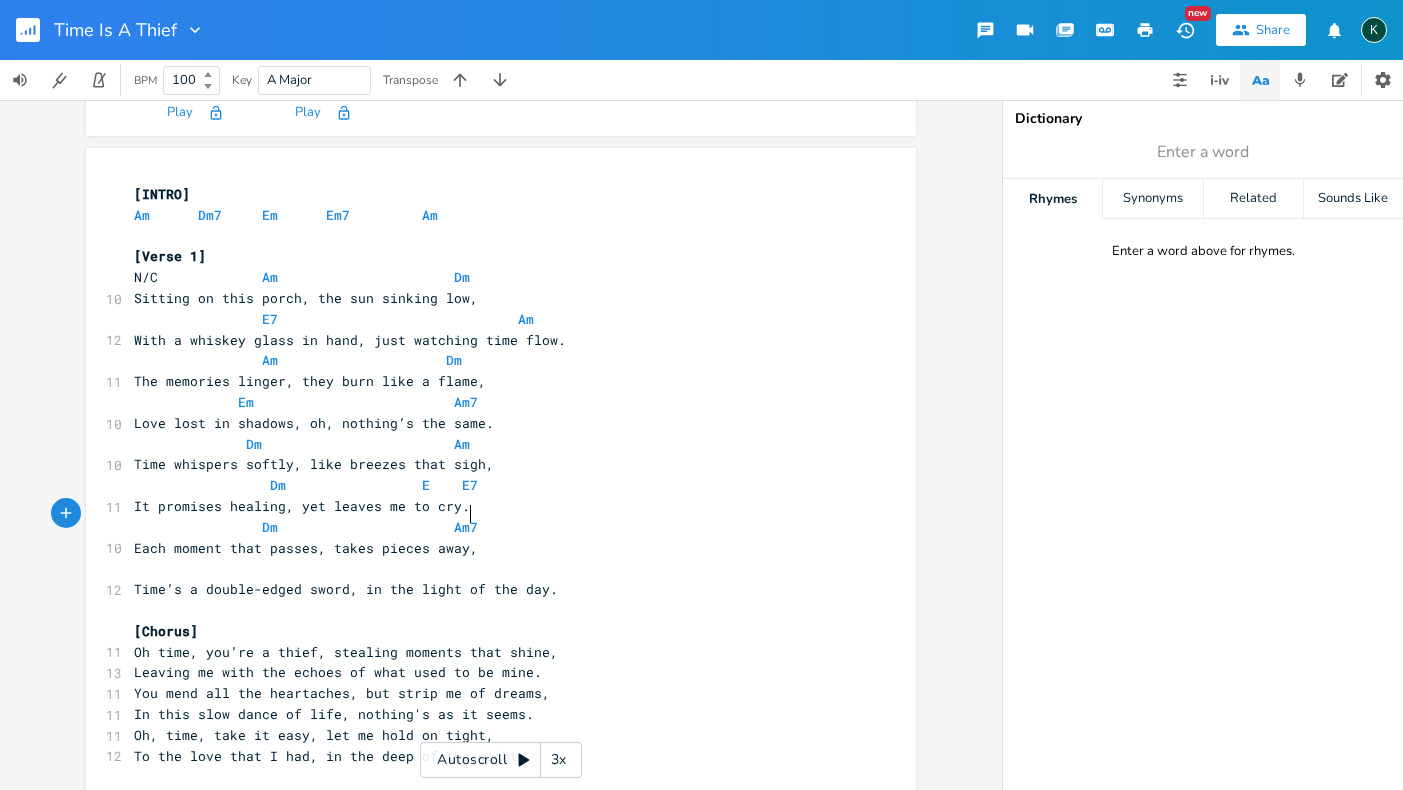 click on "​" at bounding box center [491, 568] 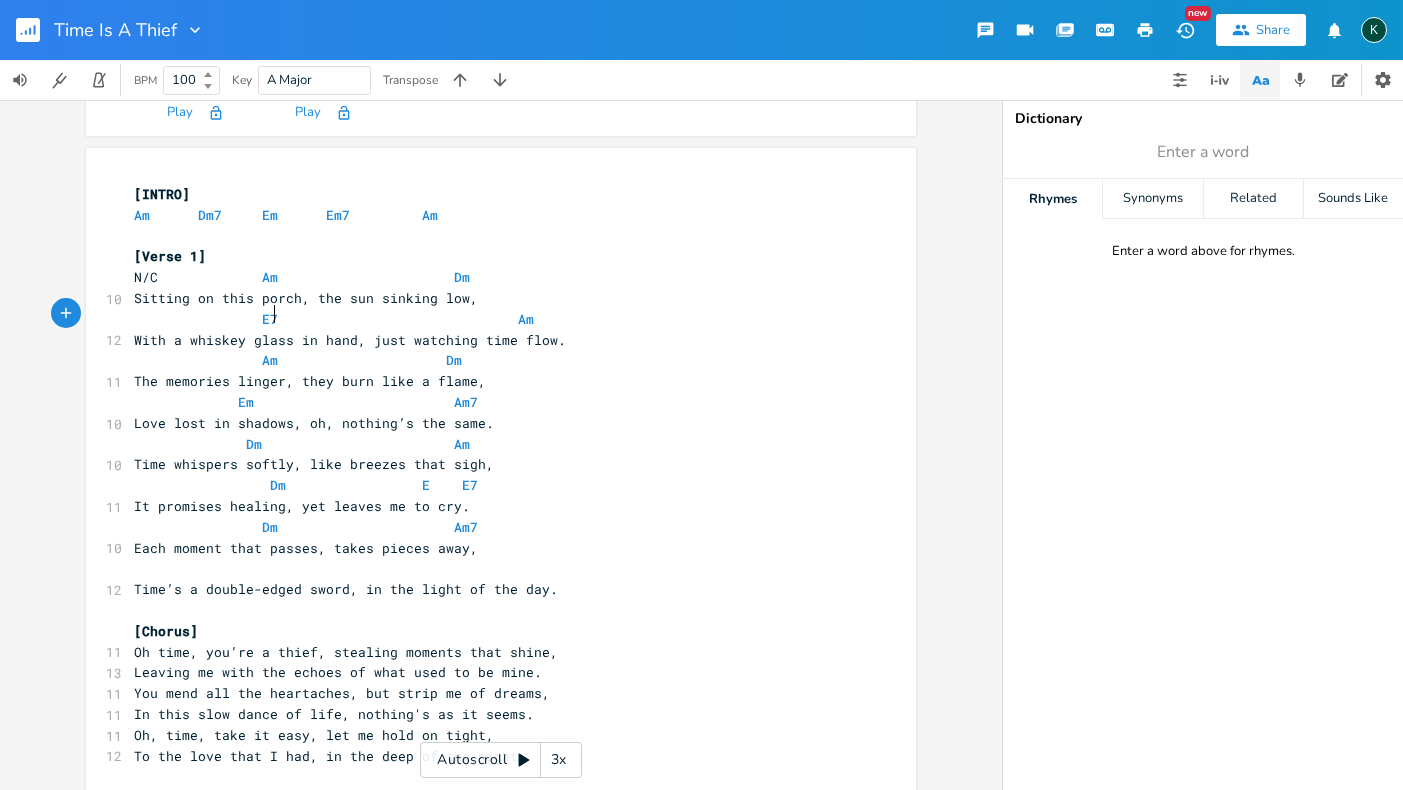 click on "E7                                        Am" at bounding box center [334, 319] 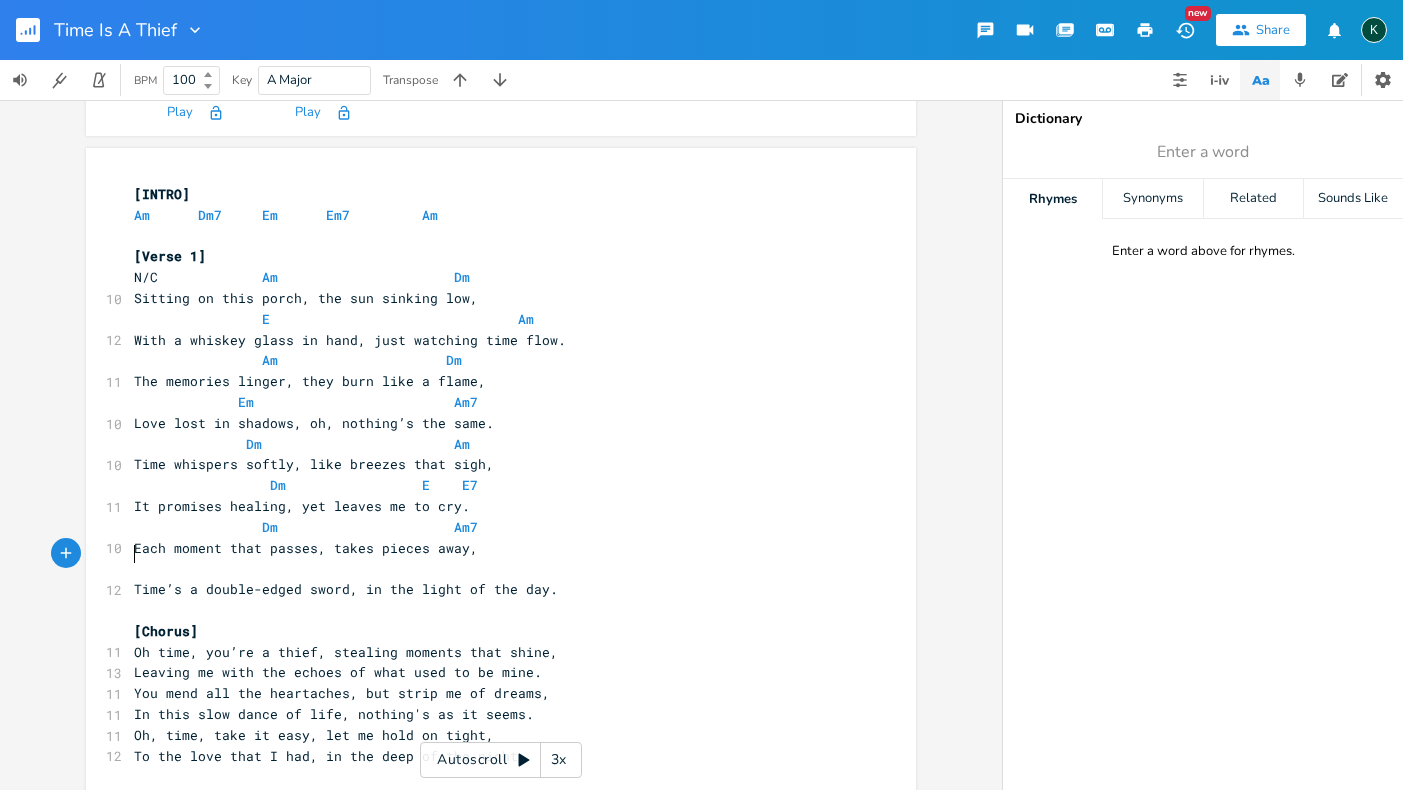 click on "​" at bounding box center (491, 568) 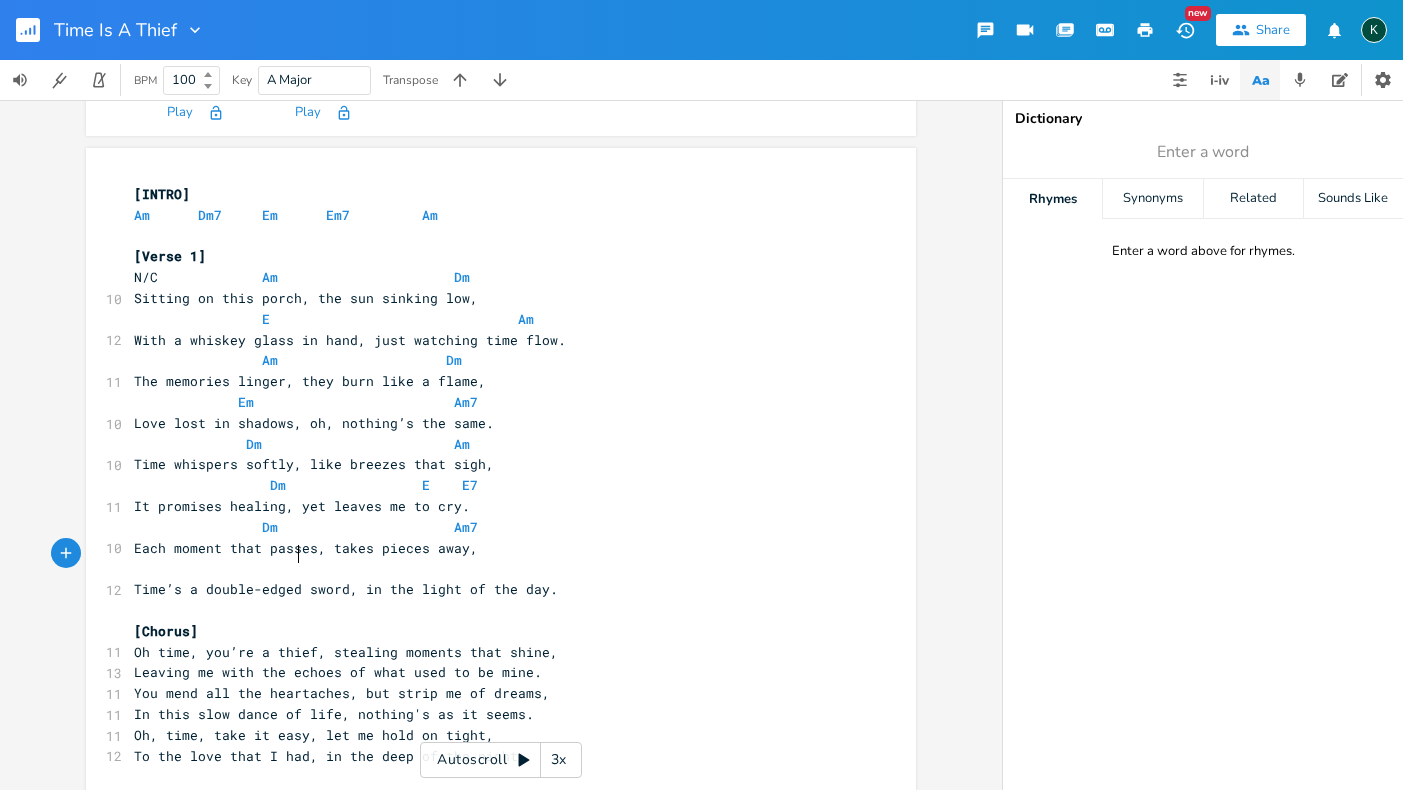 scroll, scrollTop: 0, scrollLeft: 62, axis: horizontal 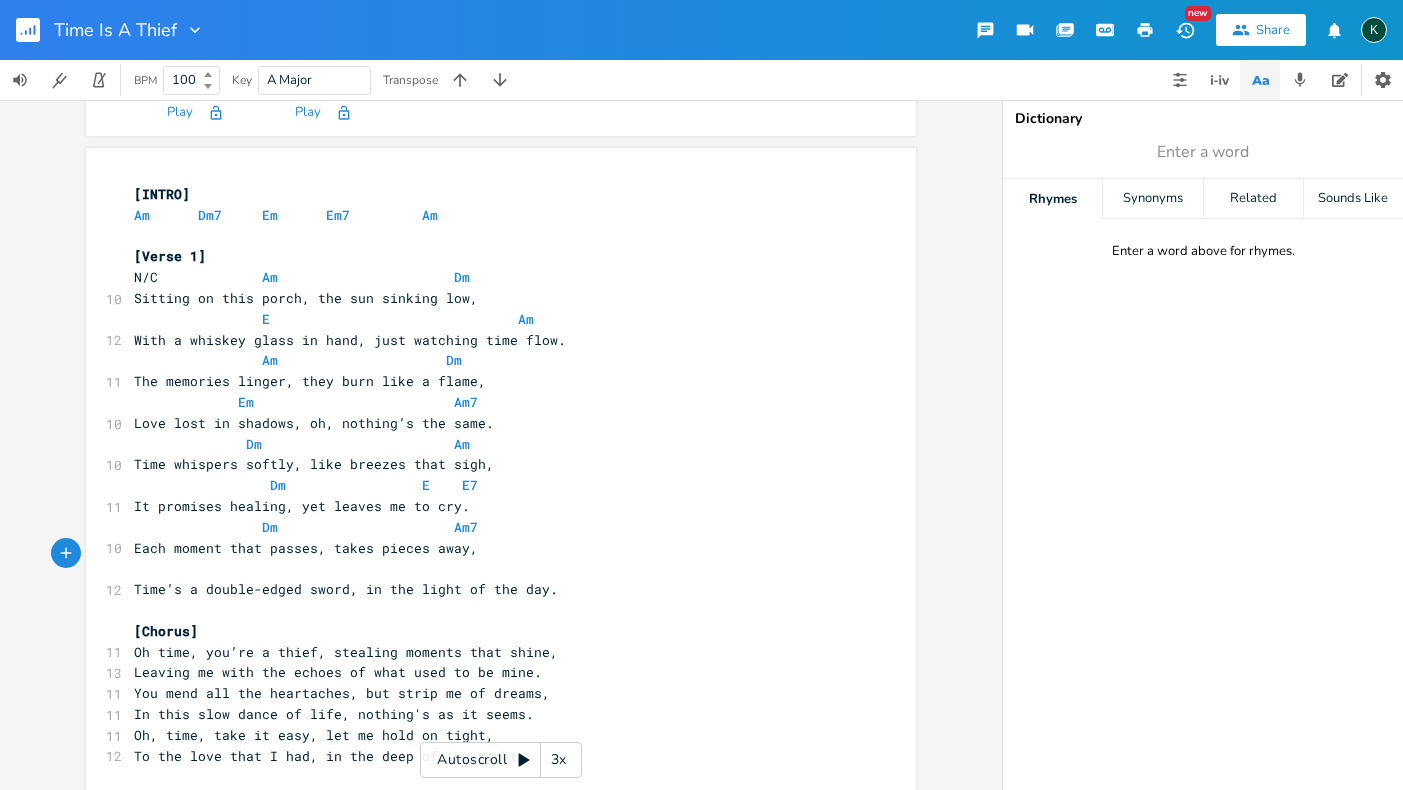 type on "E" 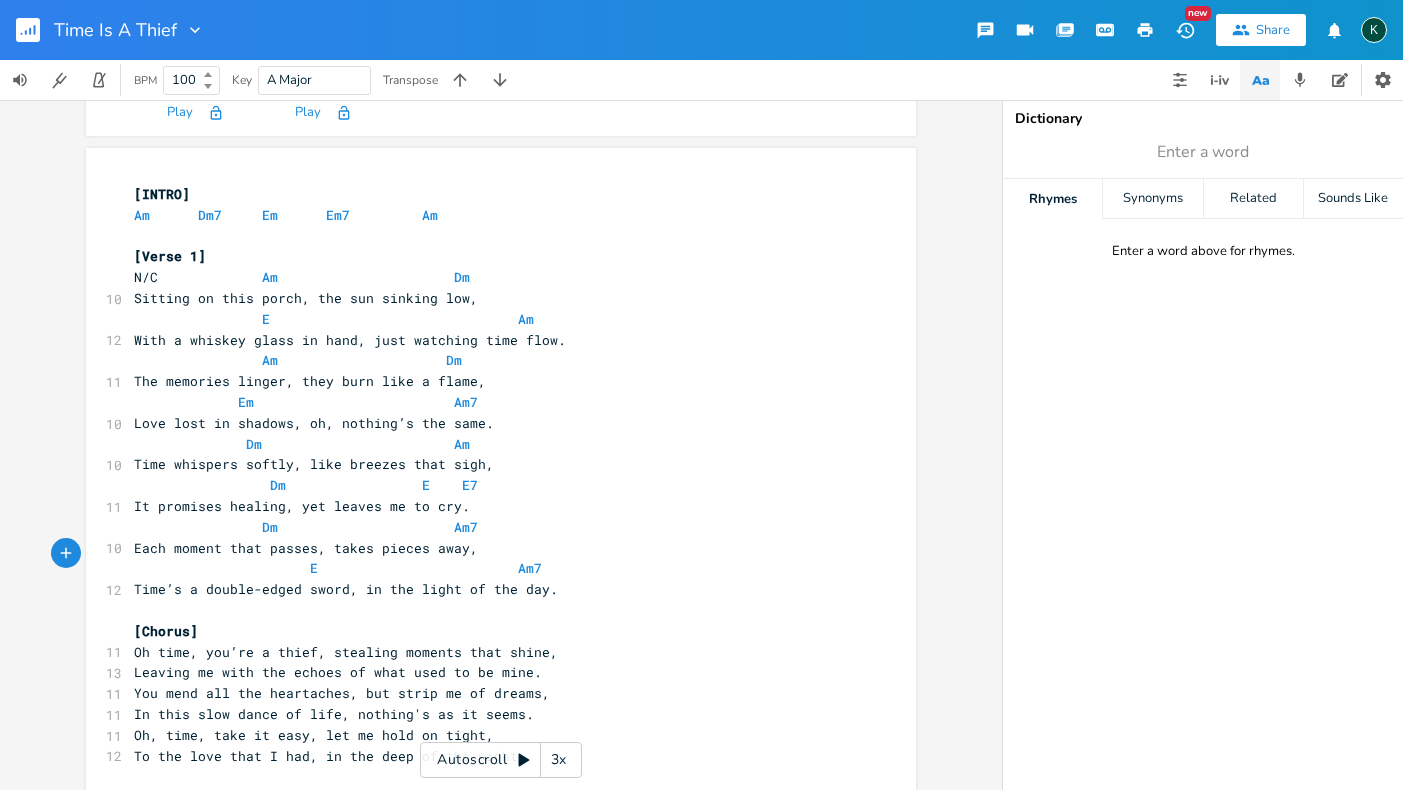 scroll, scrollTop: 0, scrollLeft: 39, axis: horizontal 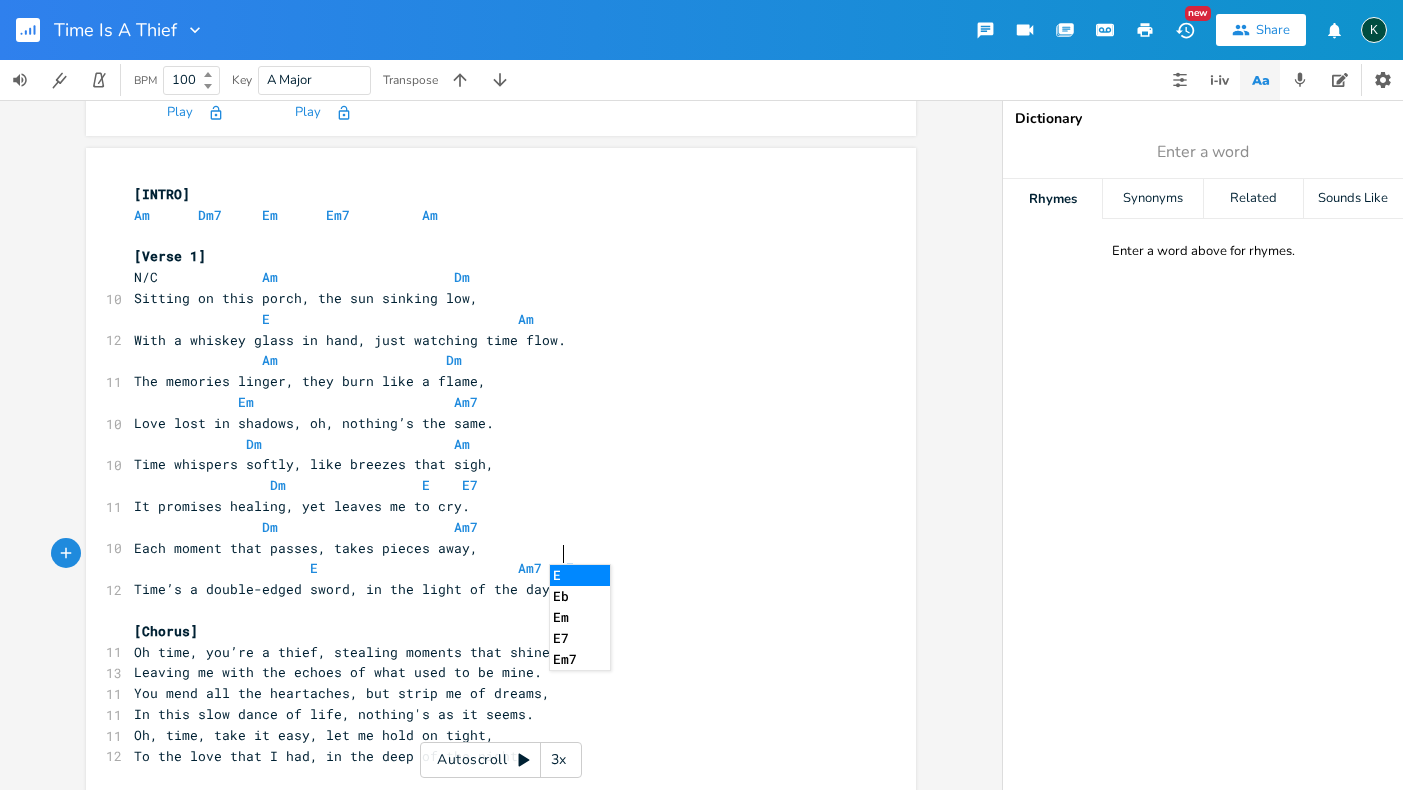 type on "Am7   E2" 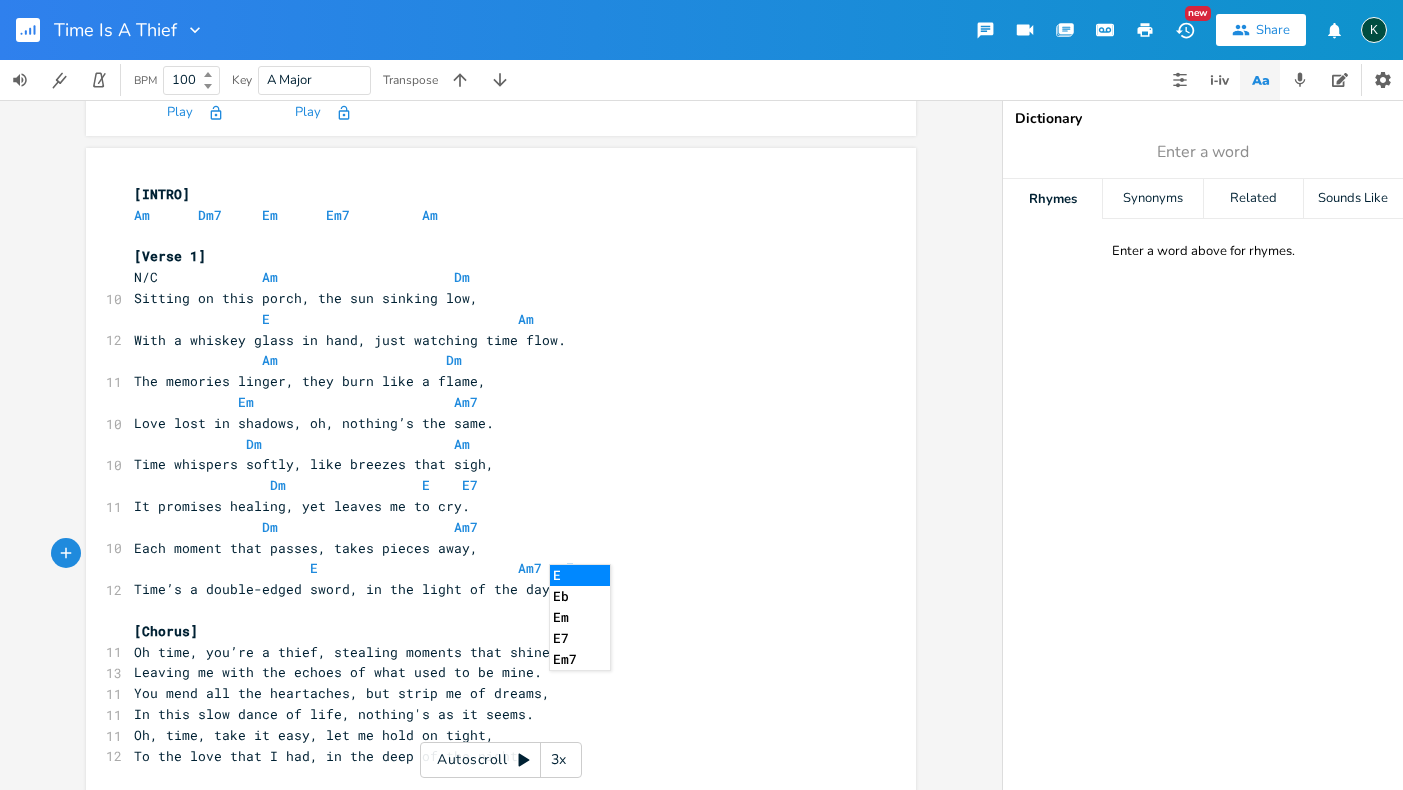 type on "7" 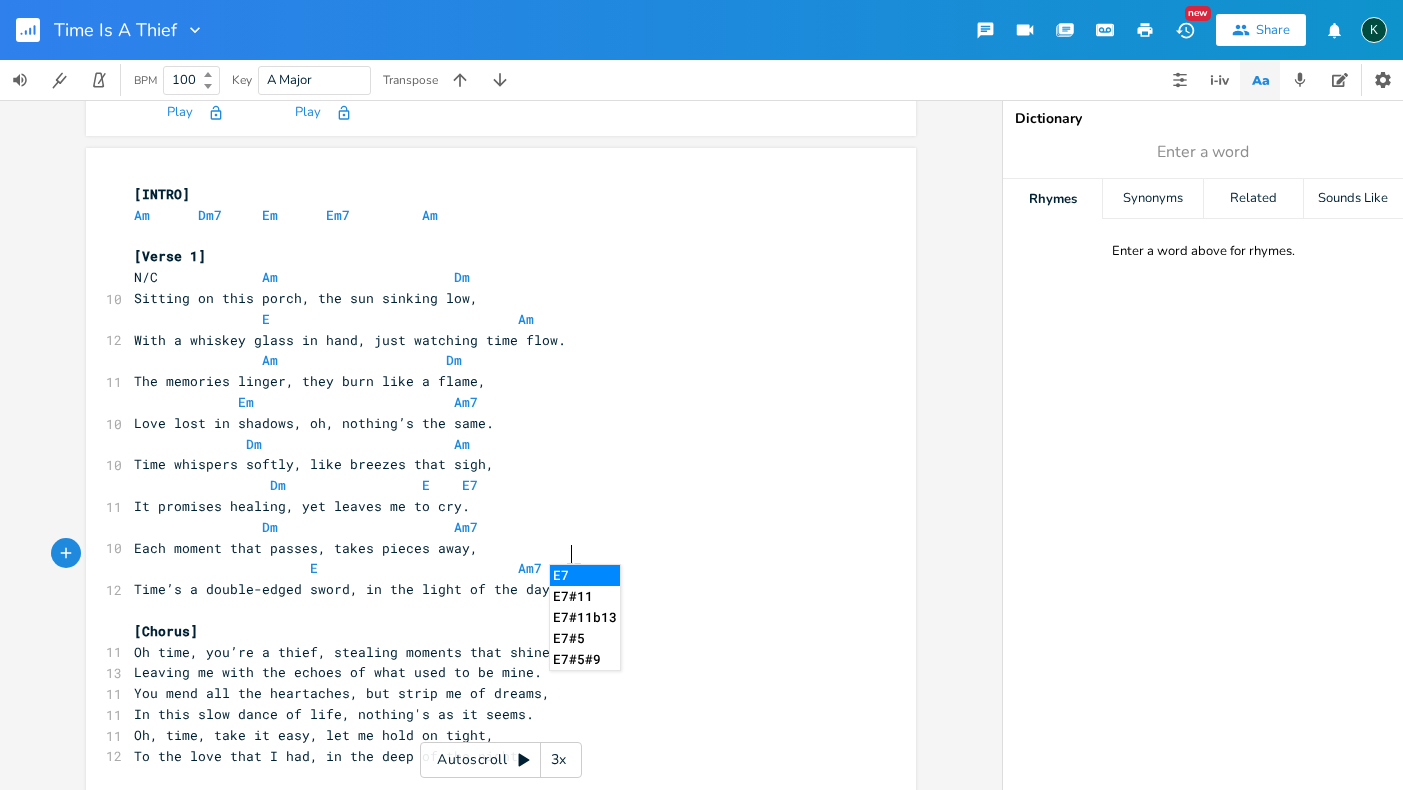 click on "Time’s a double-edged sword, in the light of the day." at bounding box center (346, 589) 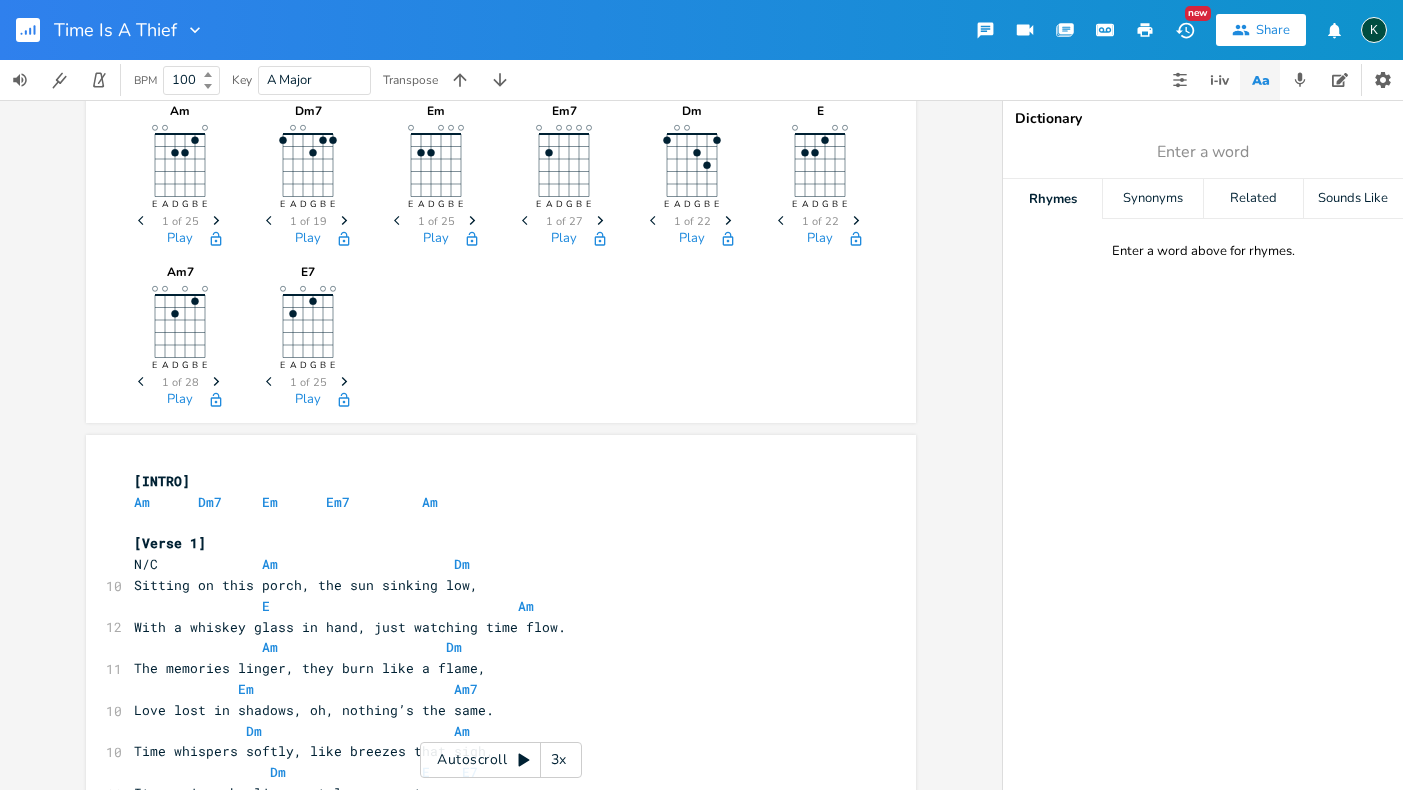 scroll, scrollTop: 0, scrollLeft: 0, axis: both 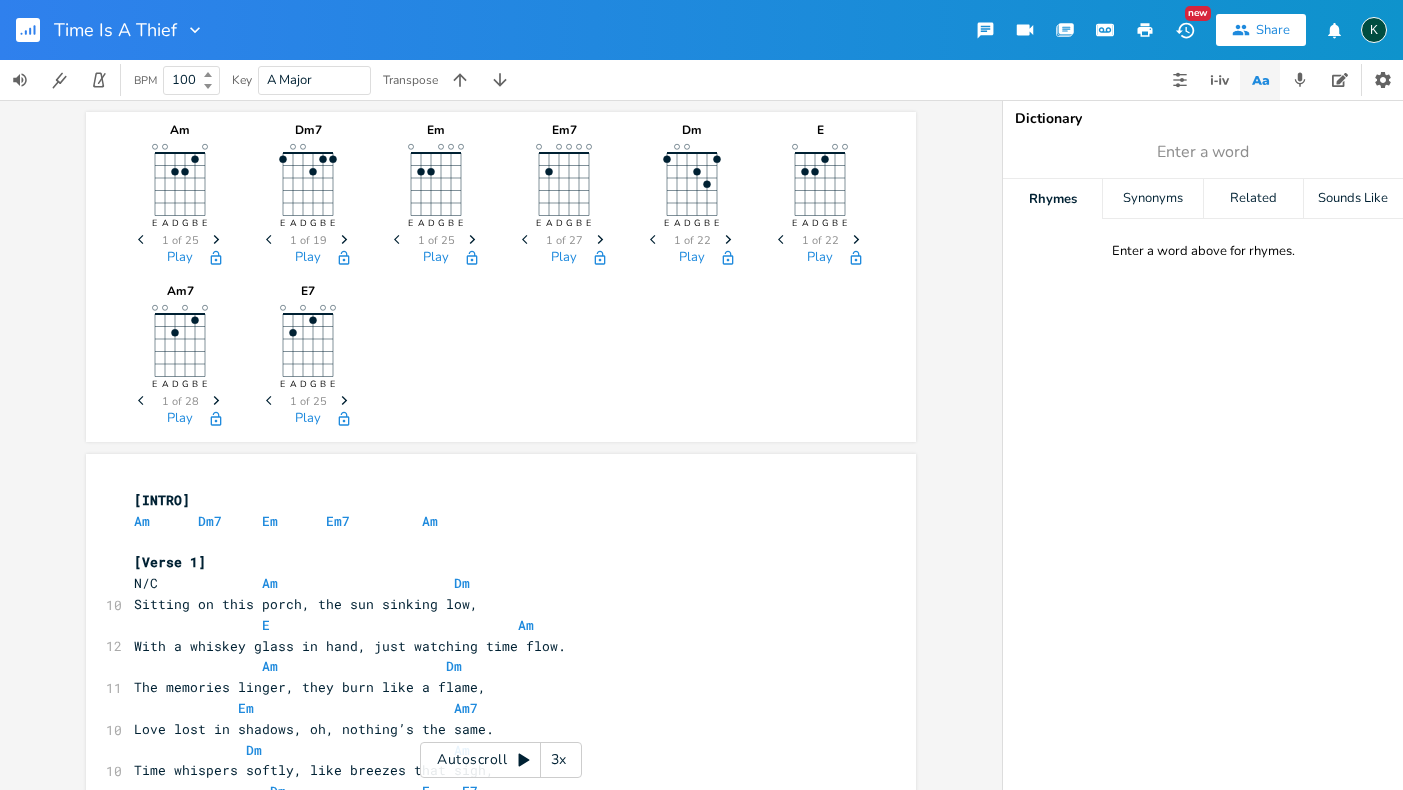 click on "Am          Dm7        Em          Em7             Am" at bounding box center [286, 521] 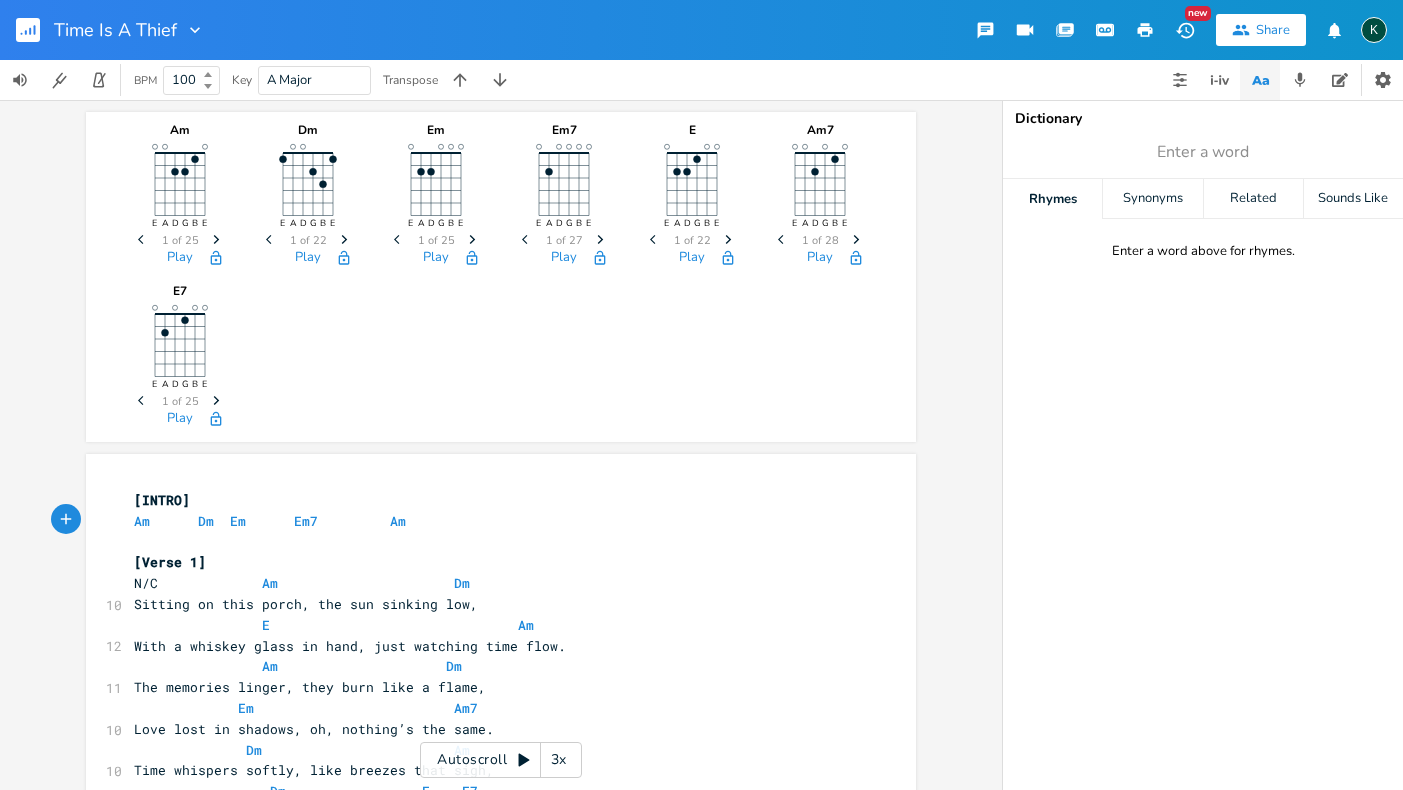 click at bounding box center (258, 521) 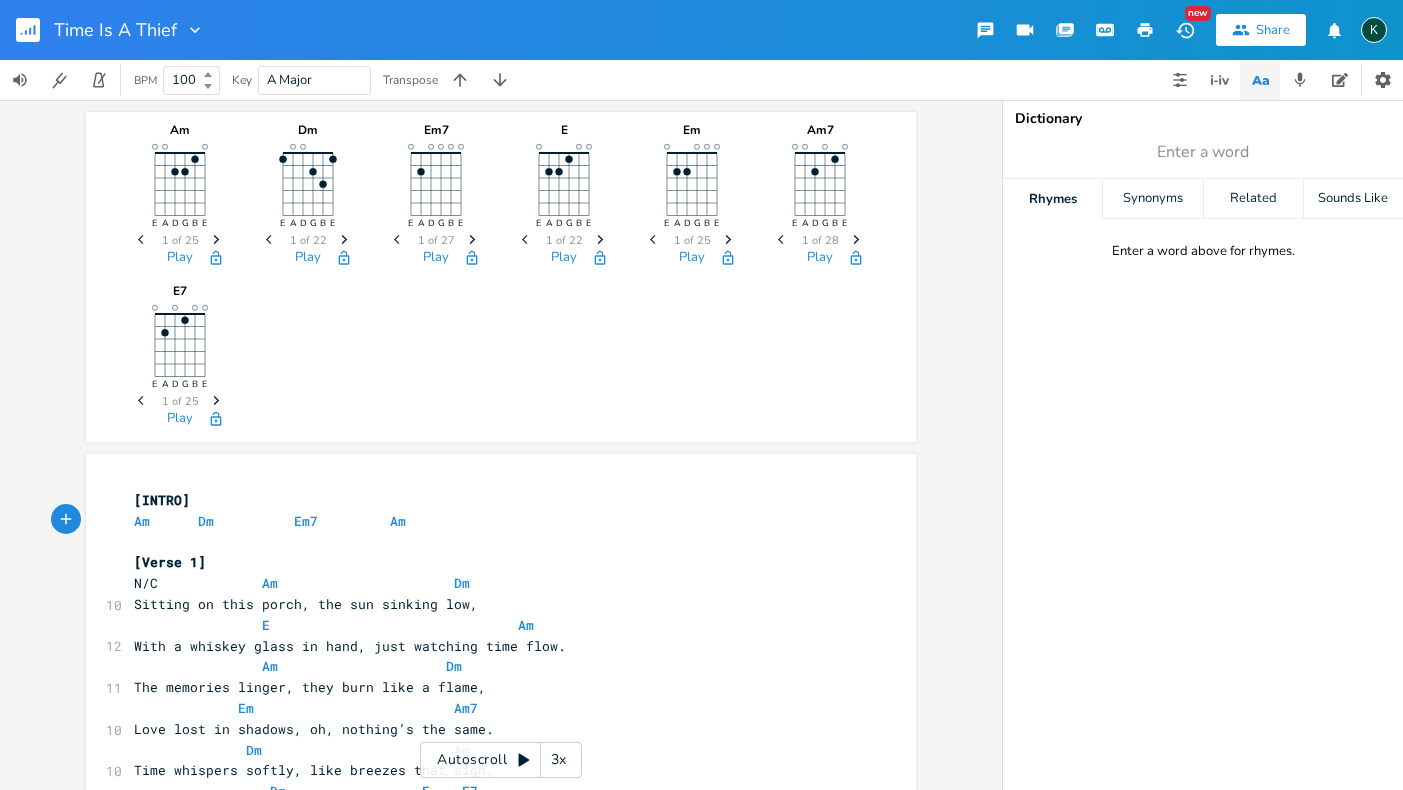 type on "E" 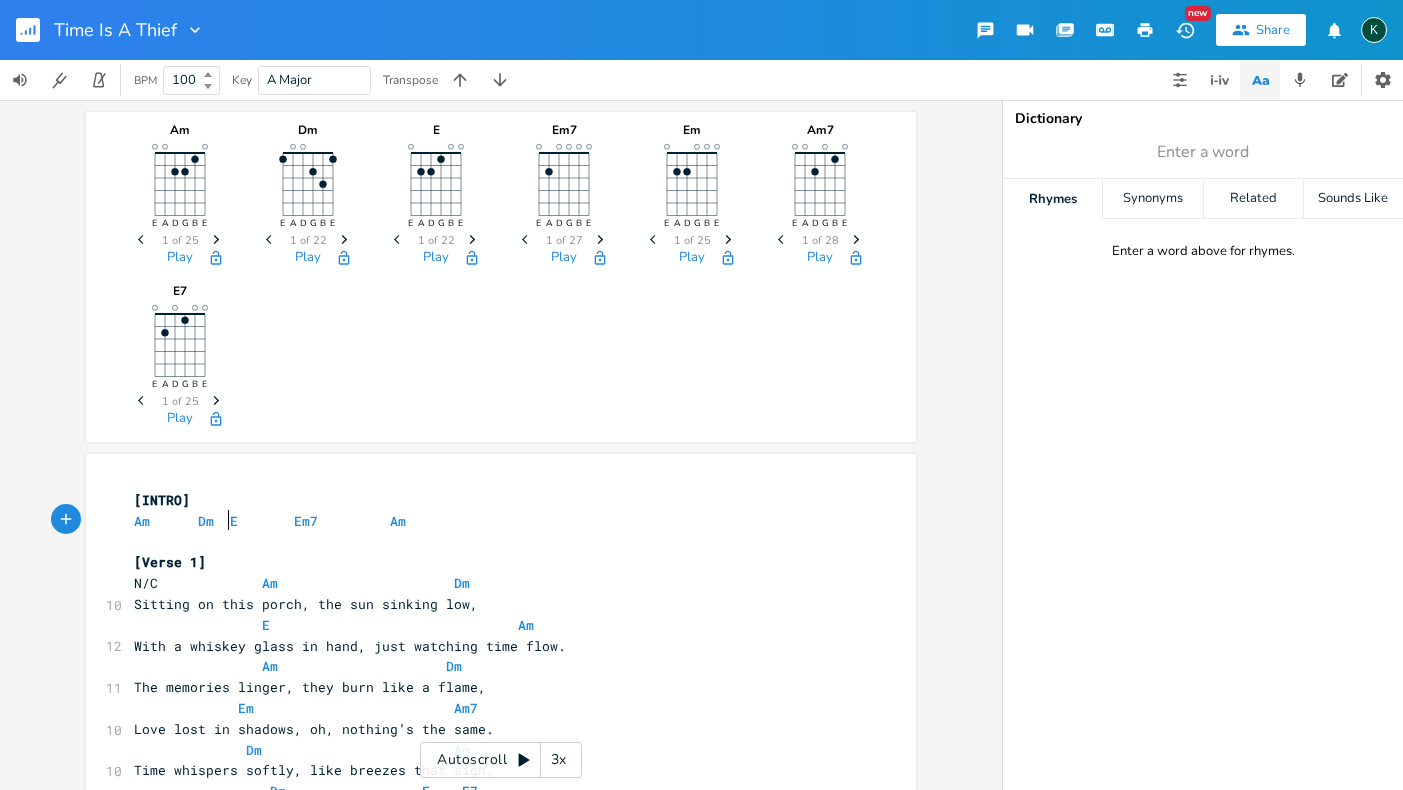 click at bounding box center (226, 521) 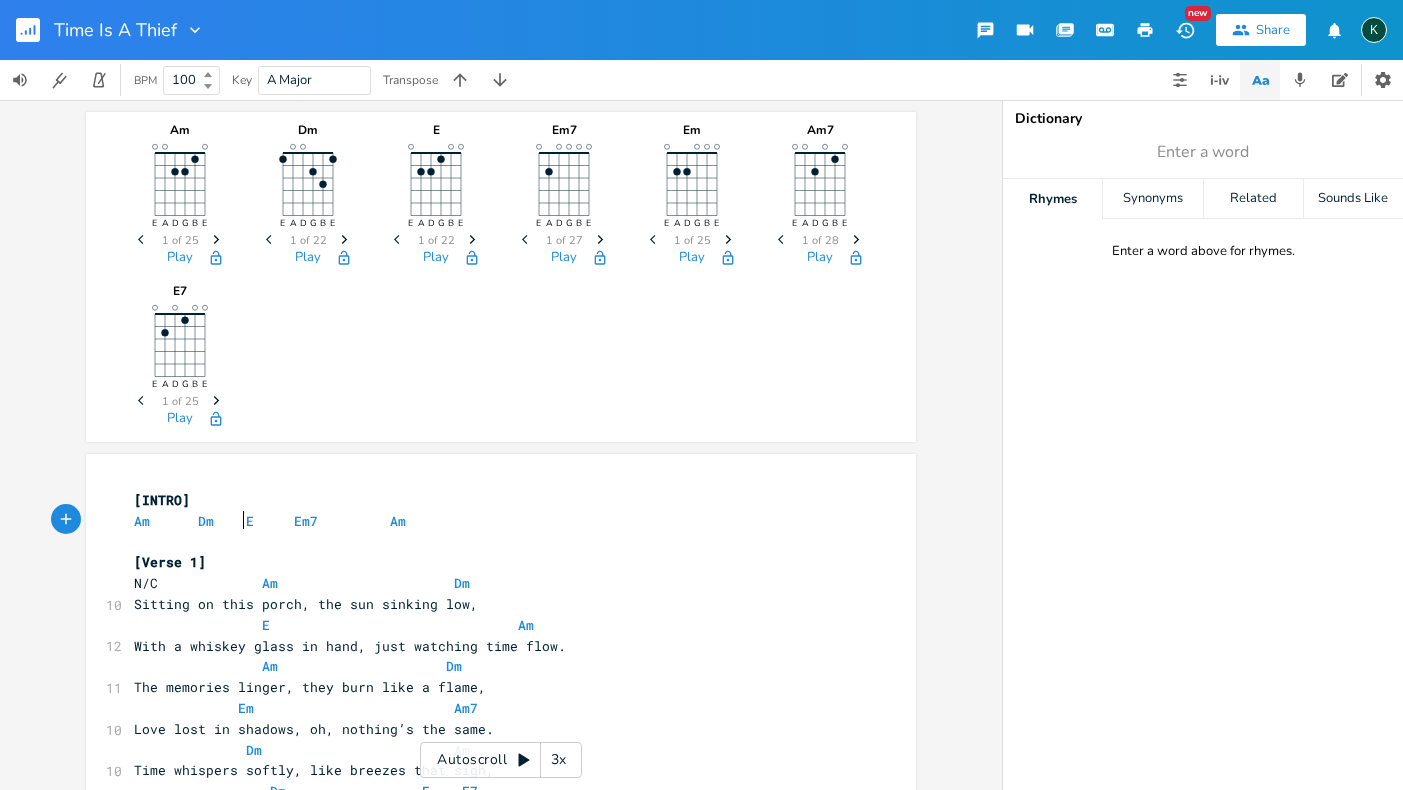 scroll, scrollTop: 0, scrollLeft: 6, axis: horizontal 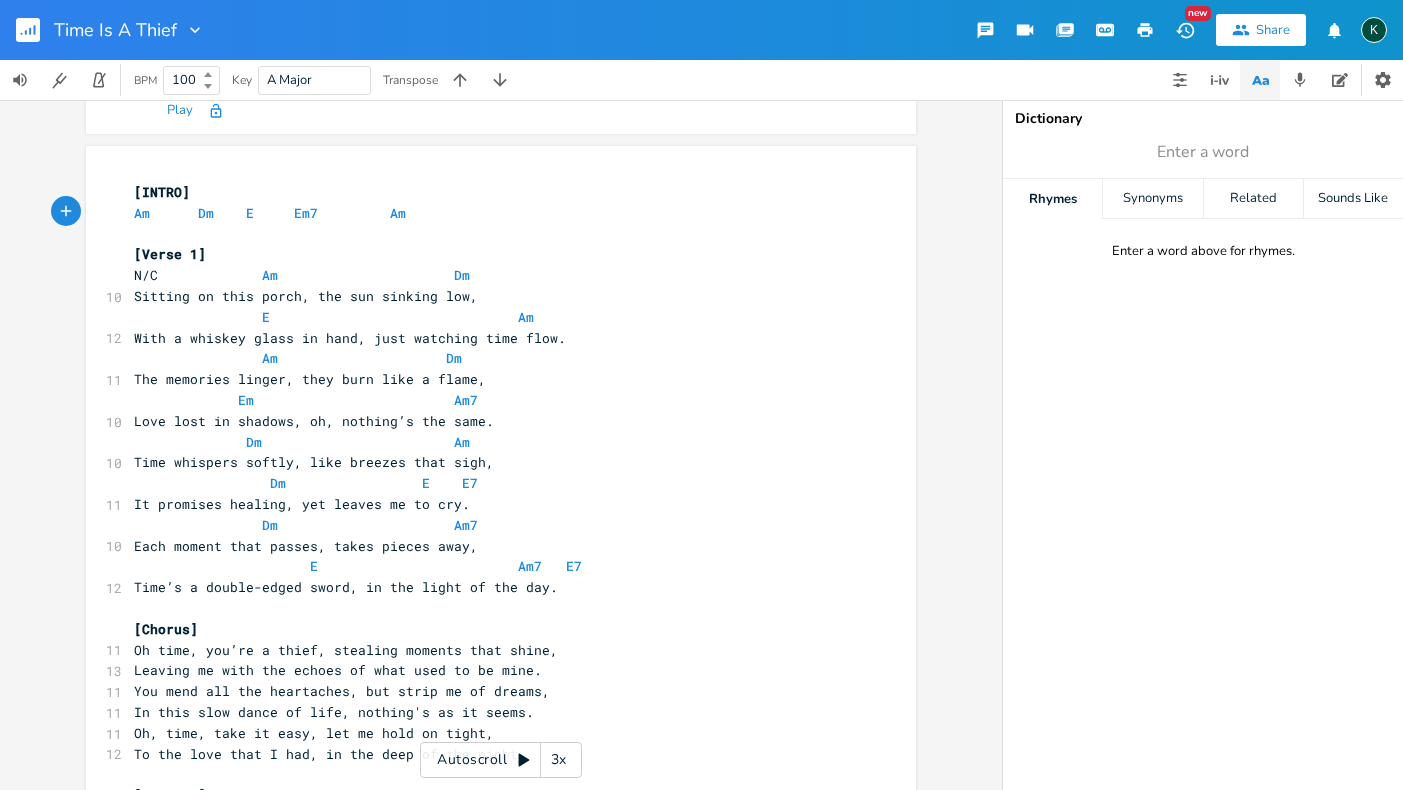 click at bounding box center (278, 400) 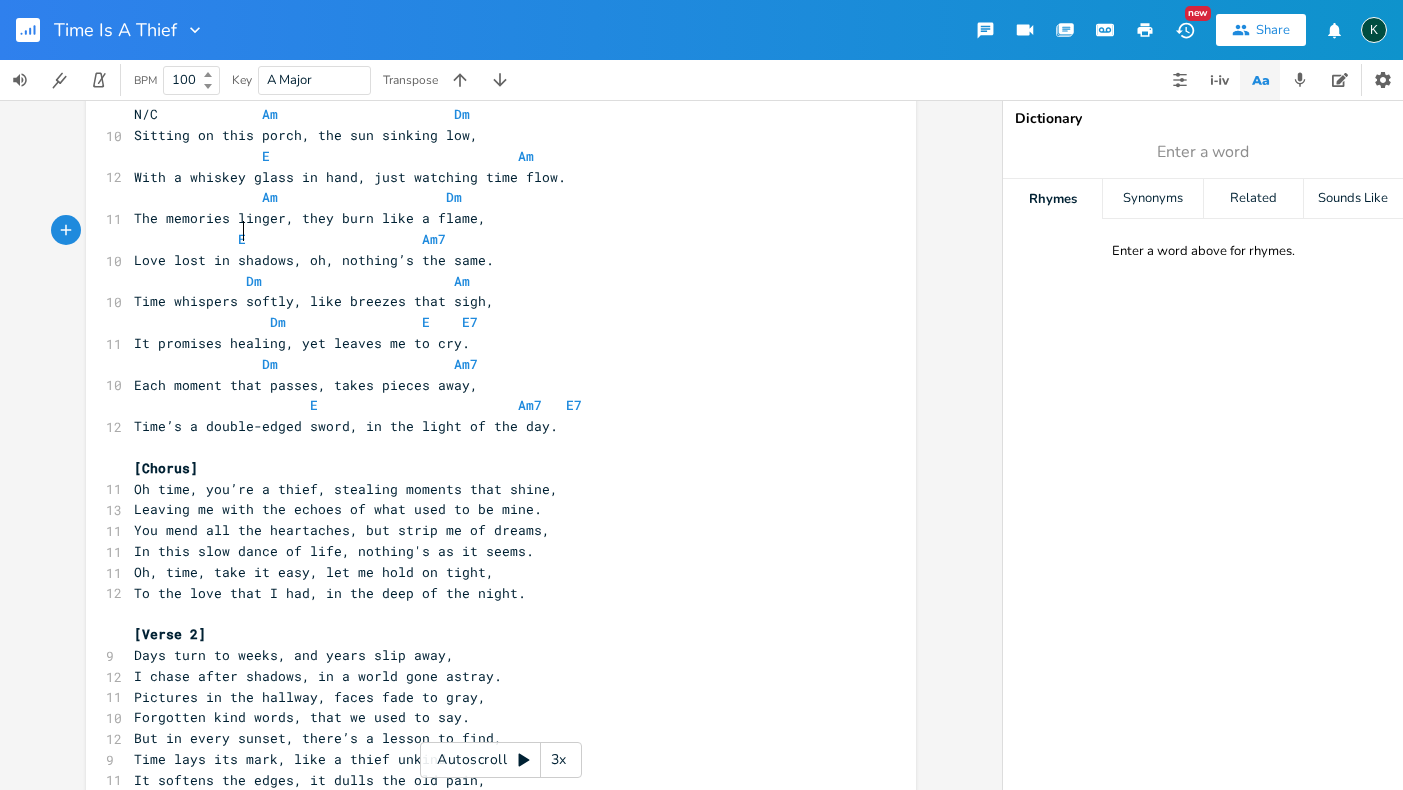 click on "E                             Am7" at bounding box center [491, 239] 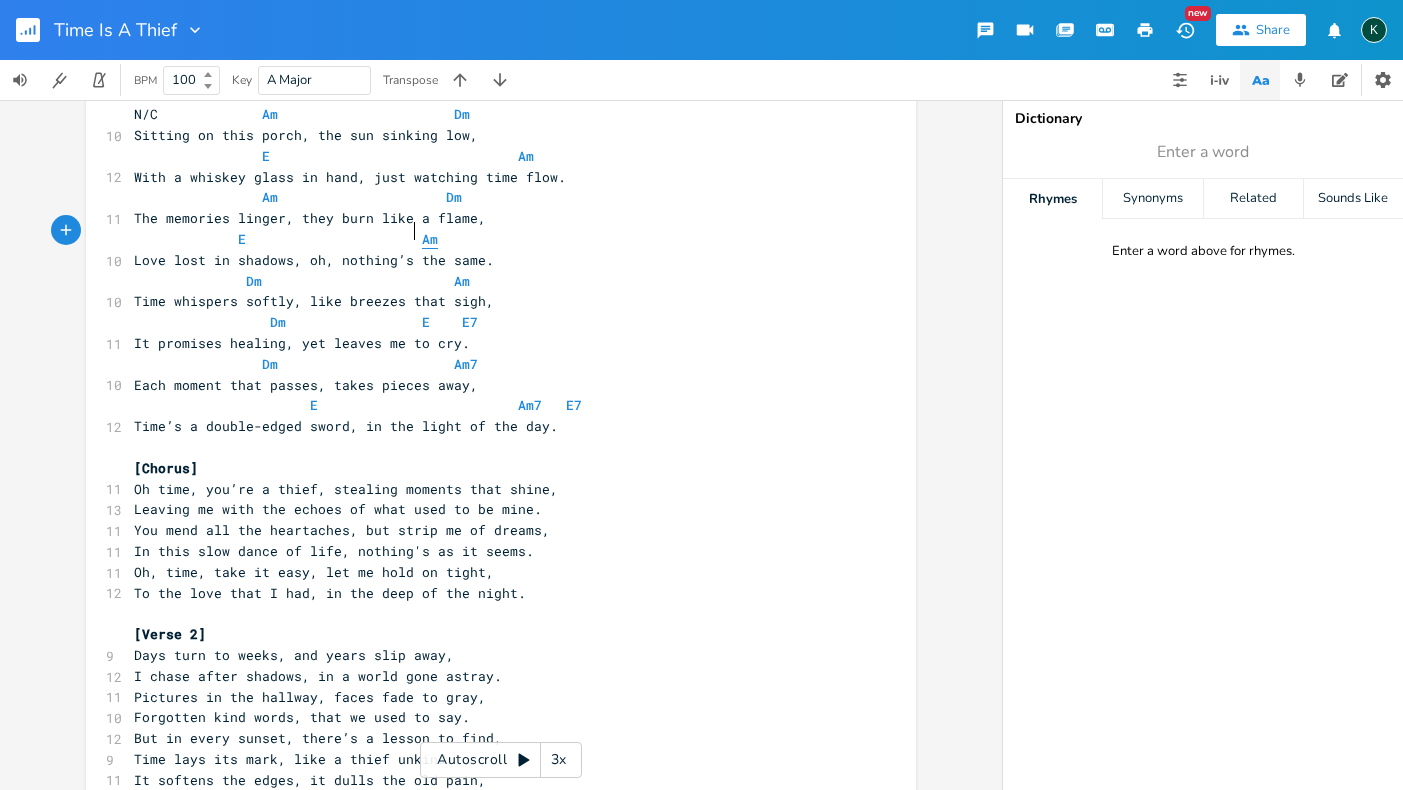 click on "Am" at bounding box center [430, 239] 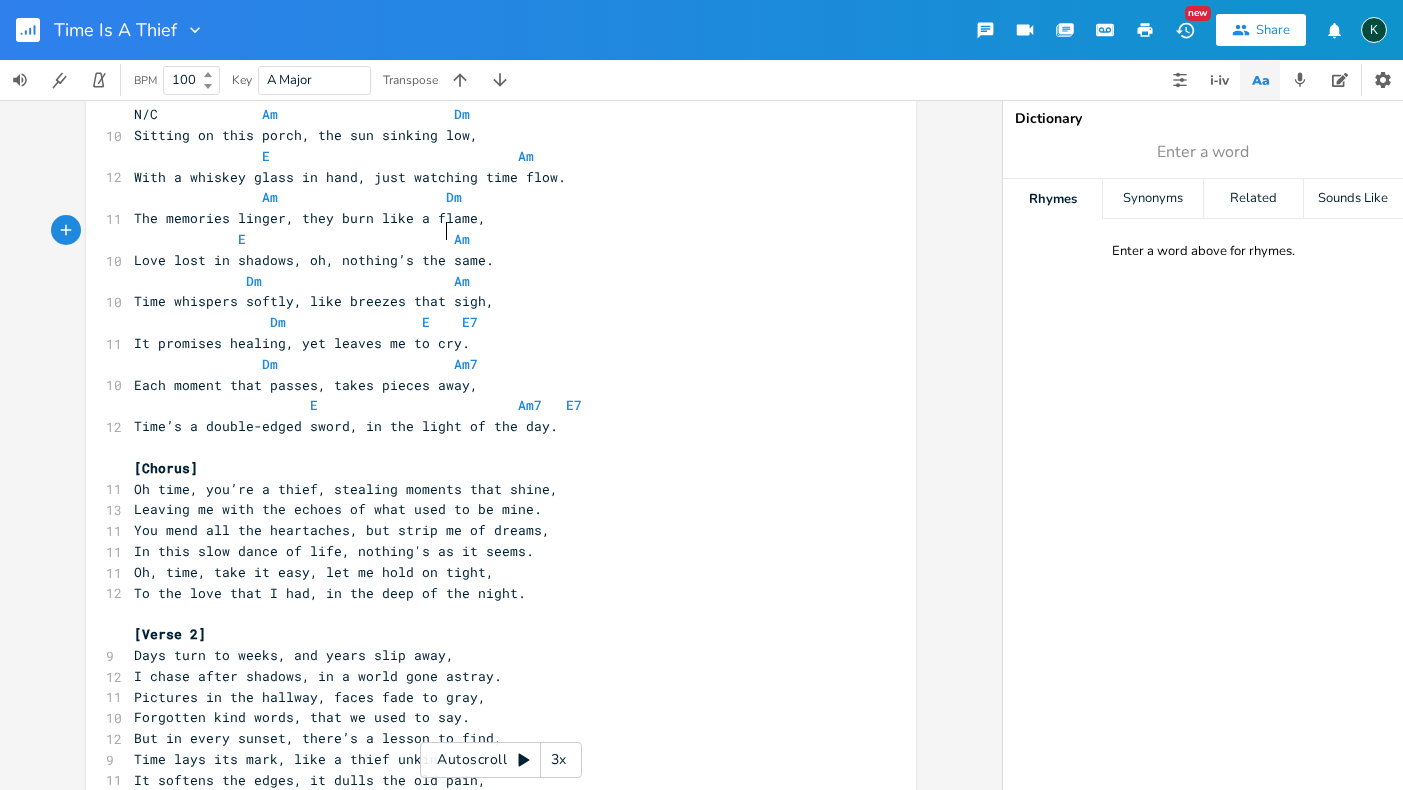 scroll, scrollTop: 0, scrollLeft: 12, axis: horizontal 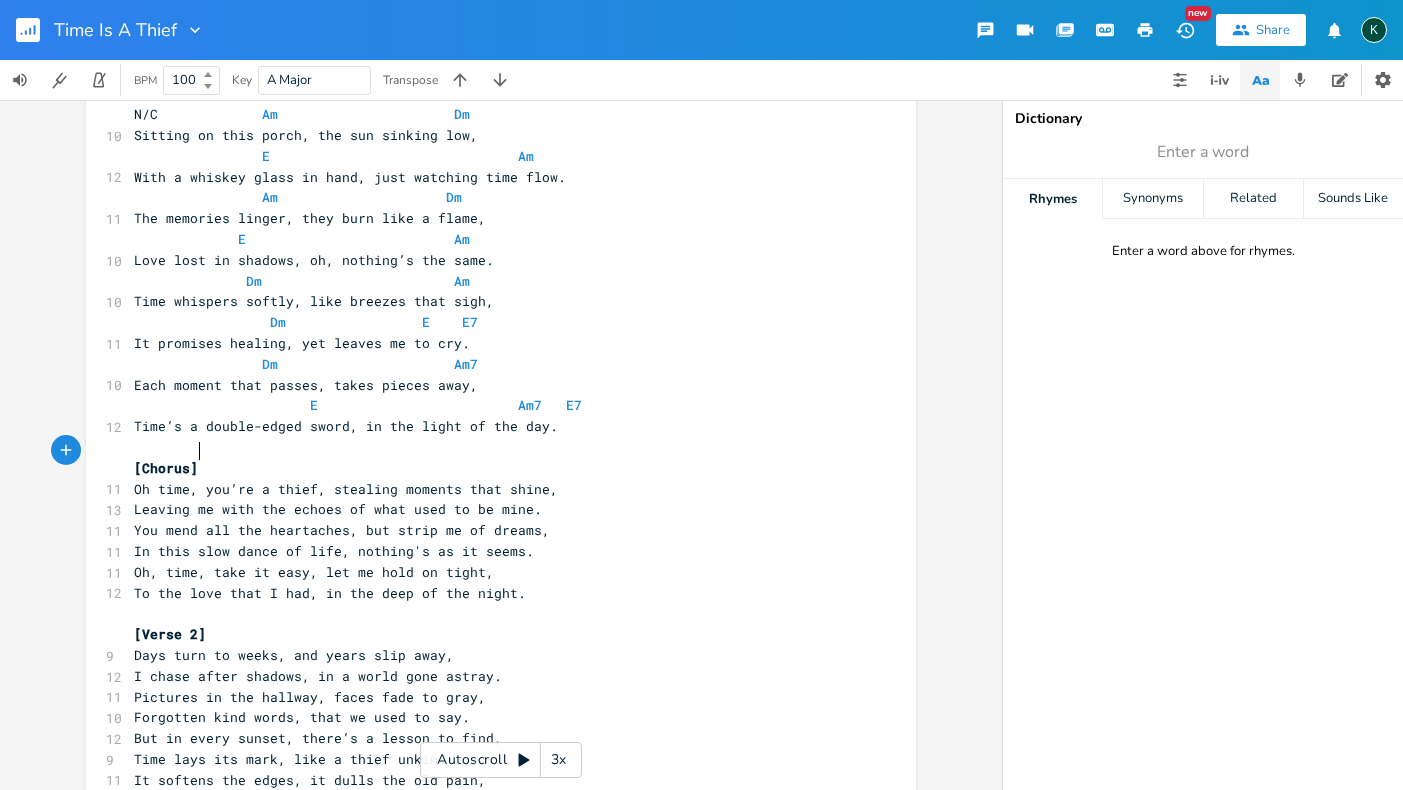 click on "[Chorus]" at bounding box center (491, 468) 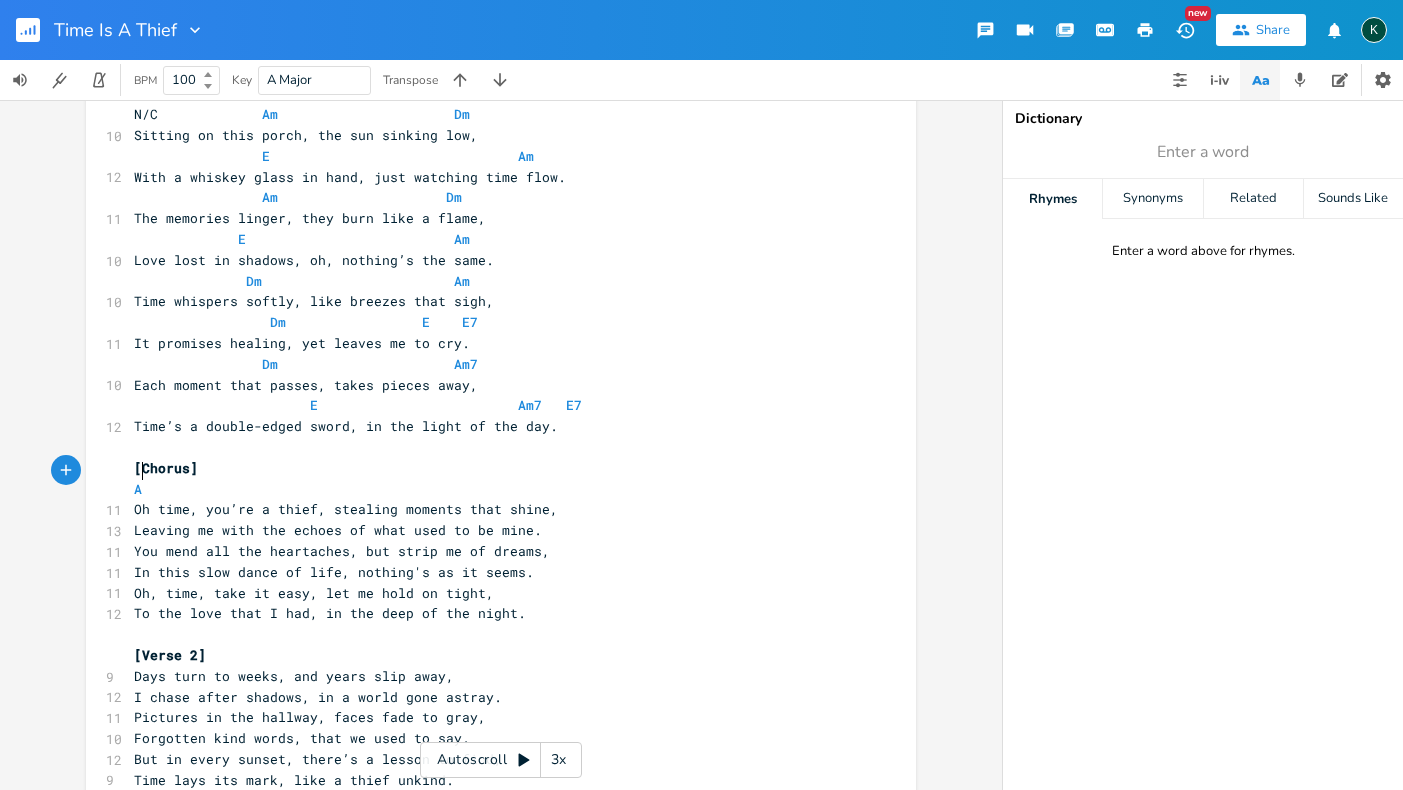 type on "Am" 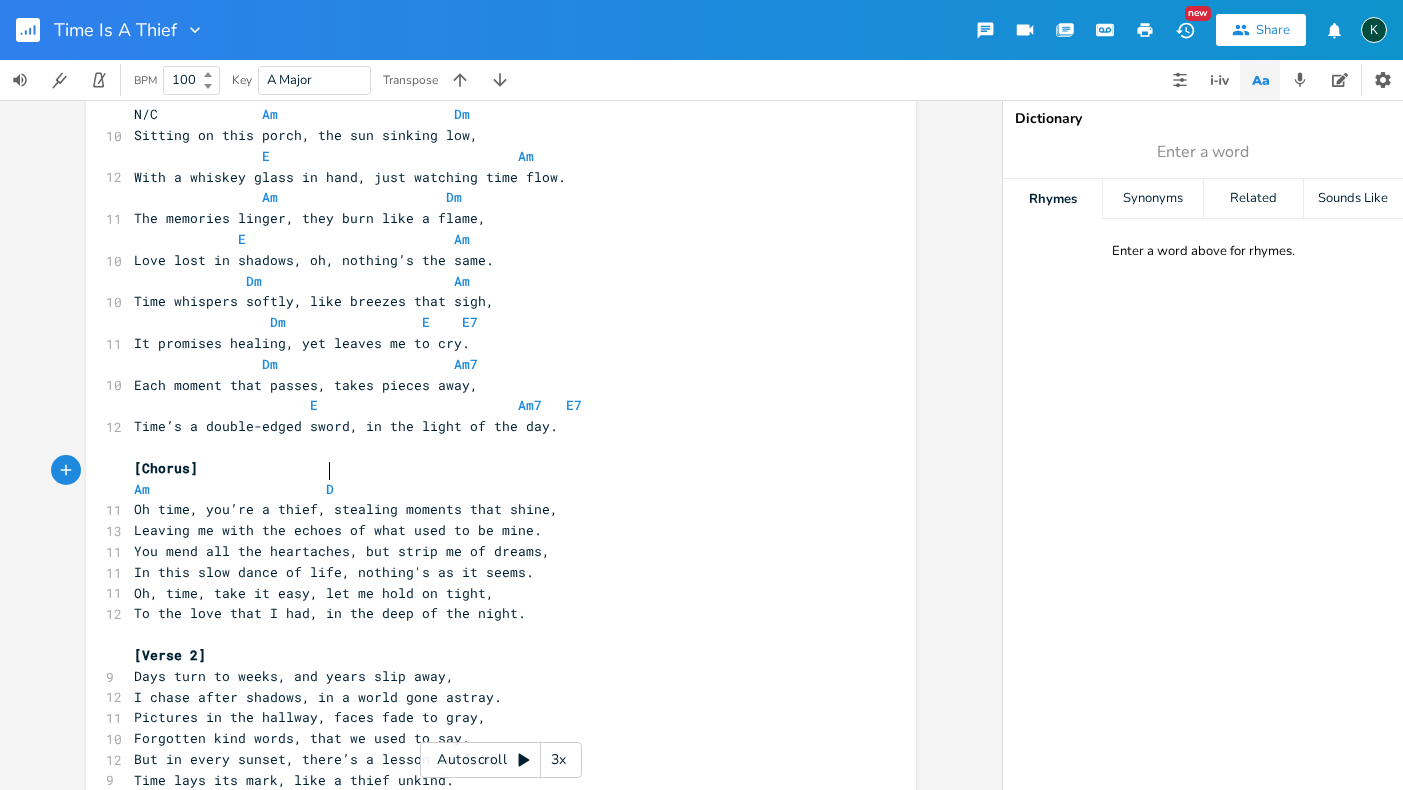 type on "Dm" 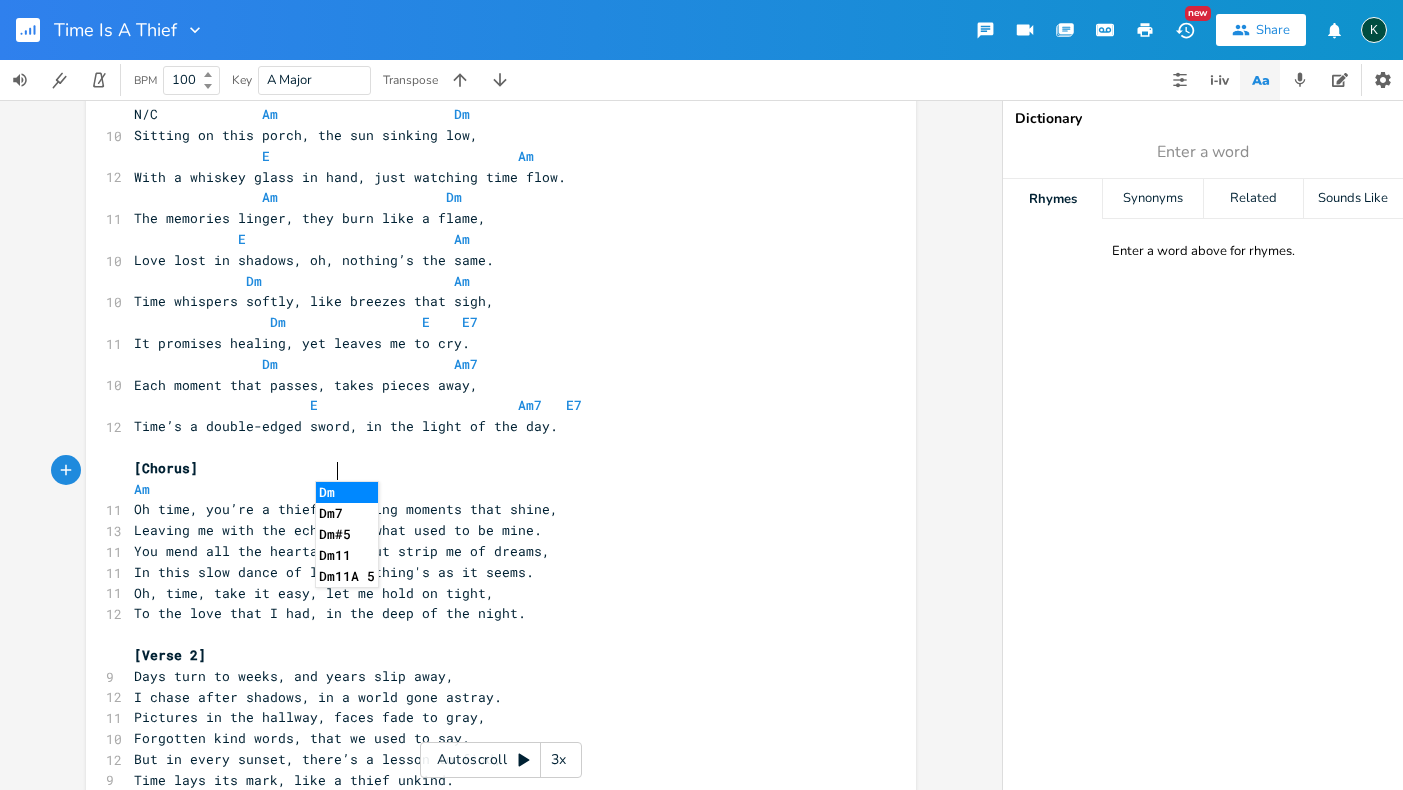 click on "Oh time, you’re a thief, stealing moments that shine," at bounding box center (491, 509) 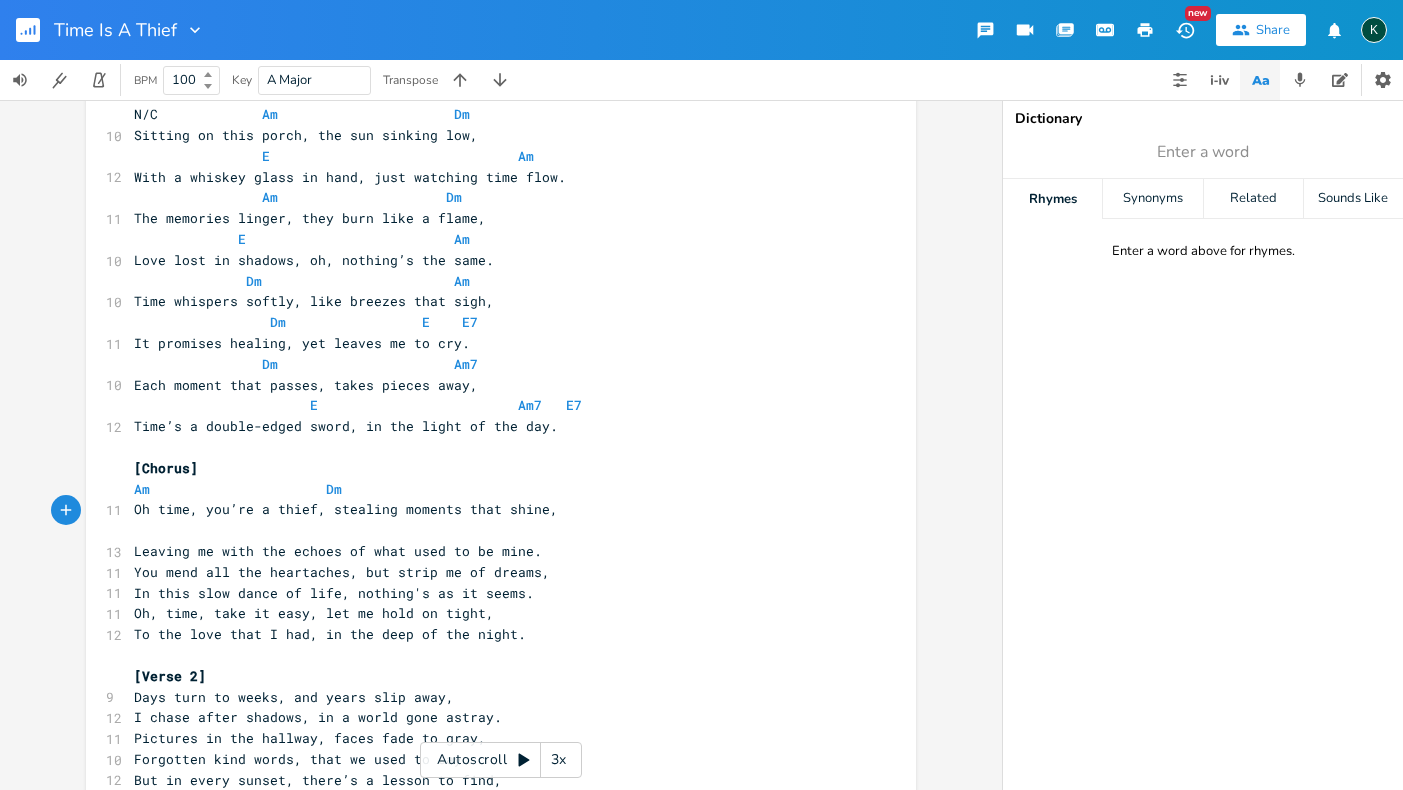 type on "E" 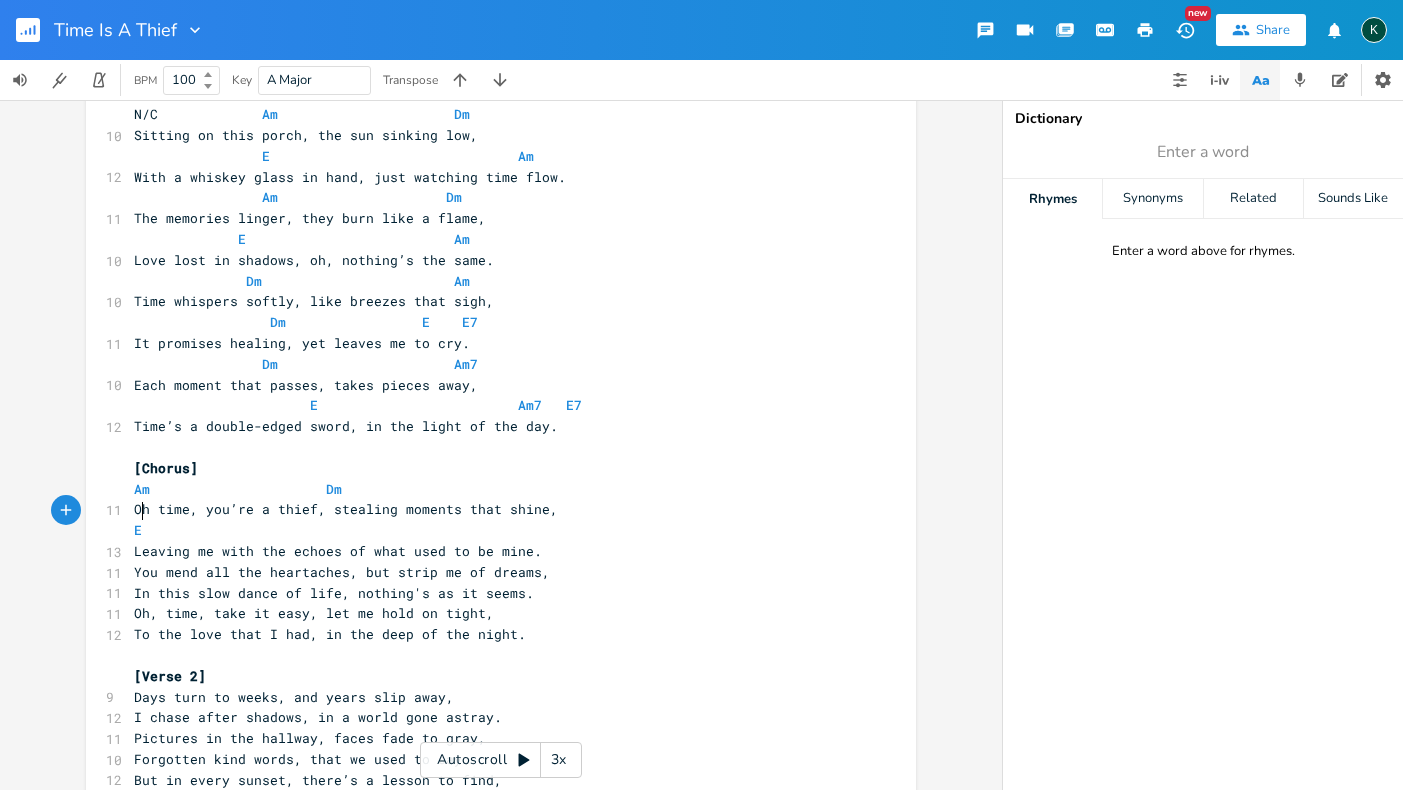 scroll, scrollTop: 0, scrollLeft: 6, axis: horizontal 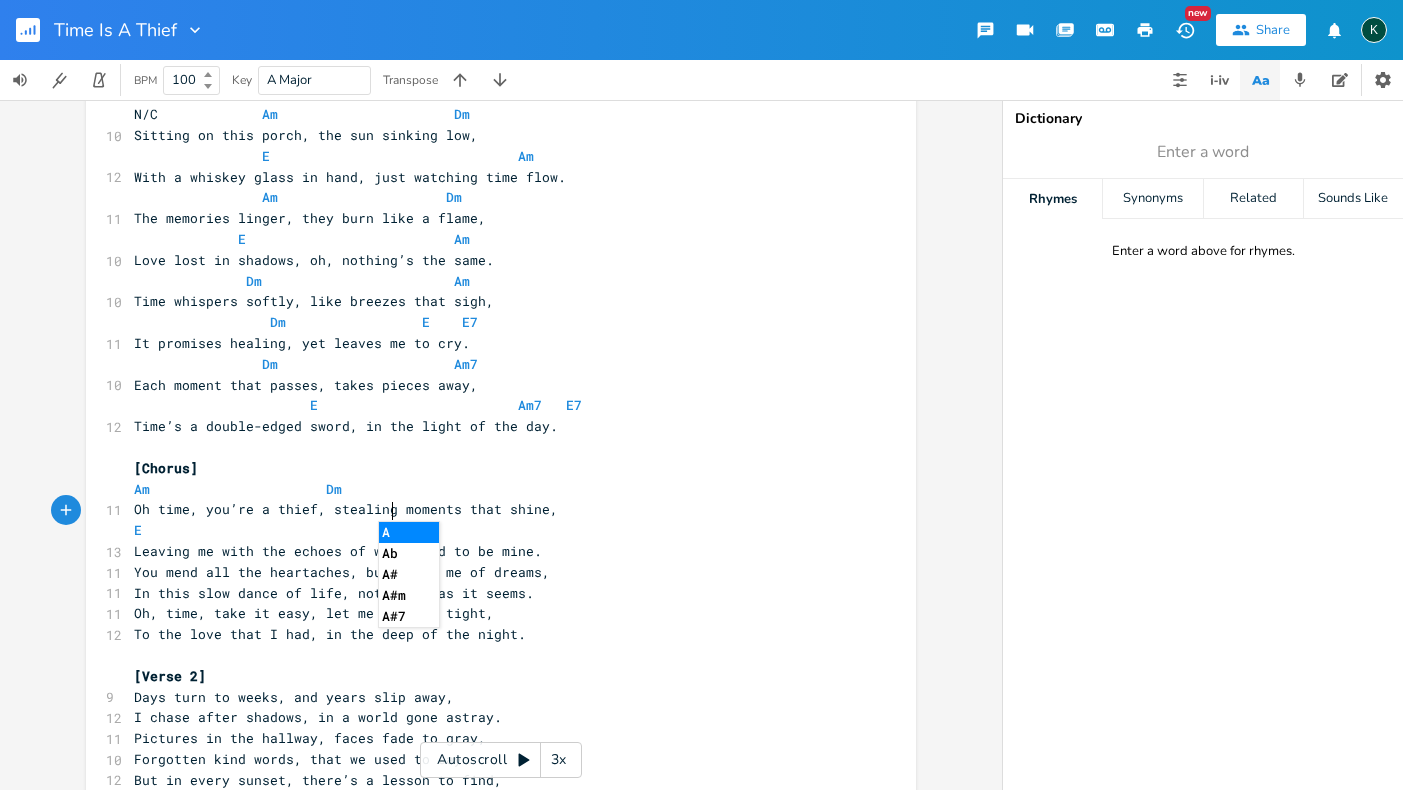 type on "Am" 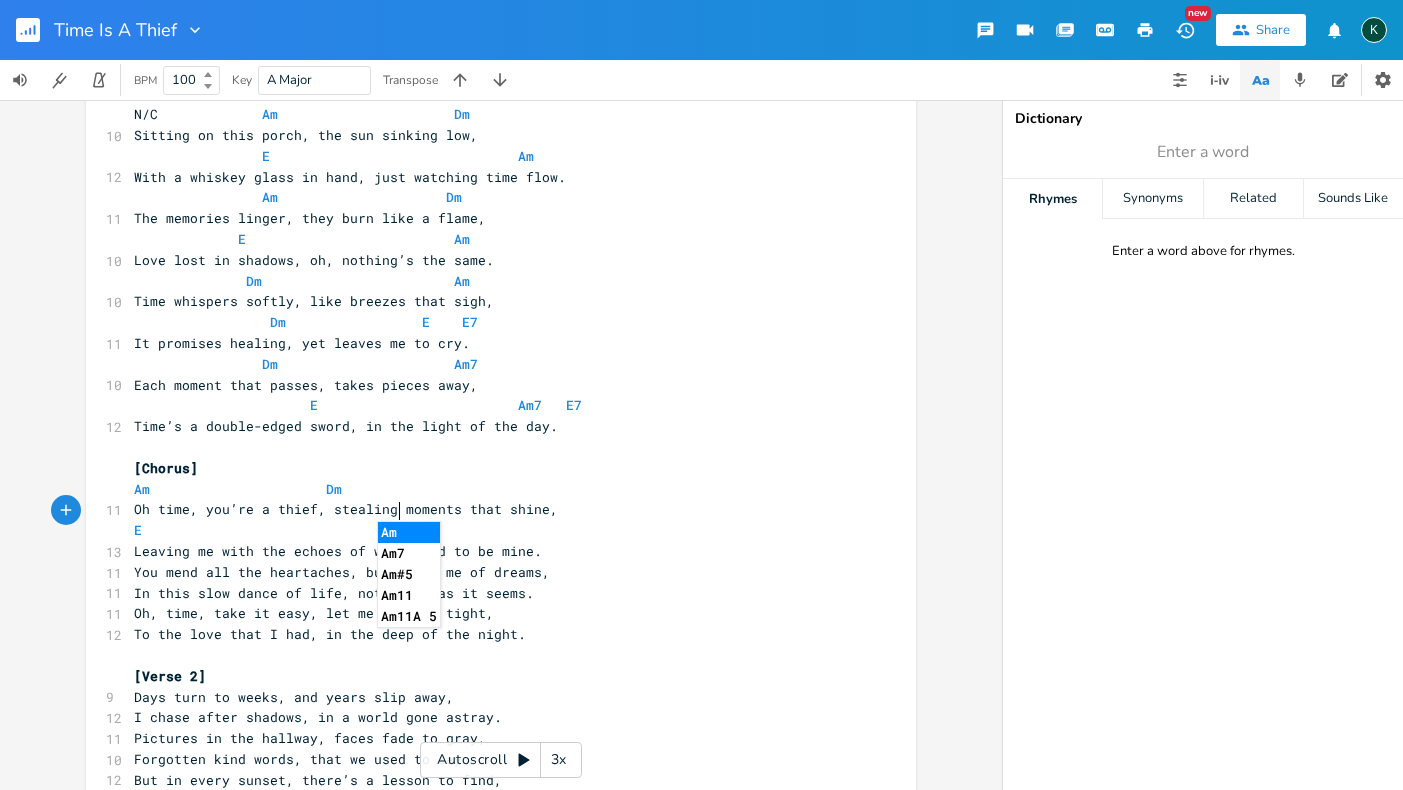 click on "E                                        Am" at bounding box center (491, 530) 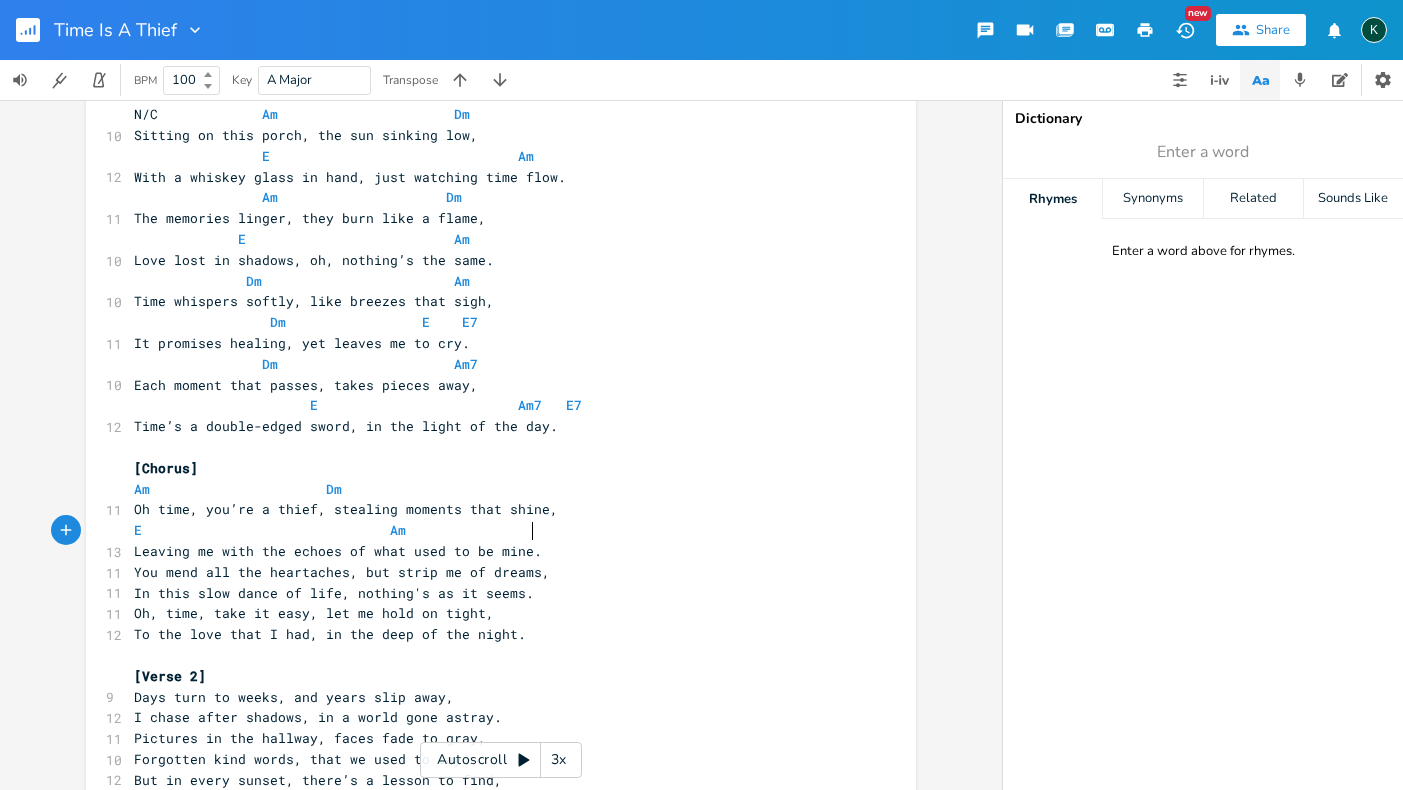 click on "Leaving me with the echoes of what used to be mine." at bounding box center (491, 551) 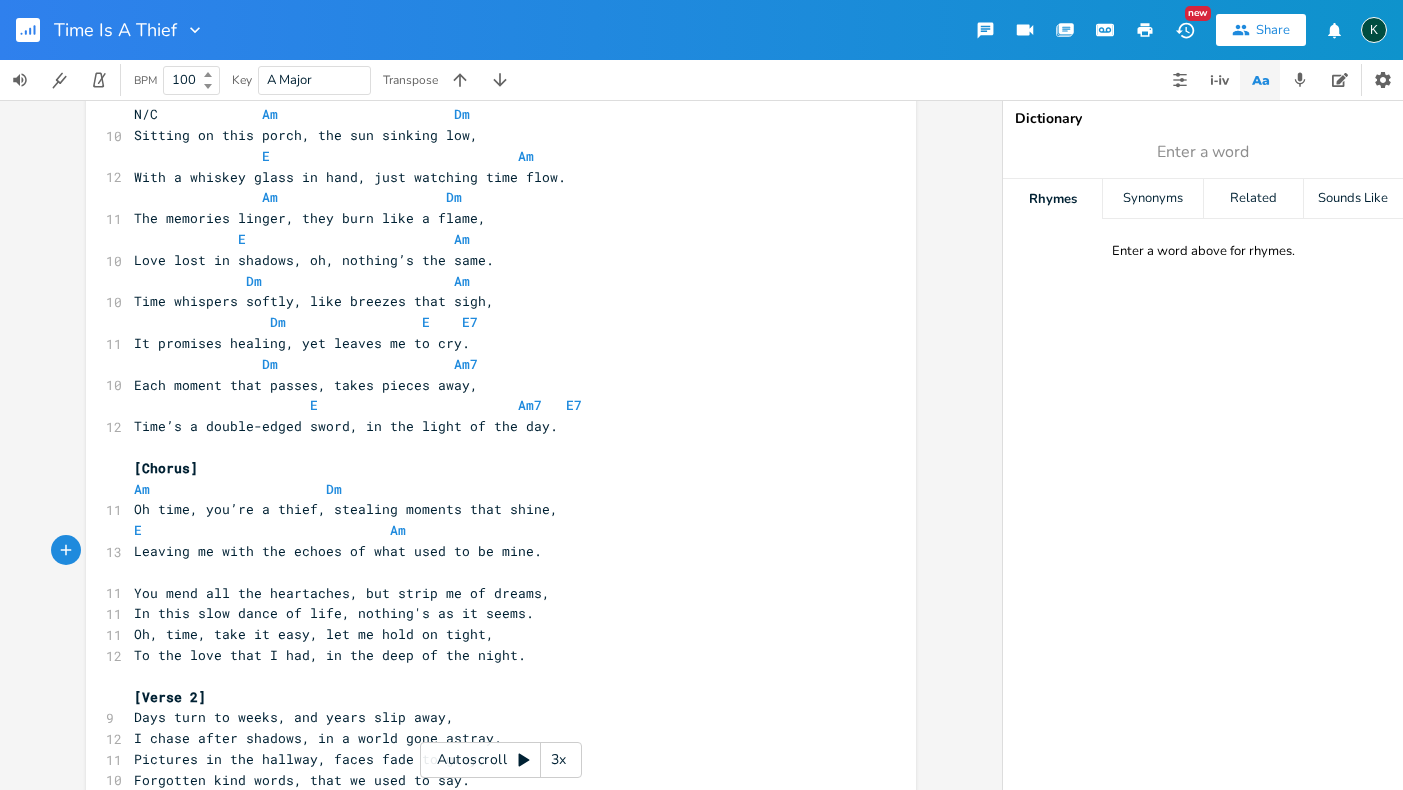 type on "Dm" 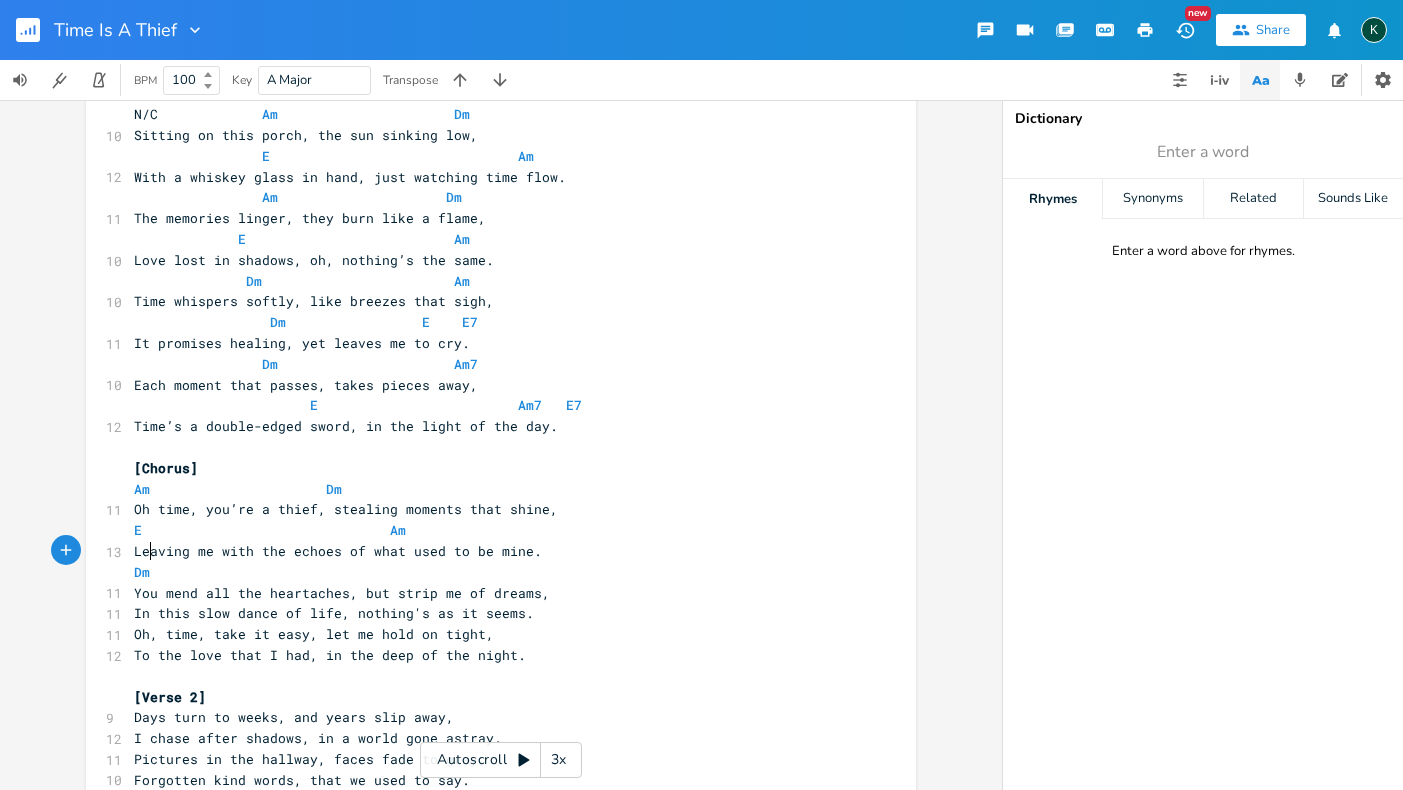 scroll, scrollTop: 0, scrollLeft: 17, axis: horizontal 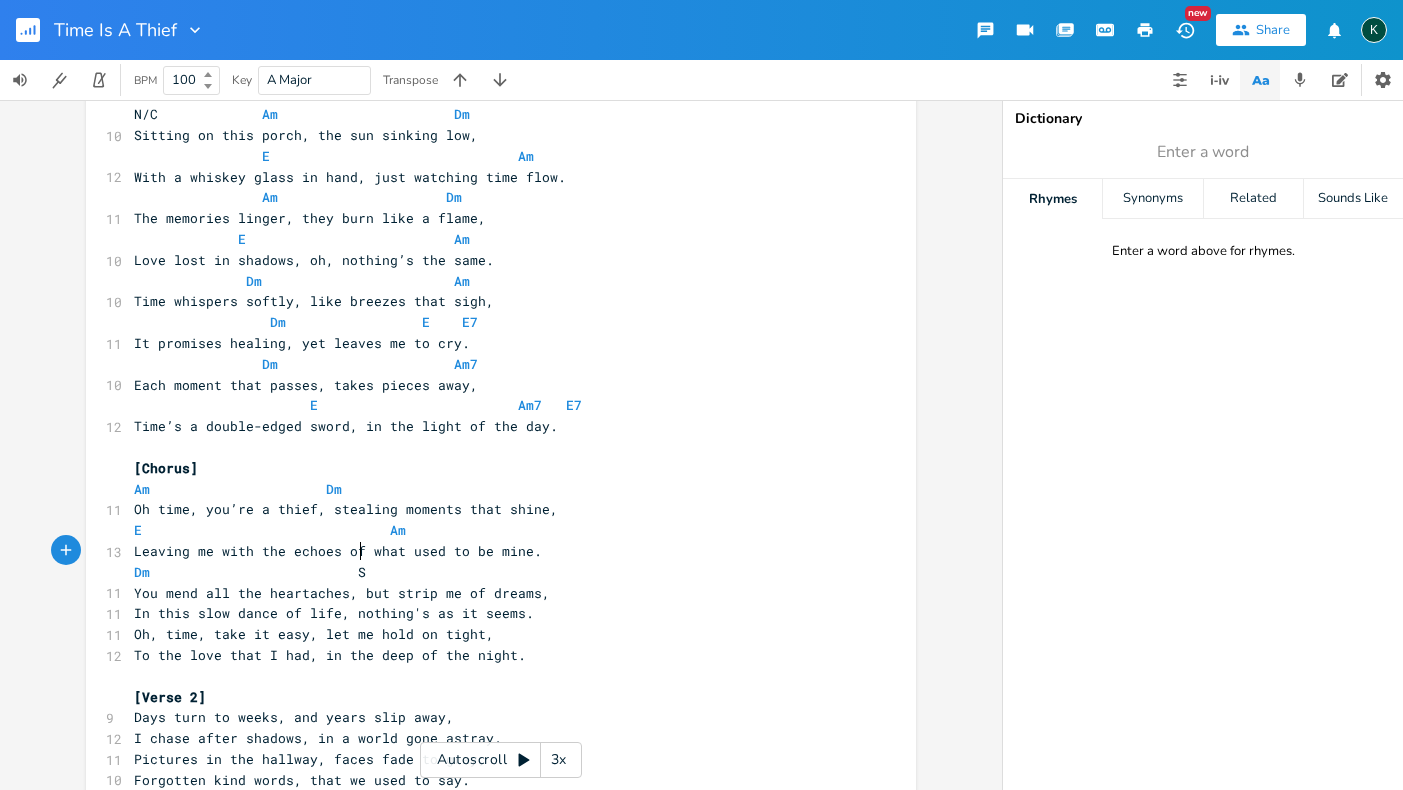 type on "Sm" 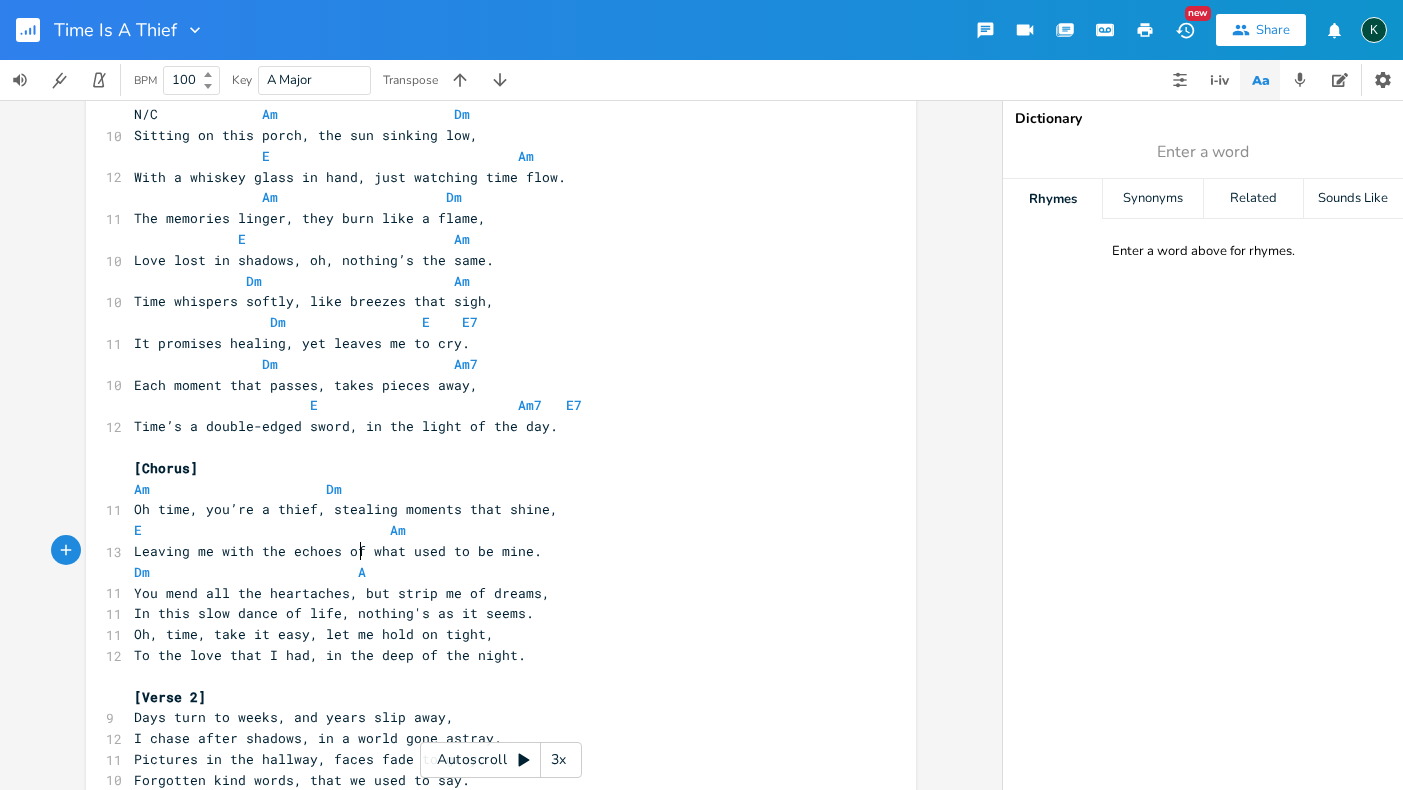 type on "Am" 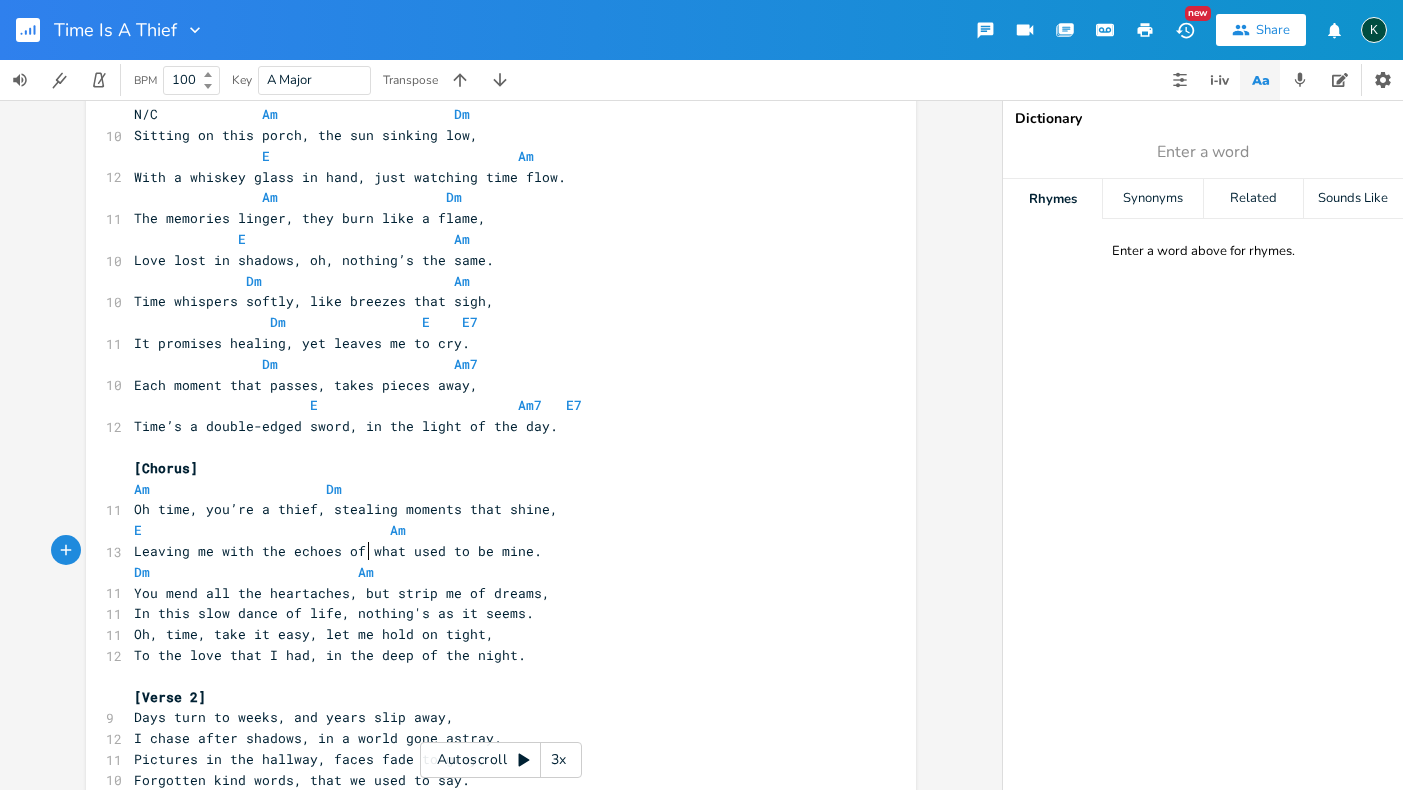 click on "Am                             Dm" at bounding box center (491, 489) 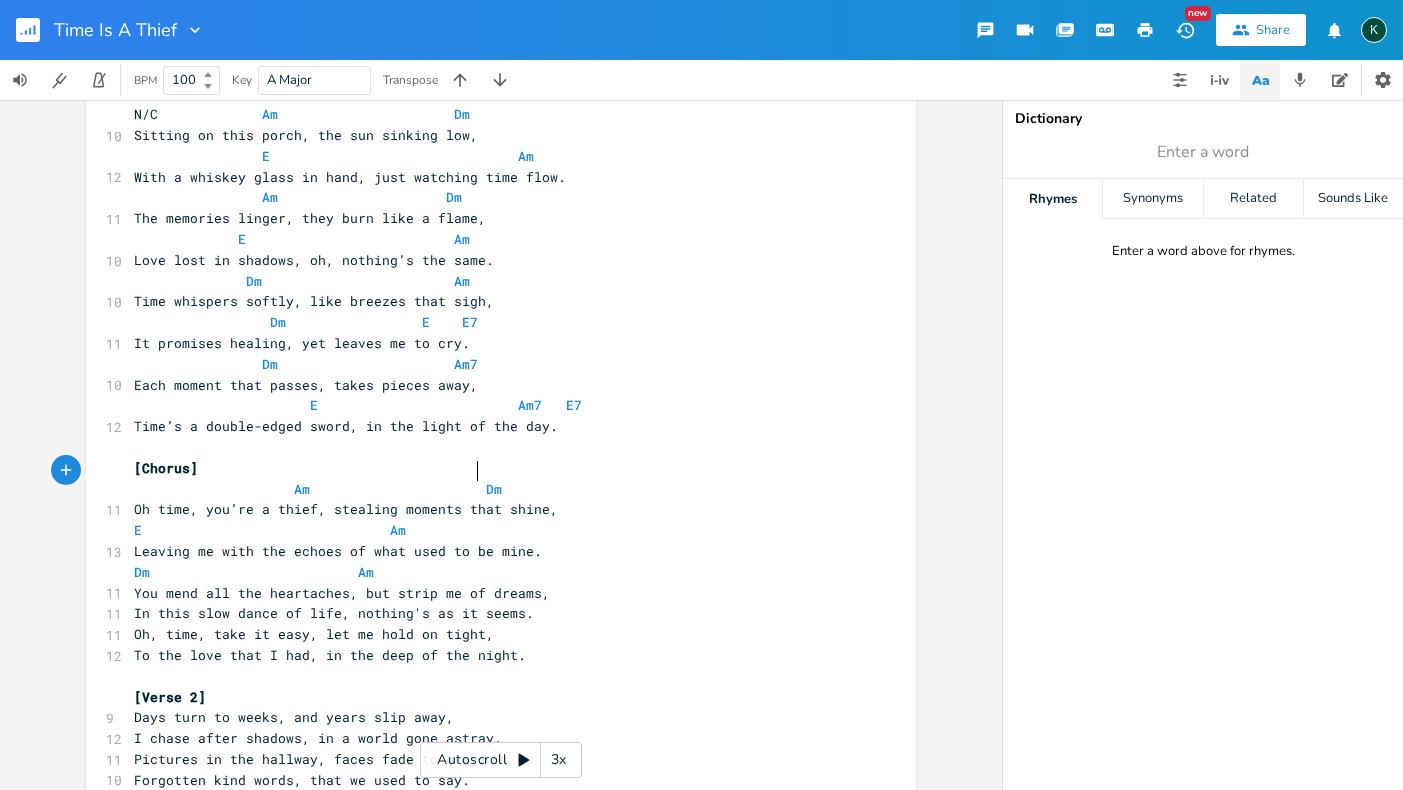 click at bounding box center (470, 489) 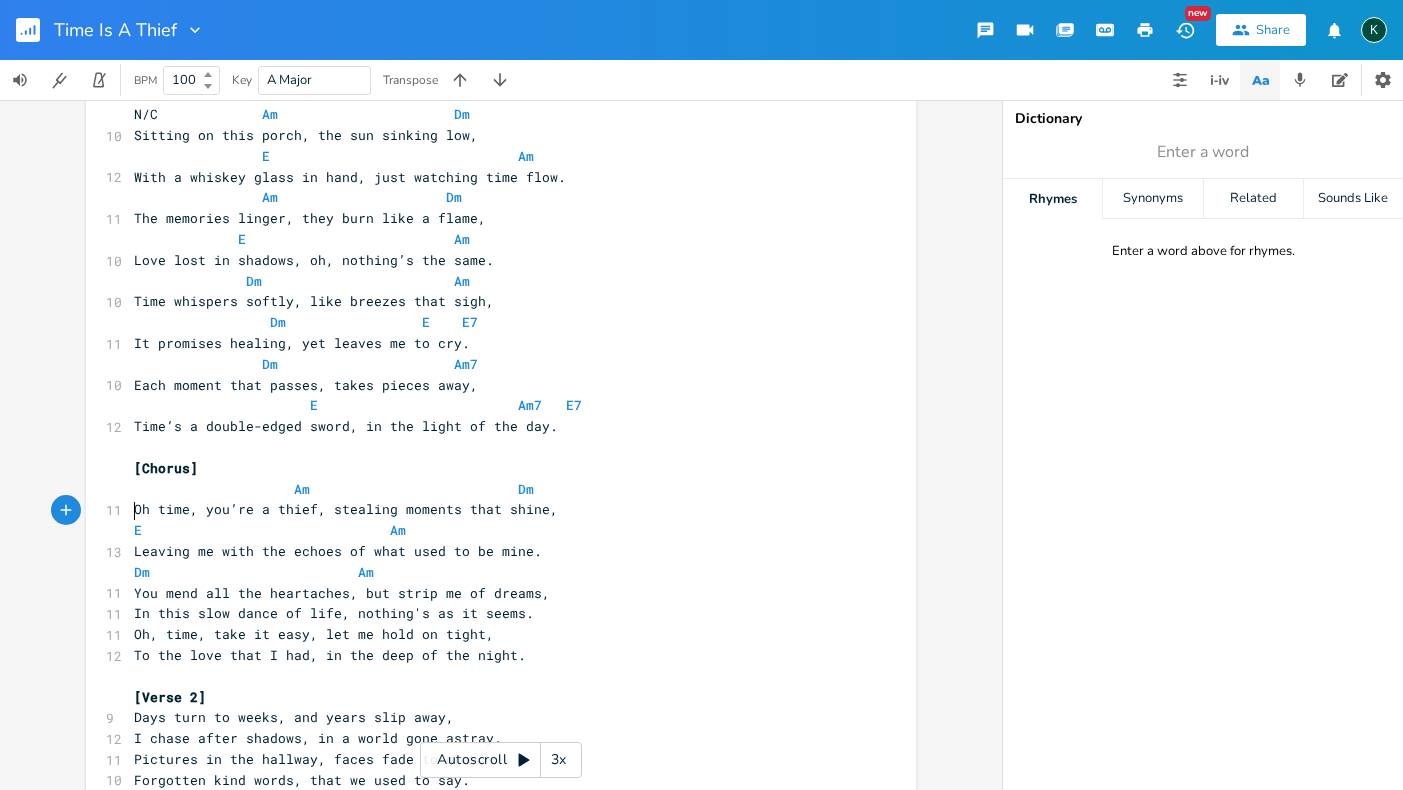 click on "E                                        Am" at bounding box center [491, 530] 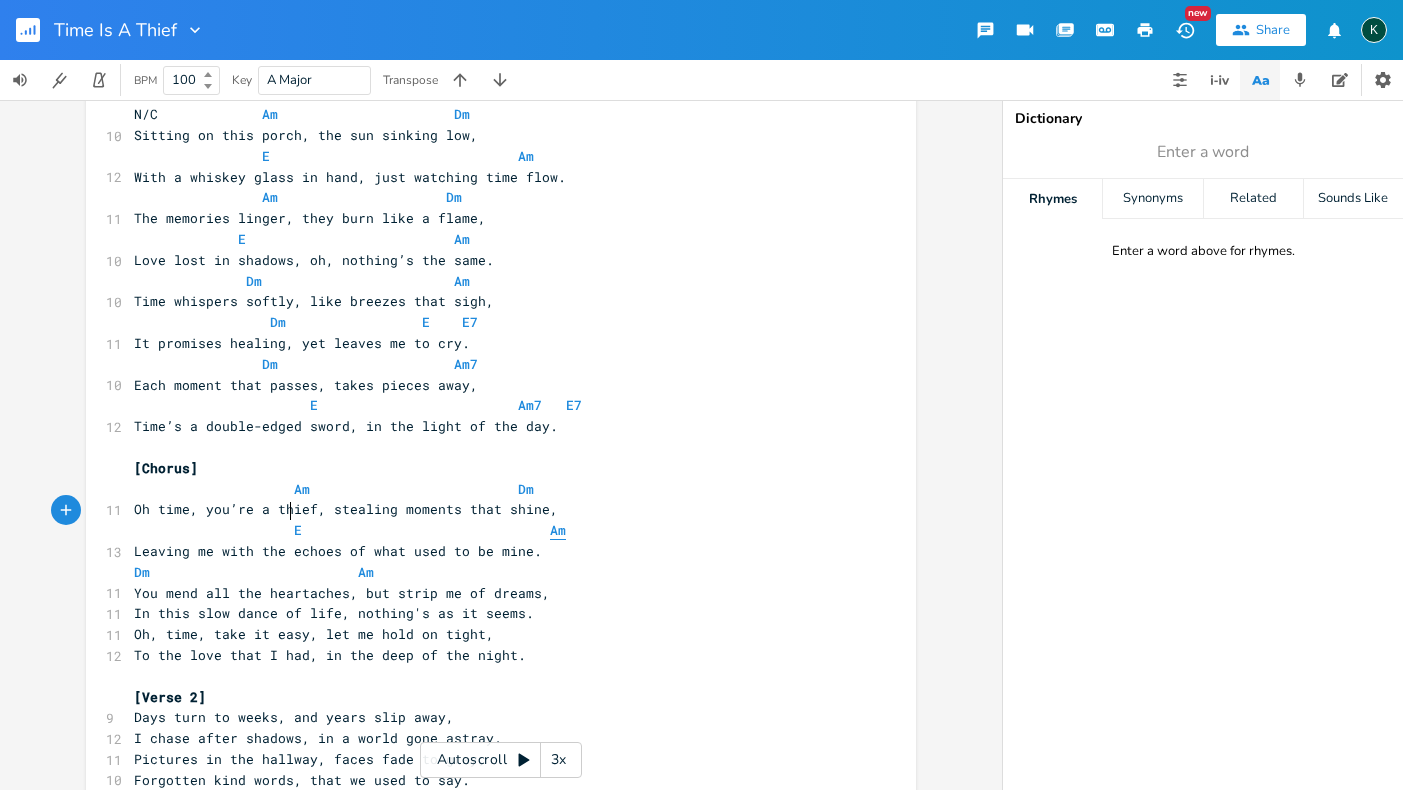 click on "Am" at bounding box center (558, 530) 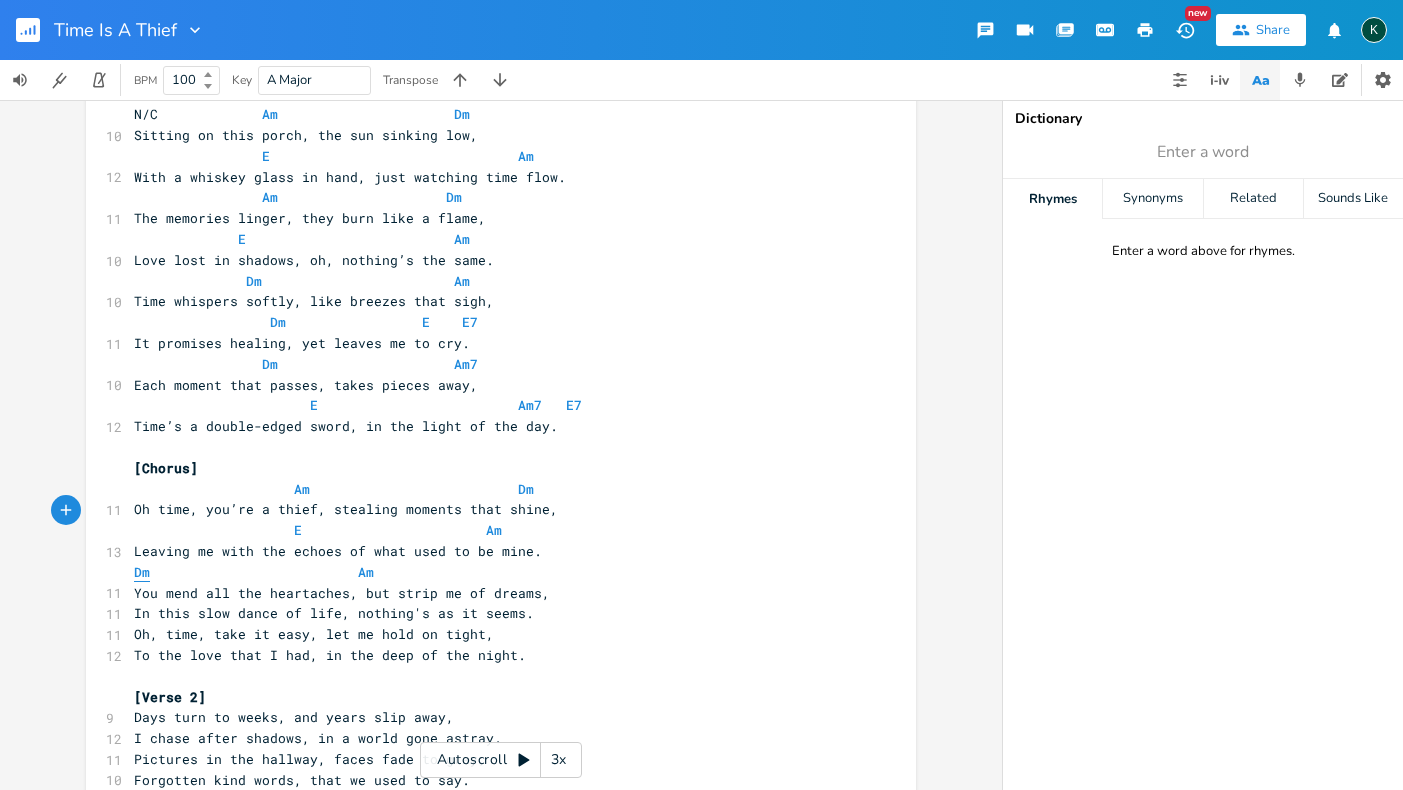 click on "Dm" at bounding box center (142, 572) 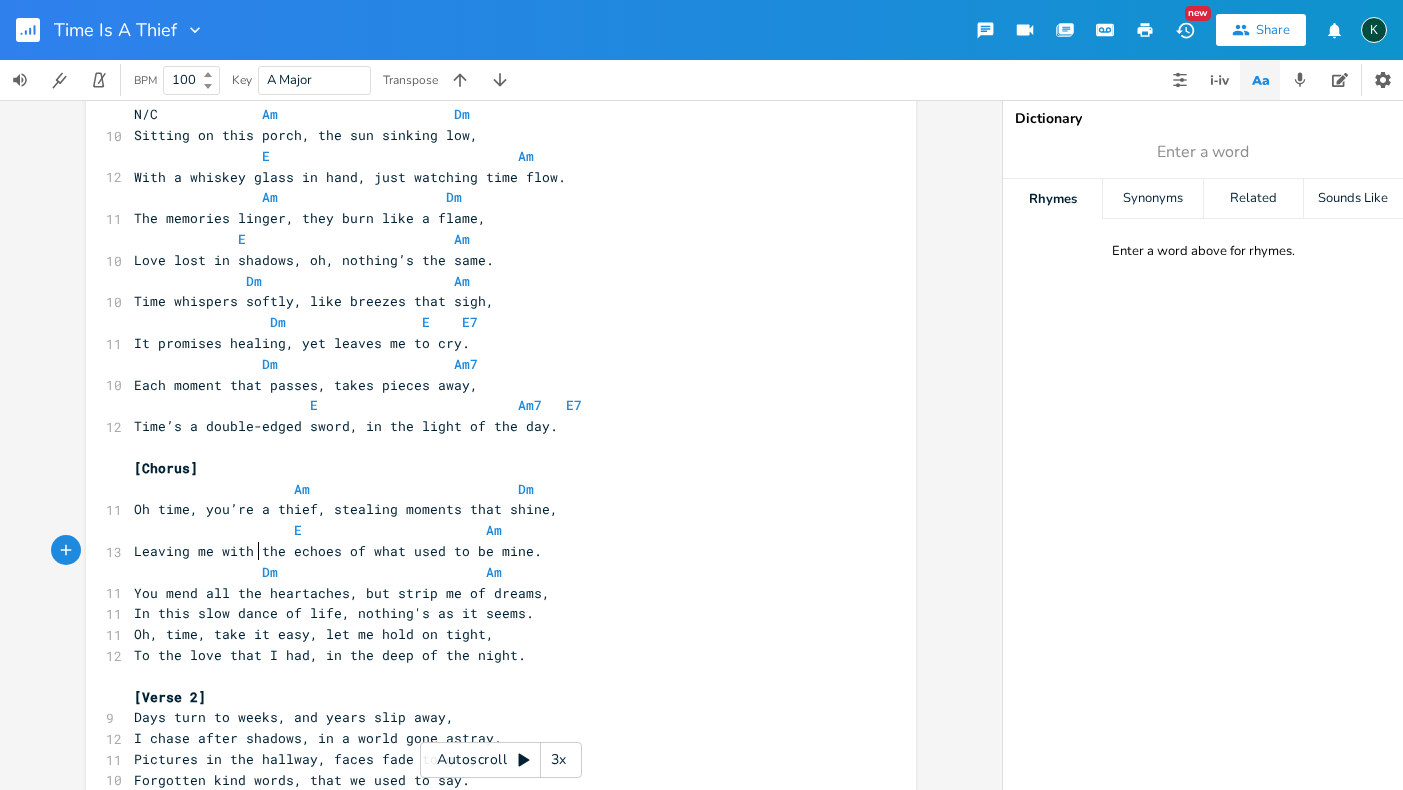 click on "You mend all the heartaches, but strip me of dreams," at bounding box center [491, 593] 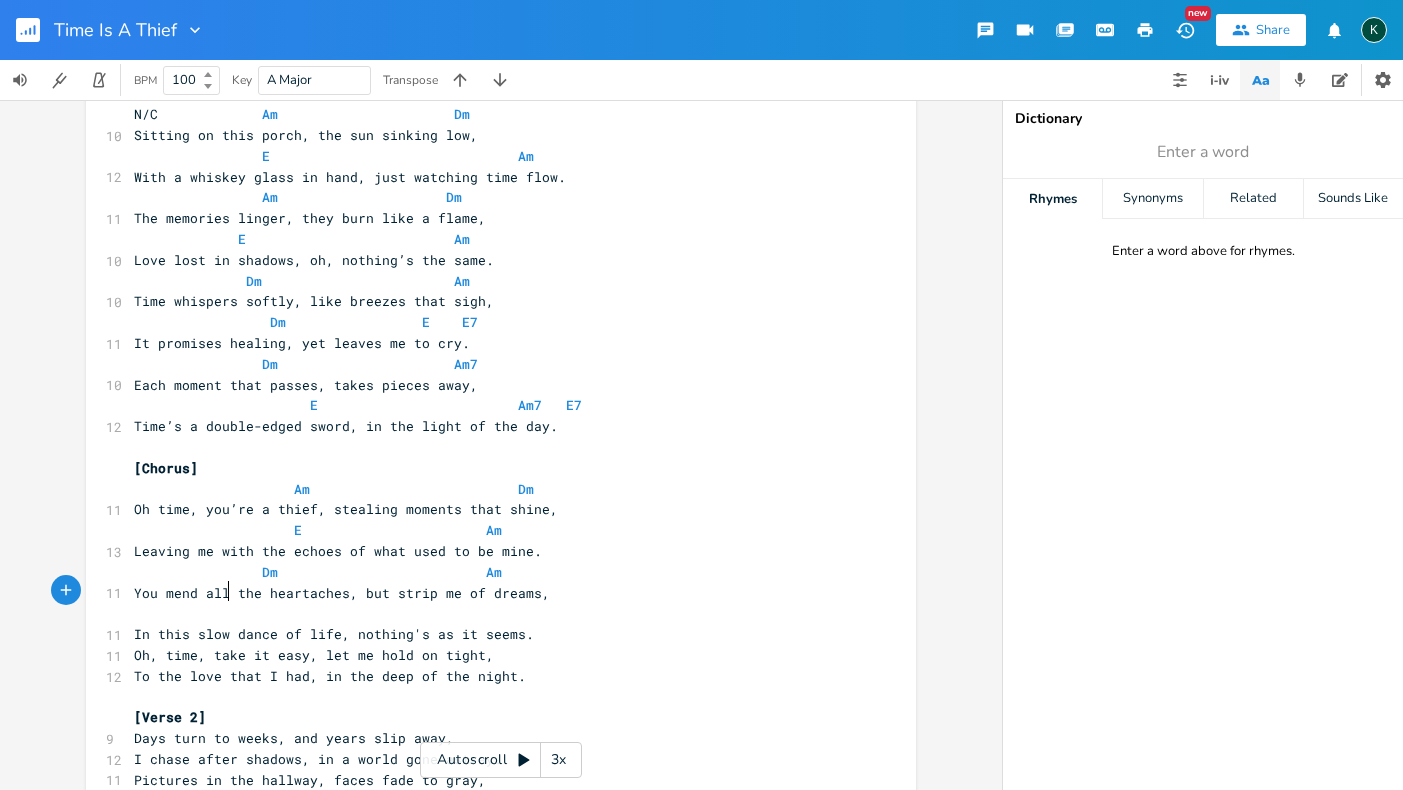 type on "E" 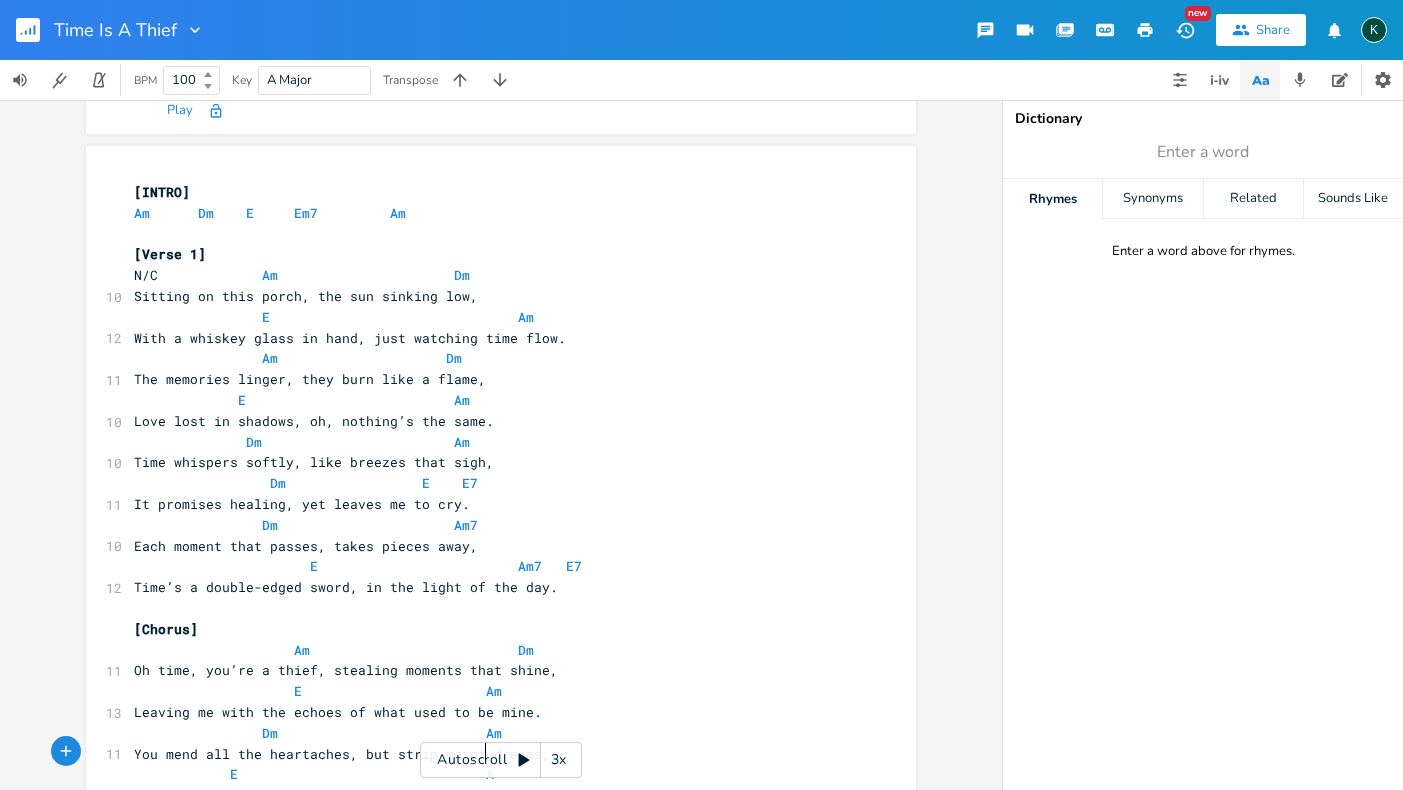 type on "Am" 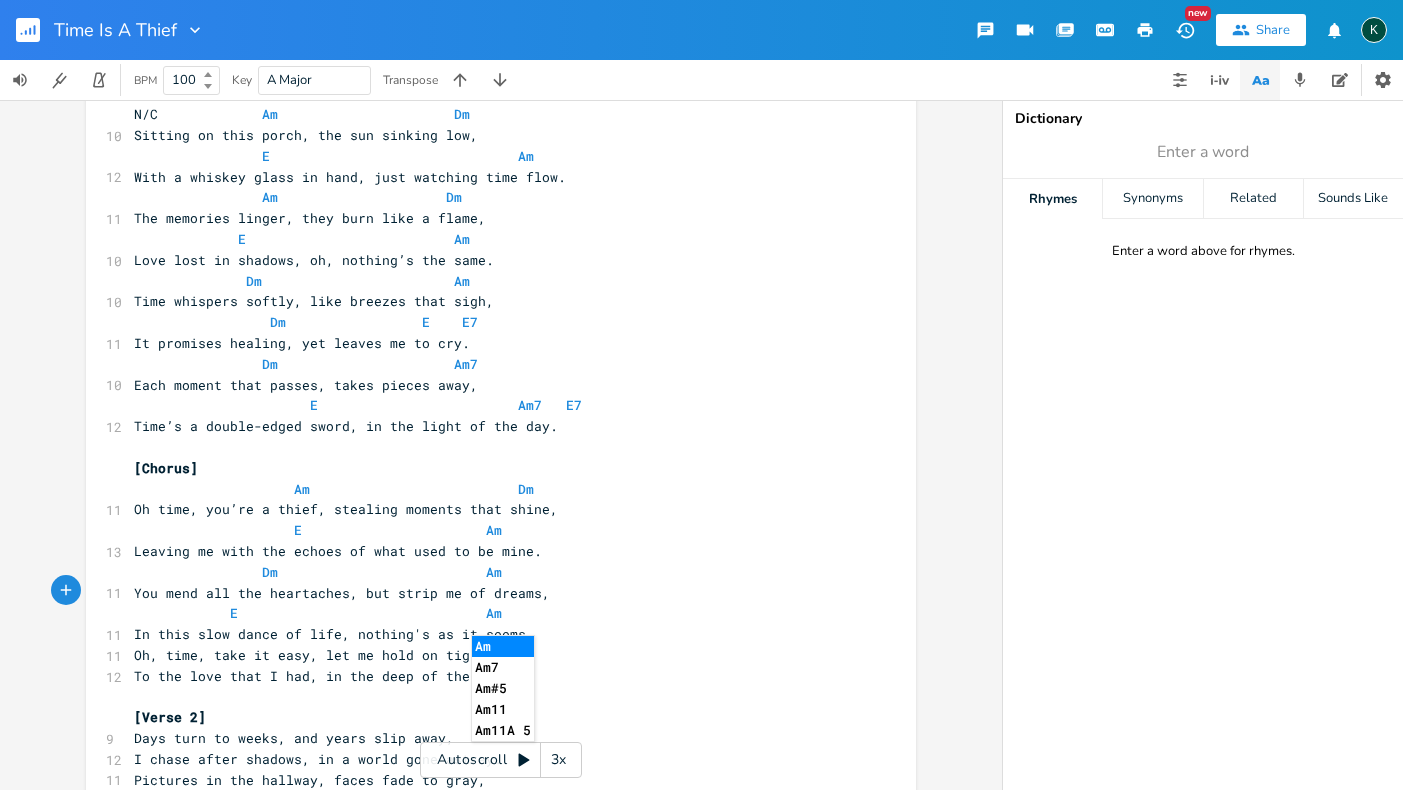 click on "x   [INTRO] Am          Dm        E        Em7             Am ​ [Verse 1] N/C                  Am                             Dm 10 Sitting on this porch, the sun sinking low,                     E                                         Am 12 With a whiskey glass in hand, just watching time flow.                     Am                            Dm 11 The memories linger, they burn like a flame,                 E                                  Am 10 Love lost in shadows, oh, nothing’s the same.                   Dm                               Am 10 Time whispers softly, like breezes that sigh,                     Dm                       E      E7 11 It promises healing, yet leaves me to cry.                     Dm                             Am7 10 Each moment that passes, takes pieces away,                        E                                 Am7     E7 12 Time’s a double-edged sword, in the light of the day. ​ [Chorus]                          Am" at bounding box center [516, 790] 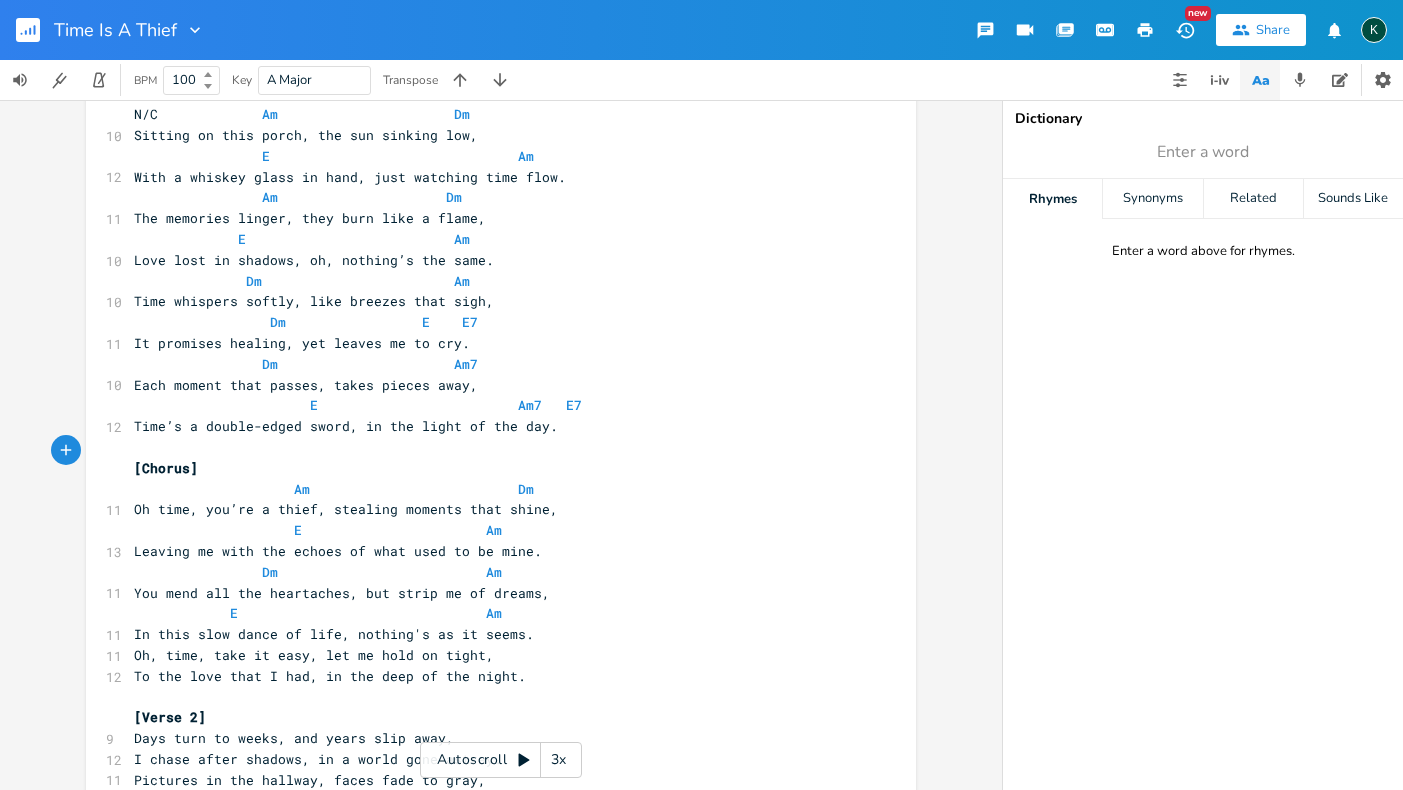 click on "In this slow dance of life, nothing's as it seems." at bounding box center [491, 634] 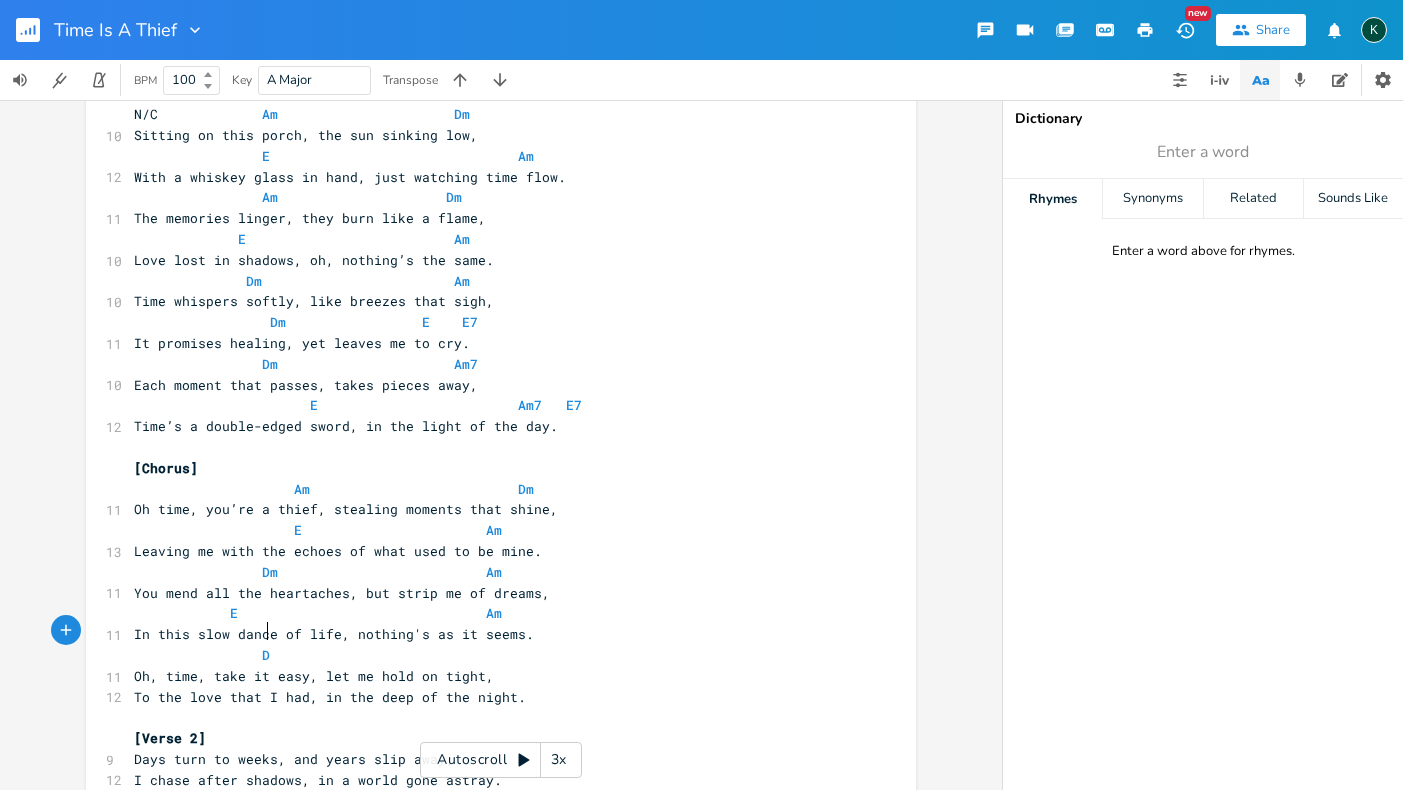 type on "Dm" 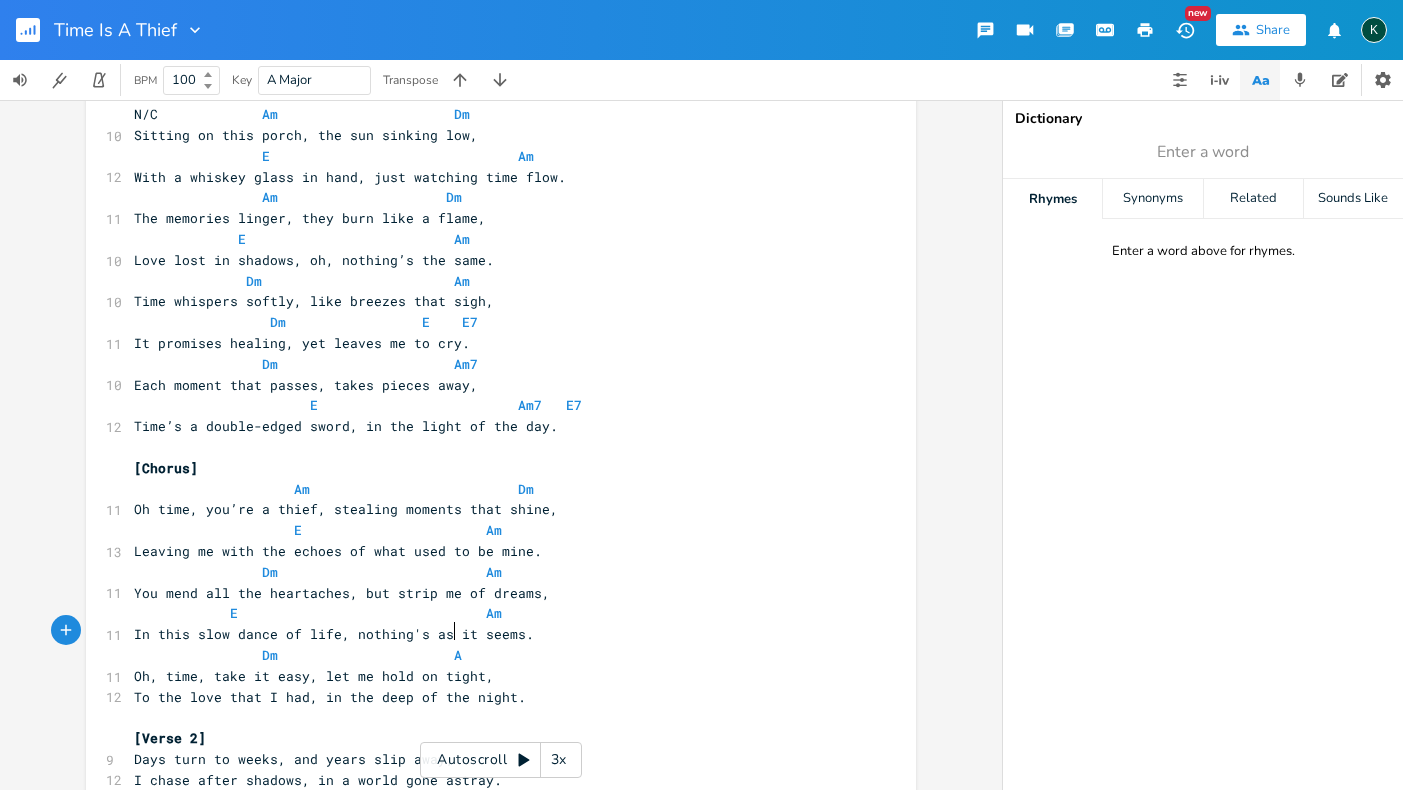 type on "Am" 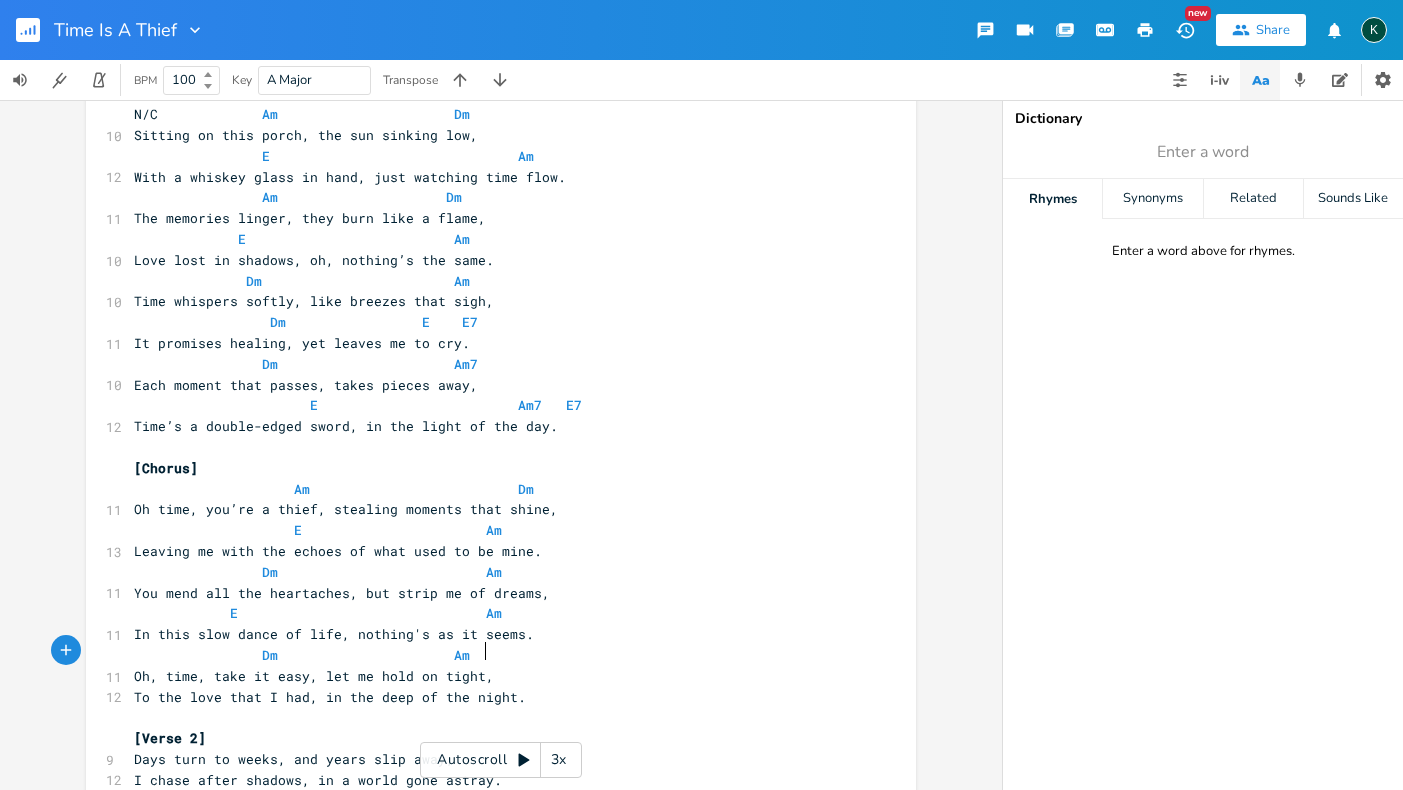 click on "Oh, time, take it easy, let me hold on tight," at bounding box center [491, 676] 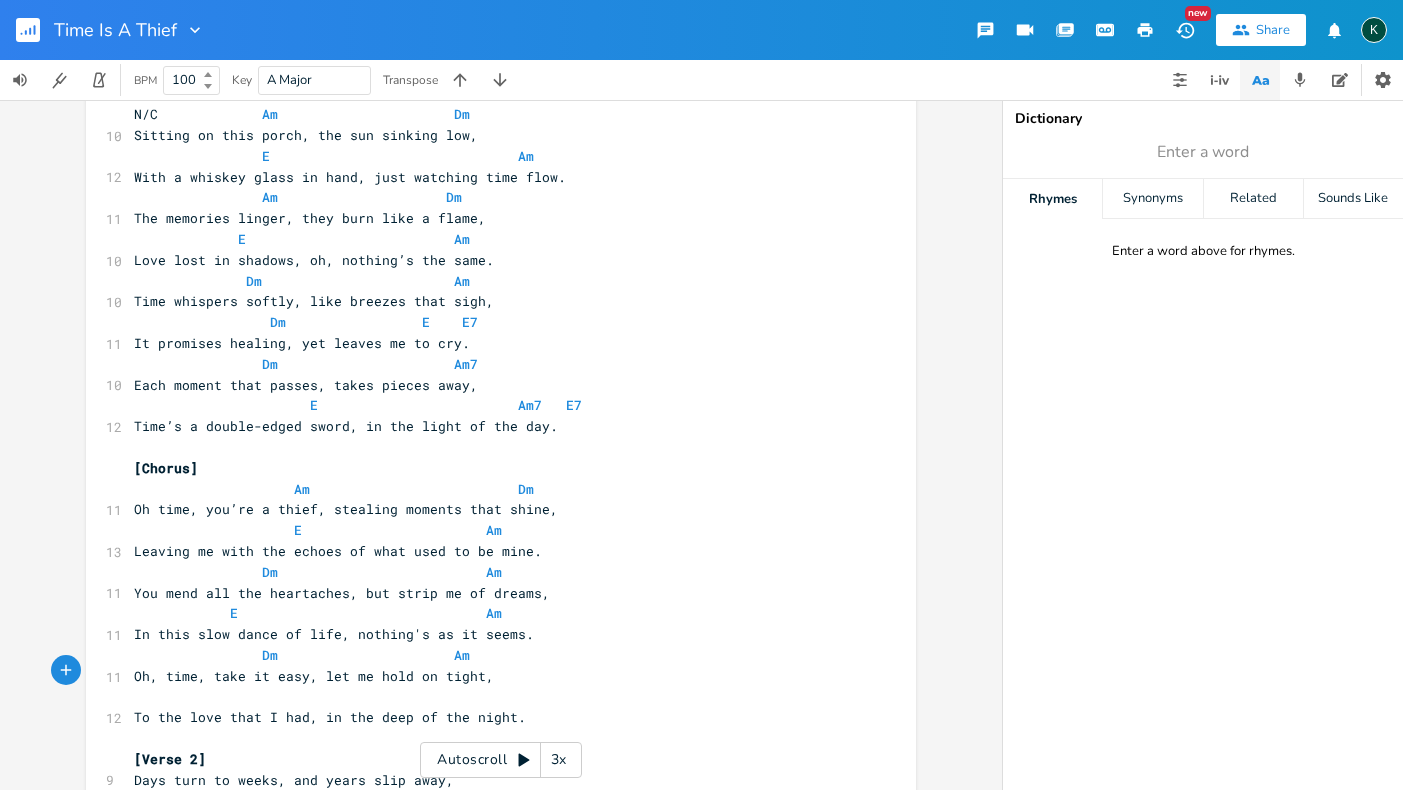 type on "E" 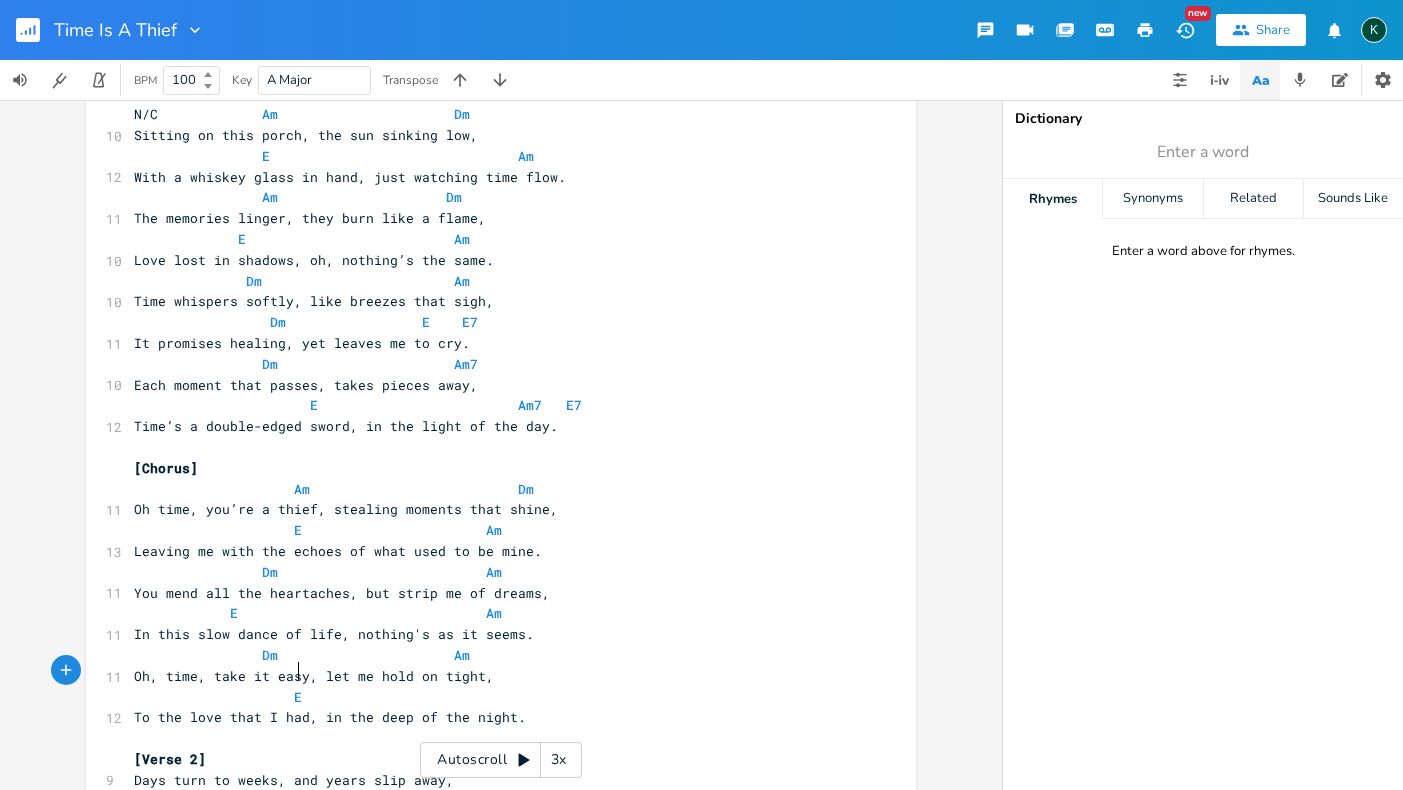 scroll, scrollTop: 0, scrollLeft: 6, axis: horizontal 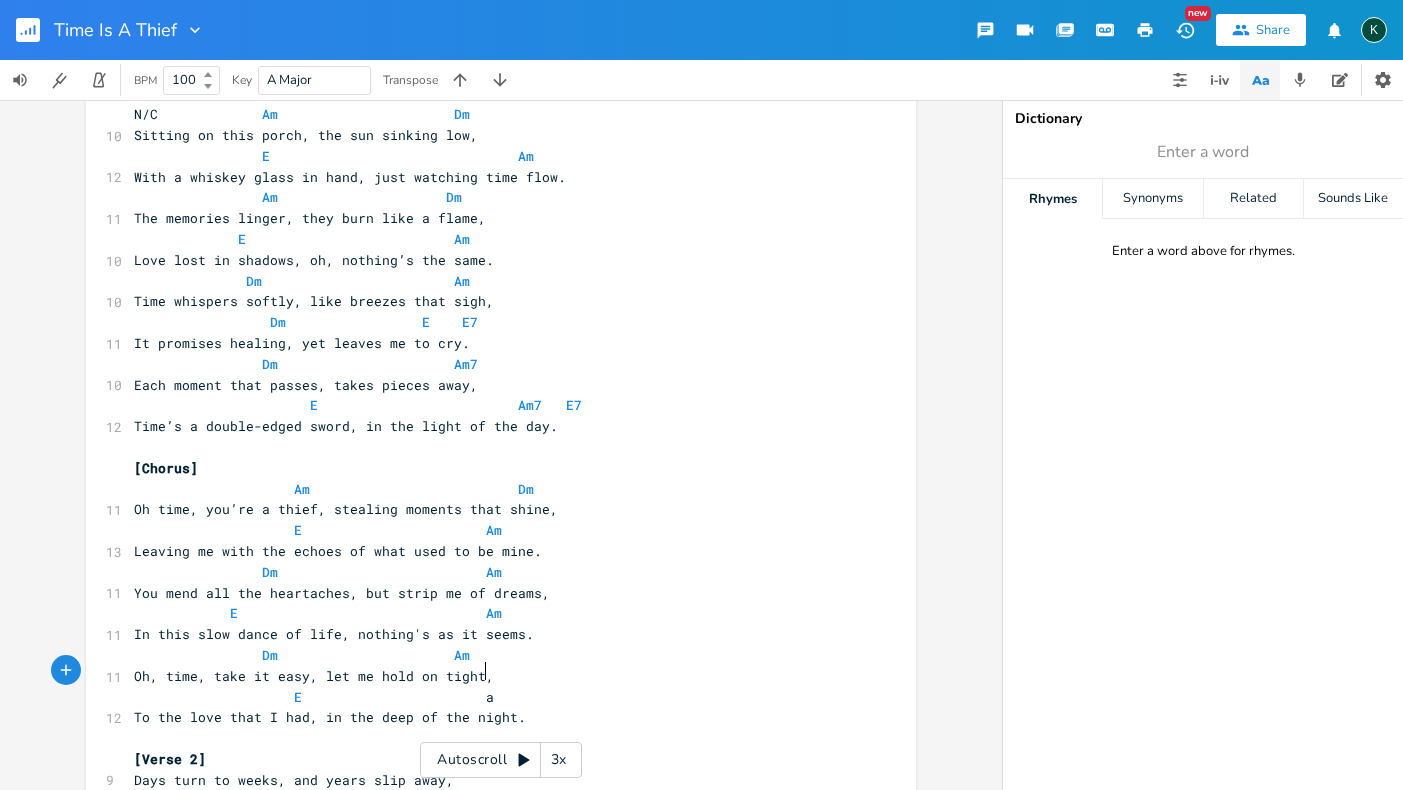 type on "am" 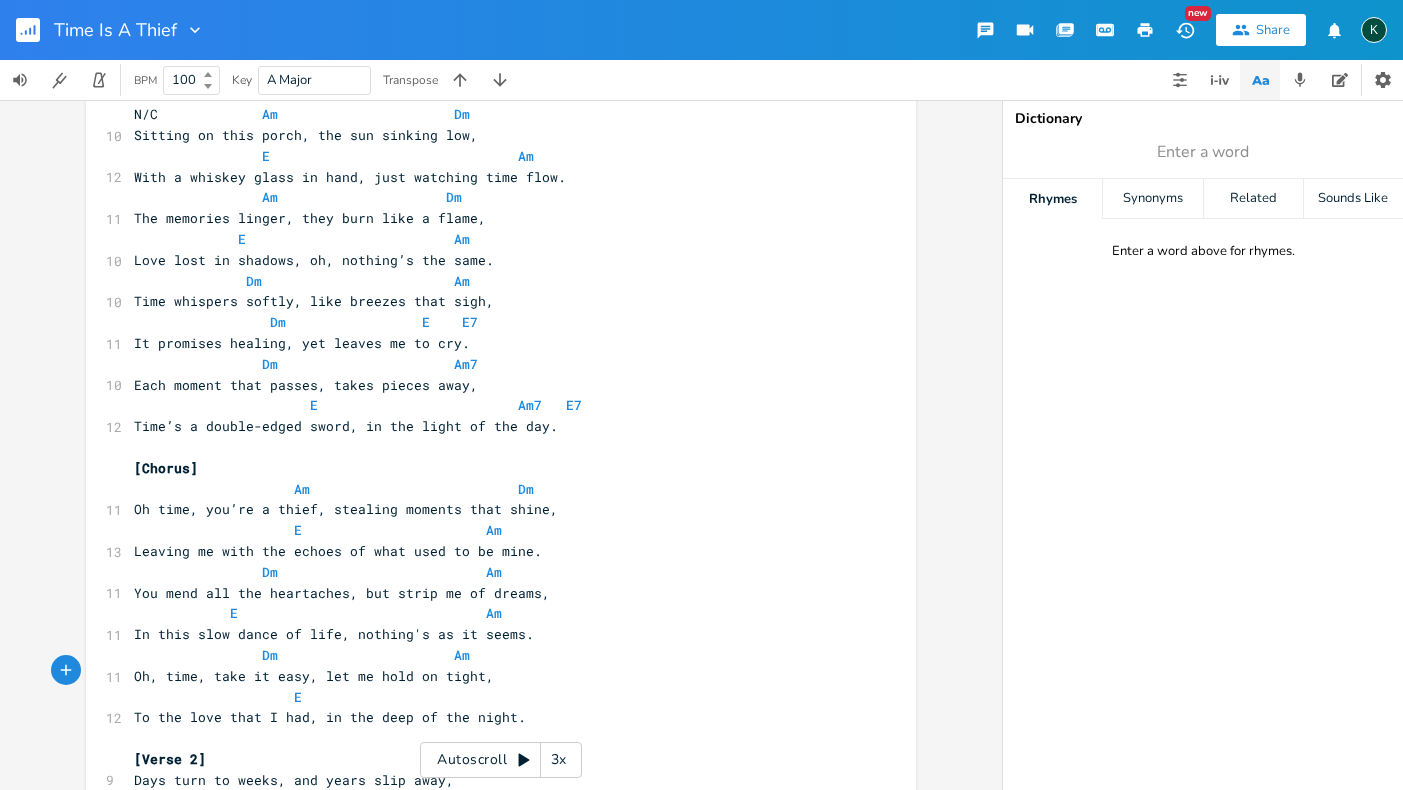 scroll, scrollTop: 0, scrollLeft: 8, axis: horizontal 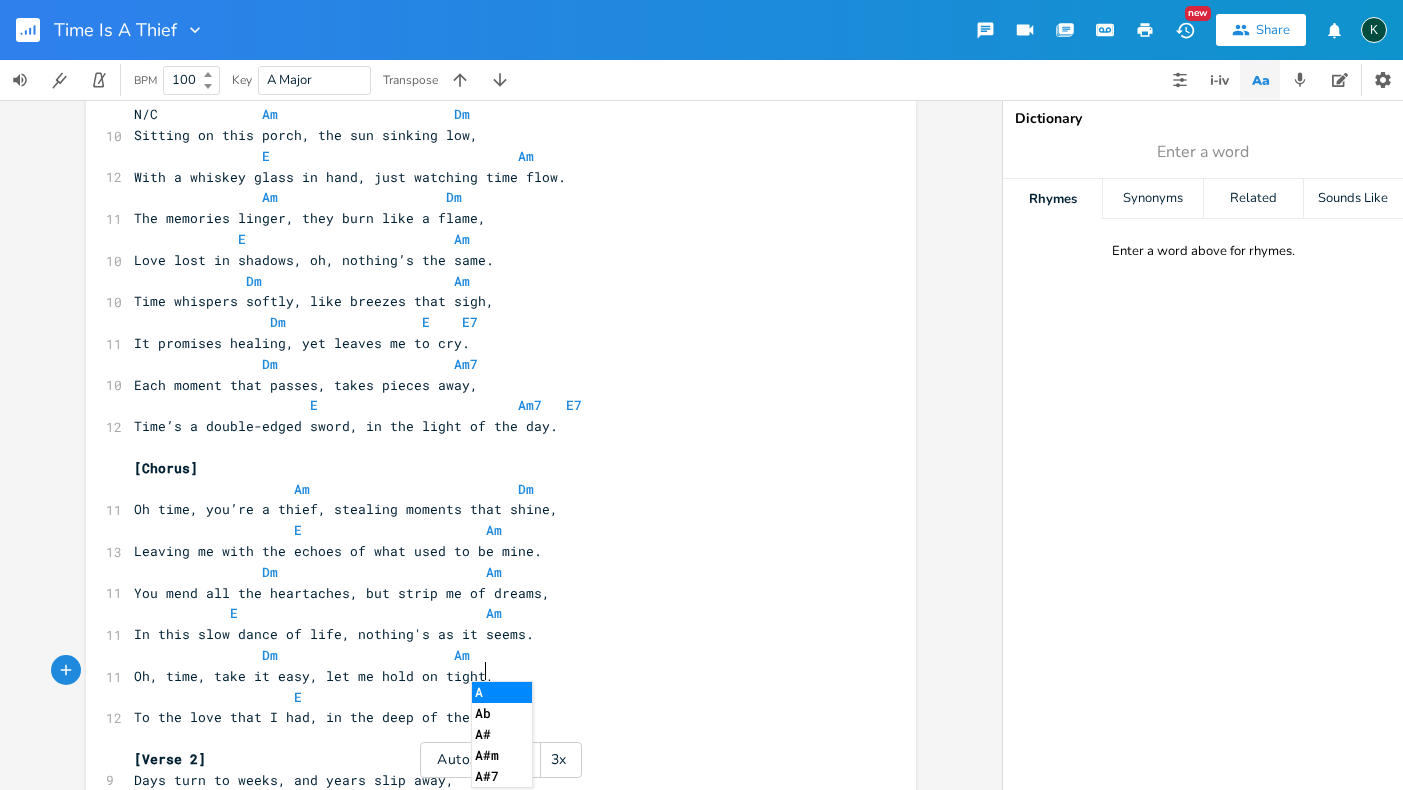 type on "Am" 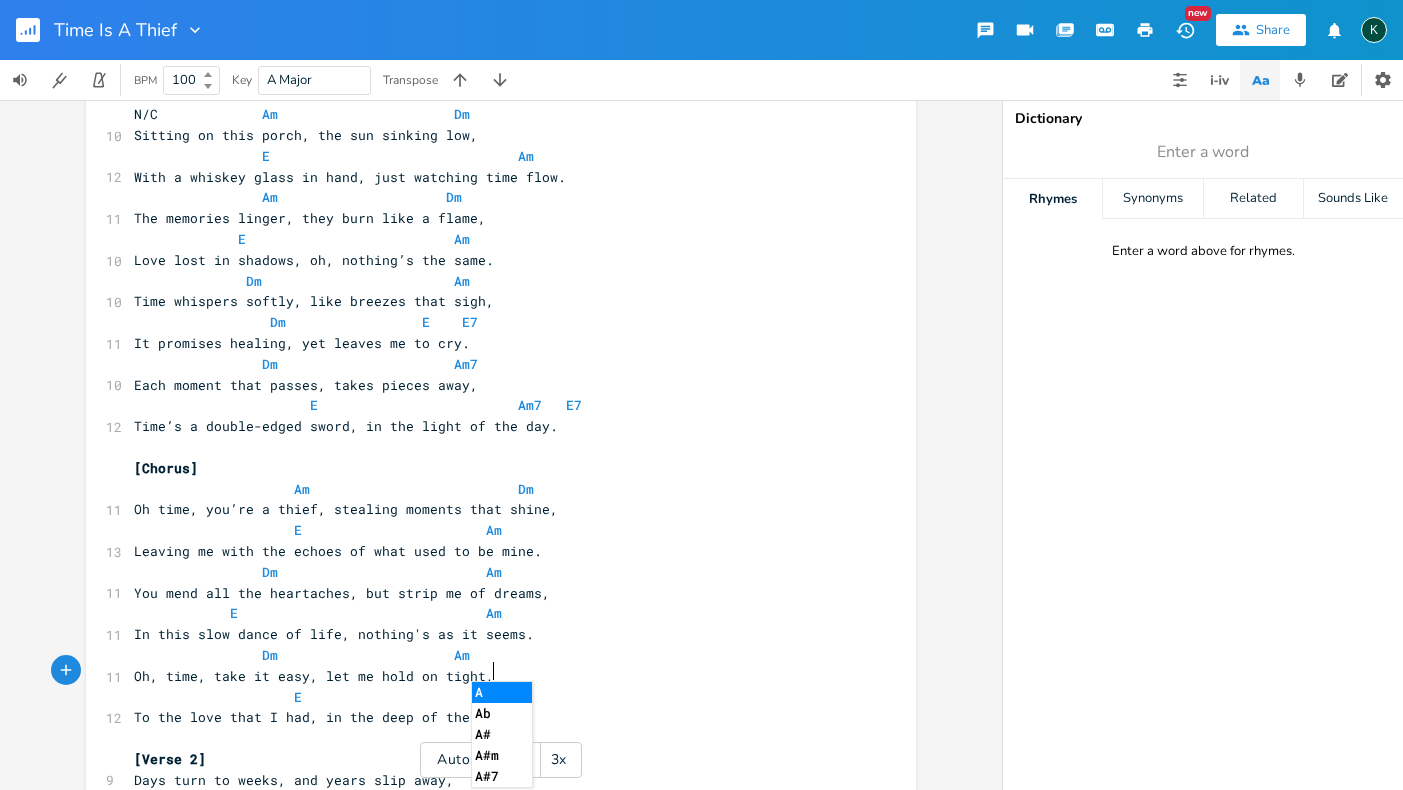scroll, scrollTop: 410, scrollLeft: 0, axis: vertical 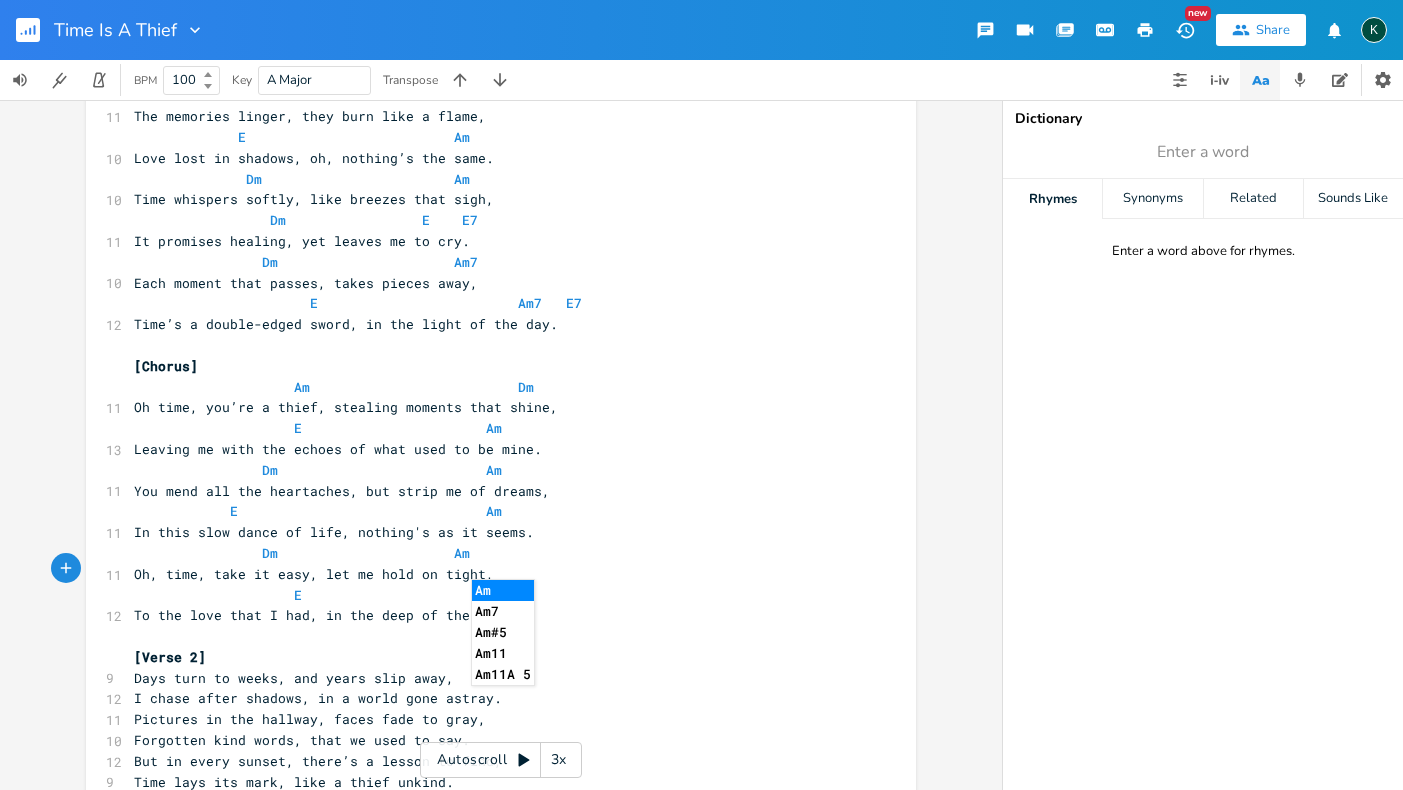 type 